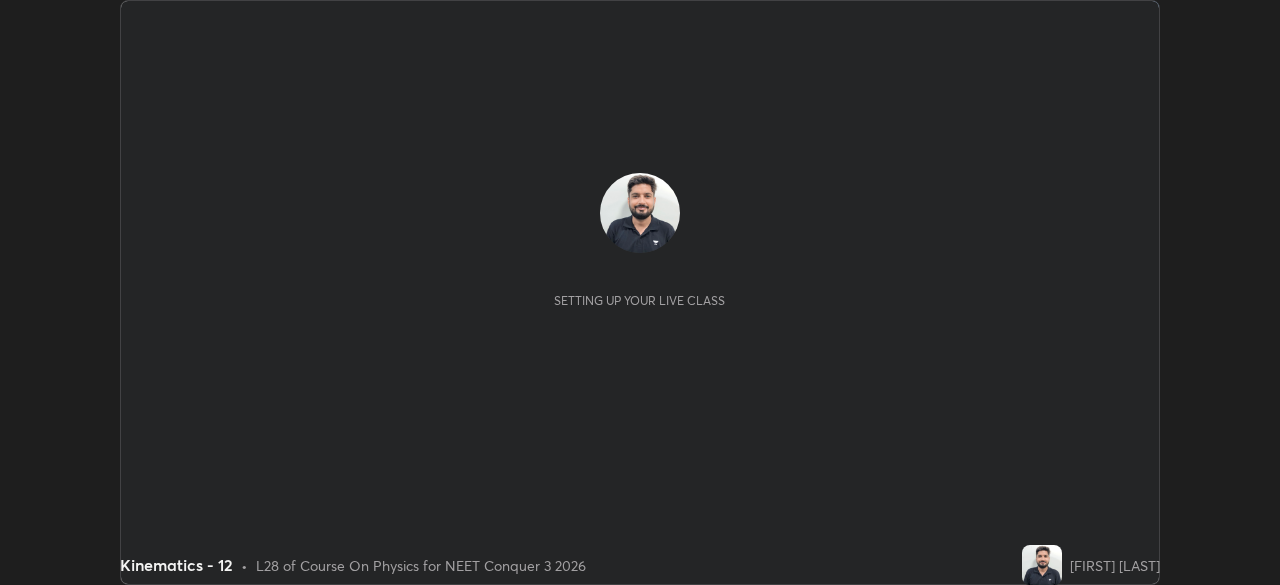 scroll, scrollTop: 0, scrollLeft: 0, axis: both 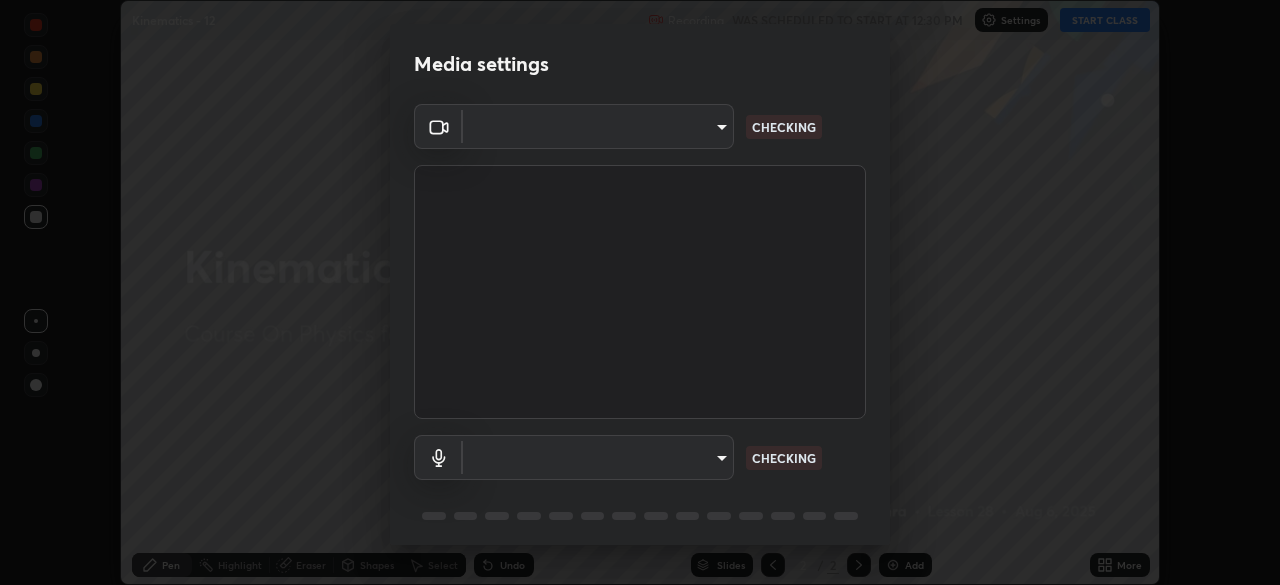 type on "e5f32b9a37d83756d2696e8423a1893a7de7eefef83412cf73fe4da3c4688103" 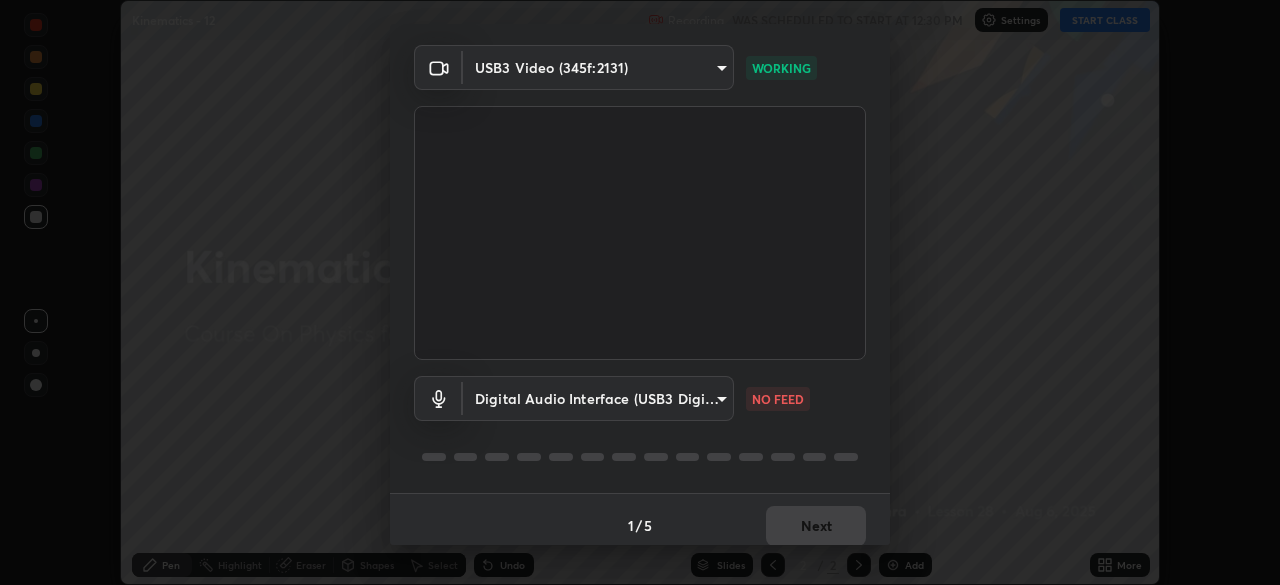 scroll, scrollTop: 70, scrollLeft: 0, axis: vertical 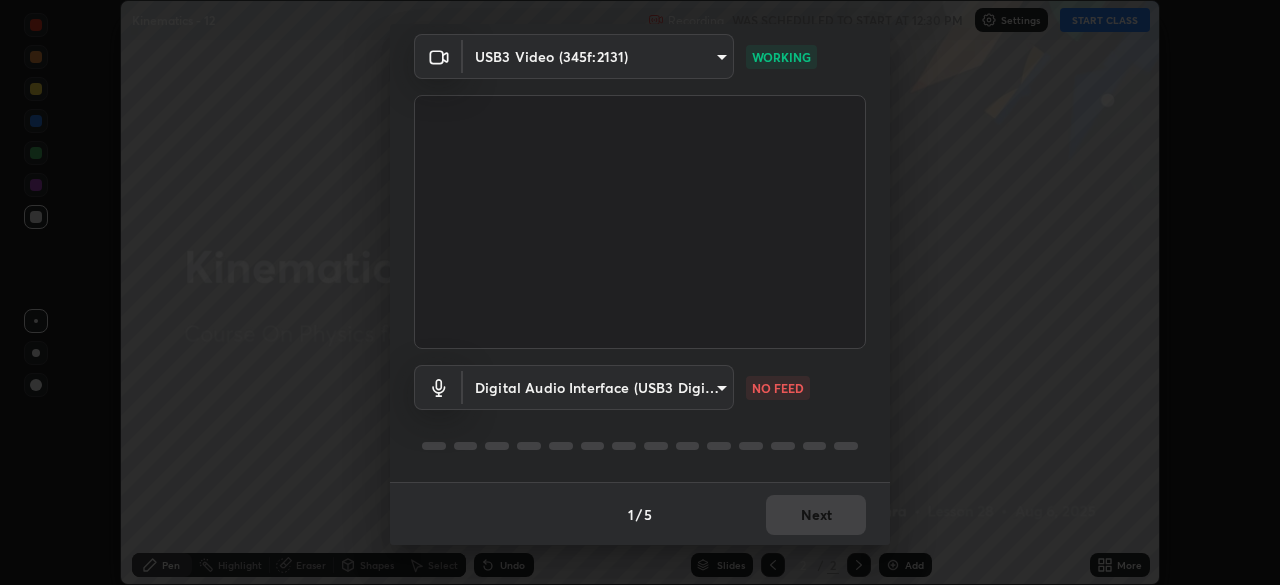 click on "Erase all Kinematics - 12 Recording WAS SCHEDULED TO START AT  12:30 PM Settings START CLASS Setting up your live class Kinematics - 12 • L28 of Course On Physics for NEET Conquer 3 2026 [FIRST] [LAST] Pen Highlight Eraser Shapes Select Undo Slides 2 / 2 Add More No doubts shared Encourage your learners to ask a doubt for better clarity Report an issue Reason for reporting Buffering Chat not working Audio - Video sync issue Educator video quality low ​ Attach an image Report Media settings USB3 Video (345f:2131) [HASH] WORKING Digital Audio Interface (USB3 Digital Audio) [HASH] NO FEED 1 / 5 Next" at bounding box center (640, 292) 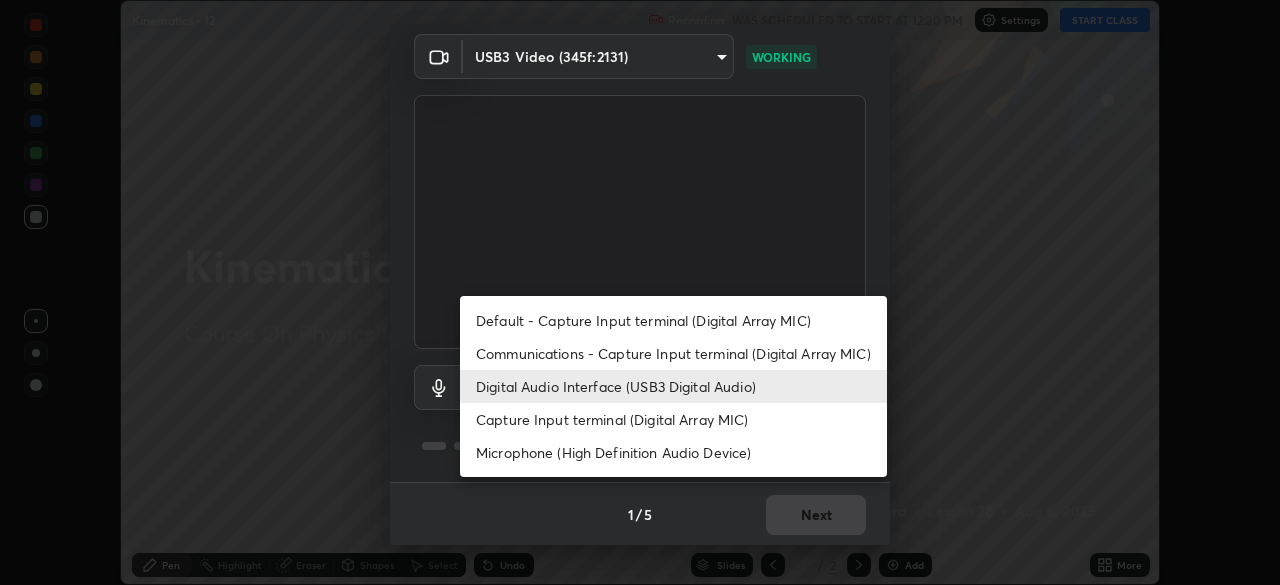 click on "Capture Input terminal (Digital Array MIC)" at bounding box center [673, 419] 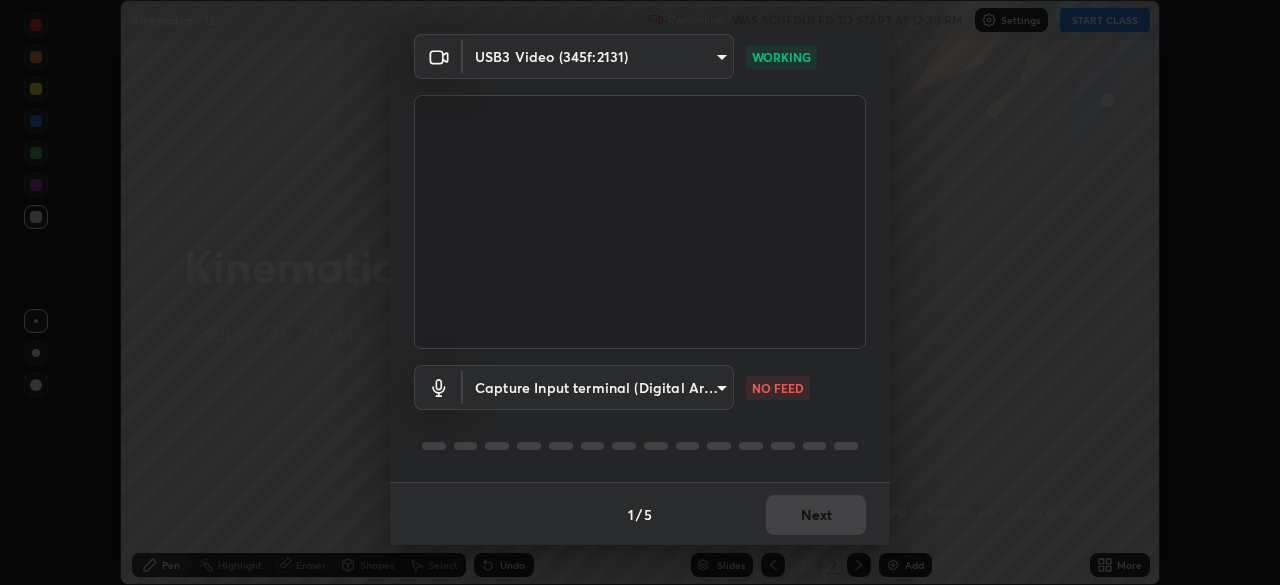 click on "Erase all Kinematics - 12 Recording WAS SCHEDULED TO START AT  12:30 PM Settings START CLASS Setting up your live class Kinematics - 12 • L28 of Course On Physics for NEET Conquer 3 2026 [FIRST] [LAST] Pen Highlight Eraser Shapes Select Undo Slides 2 / 2 Add More No doubts shared Encourage your learners to ask a doubt for better clarity Report an issue Reason for reporting Buffering Chat not working Audio - Video sync issue Educator video quality low ​ Attach an image Report Media settings USB3 Video (345f:2131) [HASH] WORKING Capture Input terminal (Digital Array MIC) [HASH] NO FEED 1 / 5 Next" at bounding box center [640, 292] 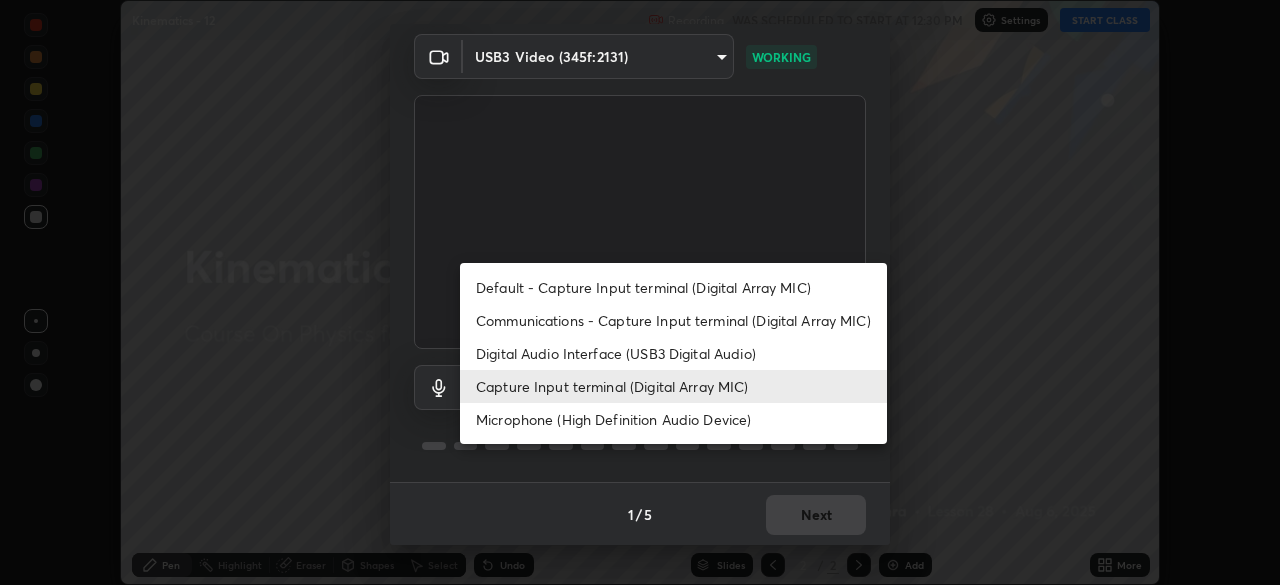 click on "Digital Audio Interface (USB3 Digital Audio)" at bounding box center (673, 353) 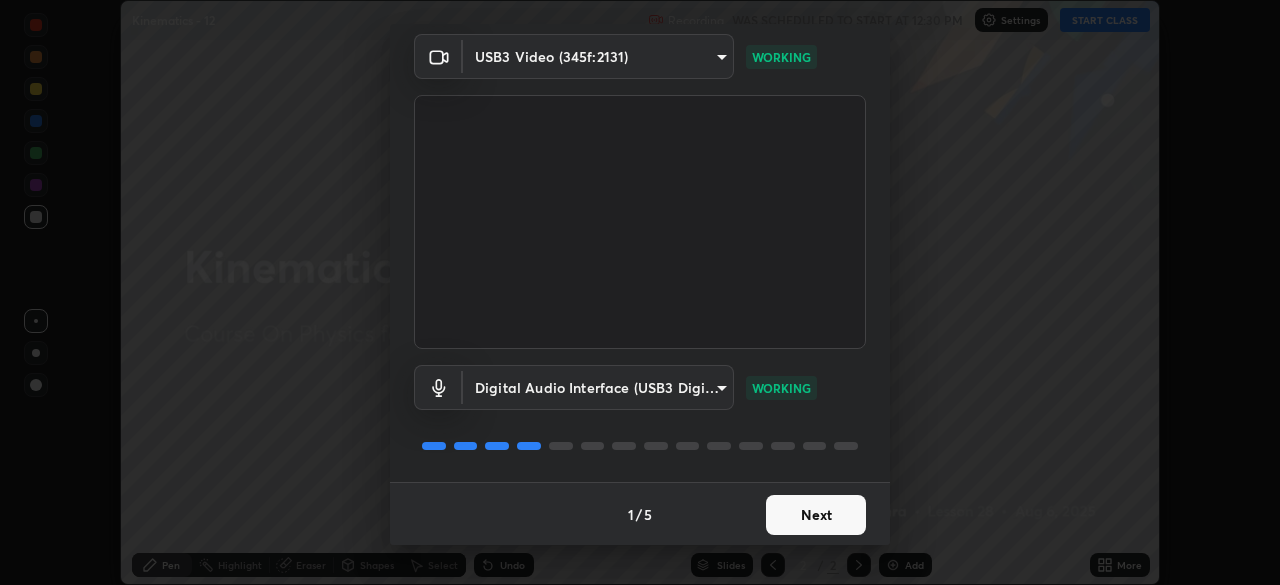 click on "Next" at bounding box center (816, 515) 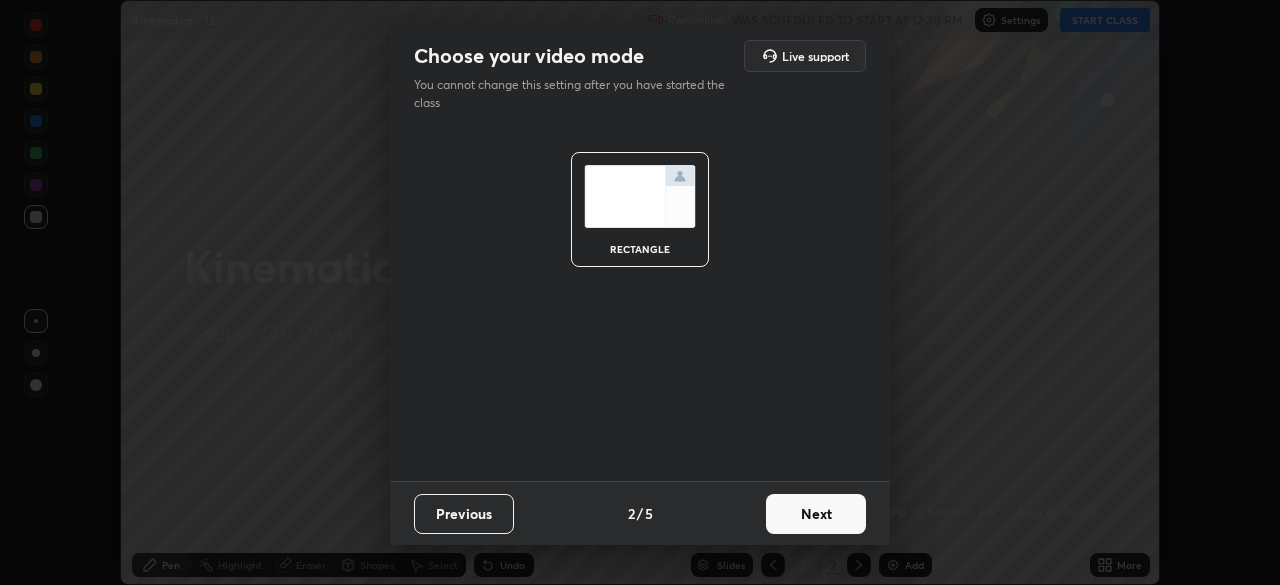 scroll, scrollTop: 0, scrollLeft: 0, axis: both 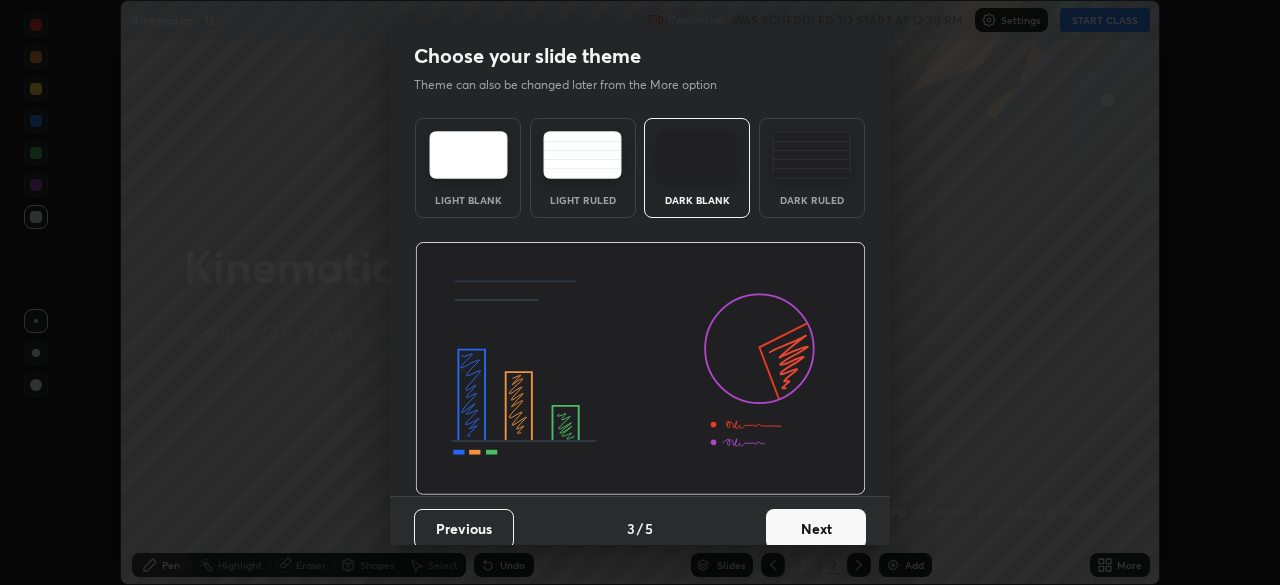 click on "Next" at bounding box center (816, 529) 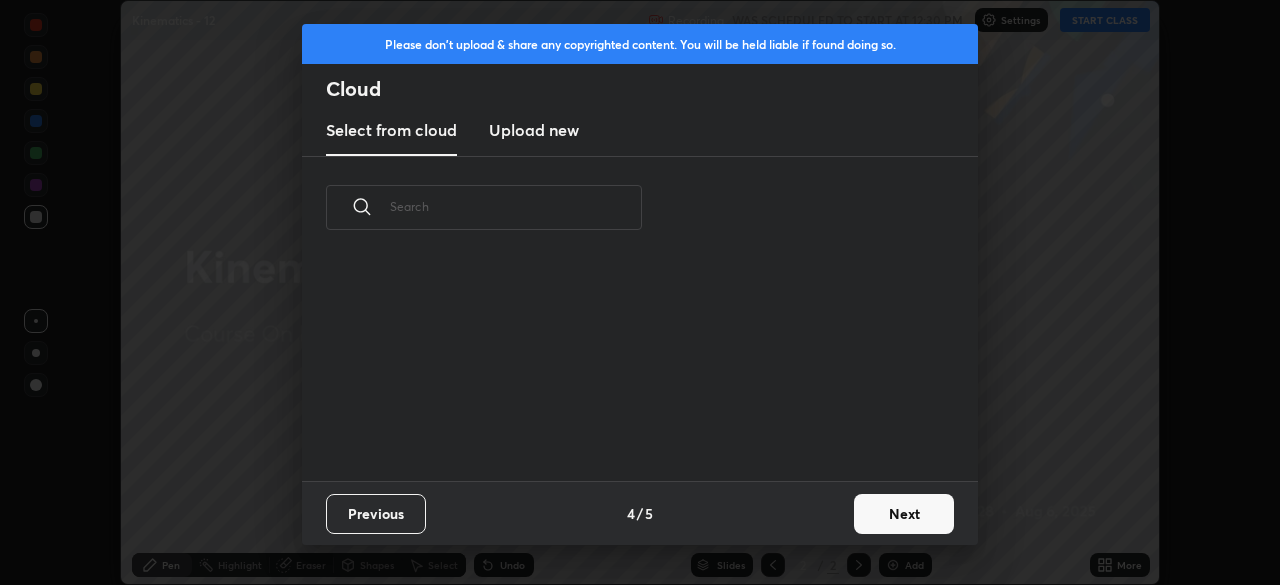 scroll, scrollTop: 222, scrollLeft: 642, axis: both 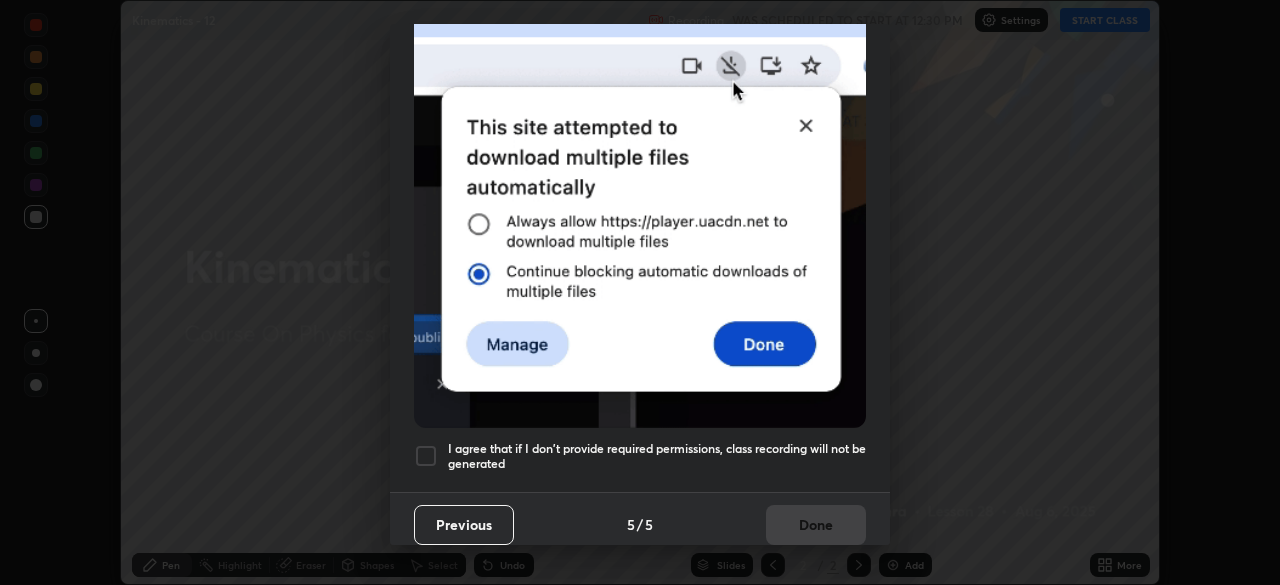 click on "I agree that if I don't provide required permissions, class recording will not be generated" at bounding box center [657, 456] 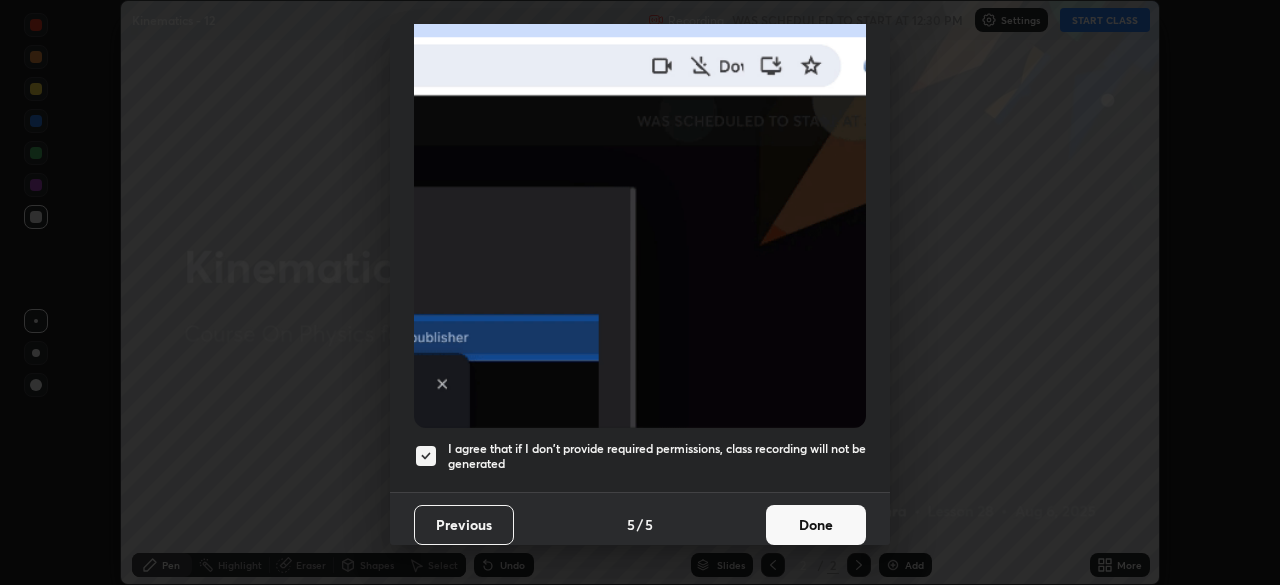 click on "Done" at bounding box center (816, 525) 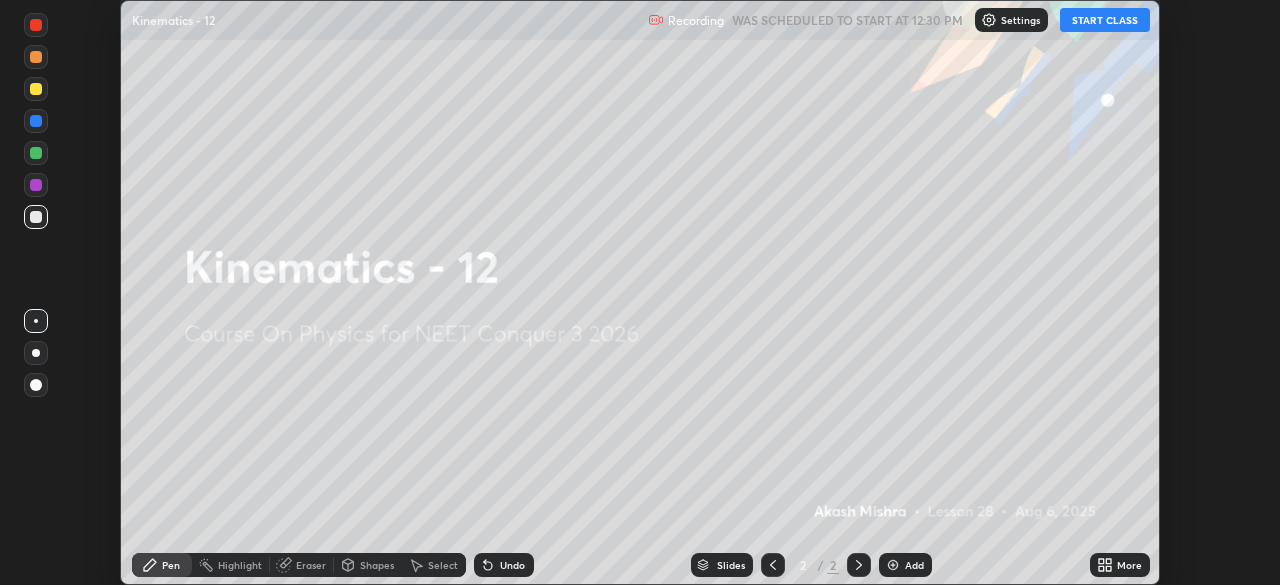 click on "START CLASS" at bounding box center (1105, 20) 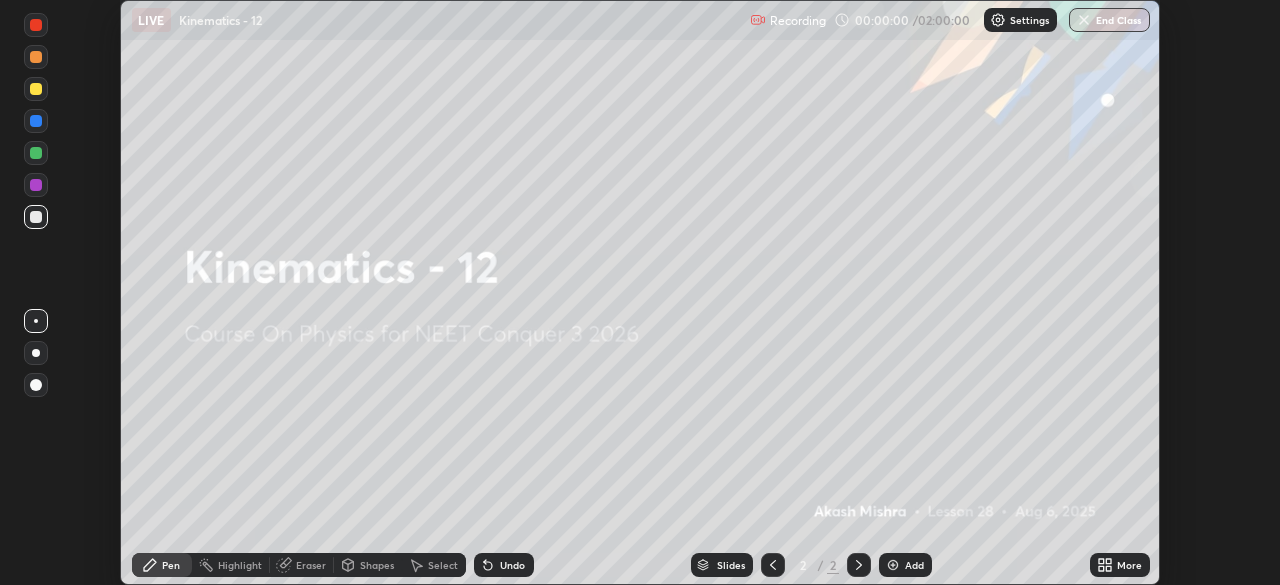 click 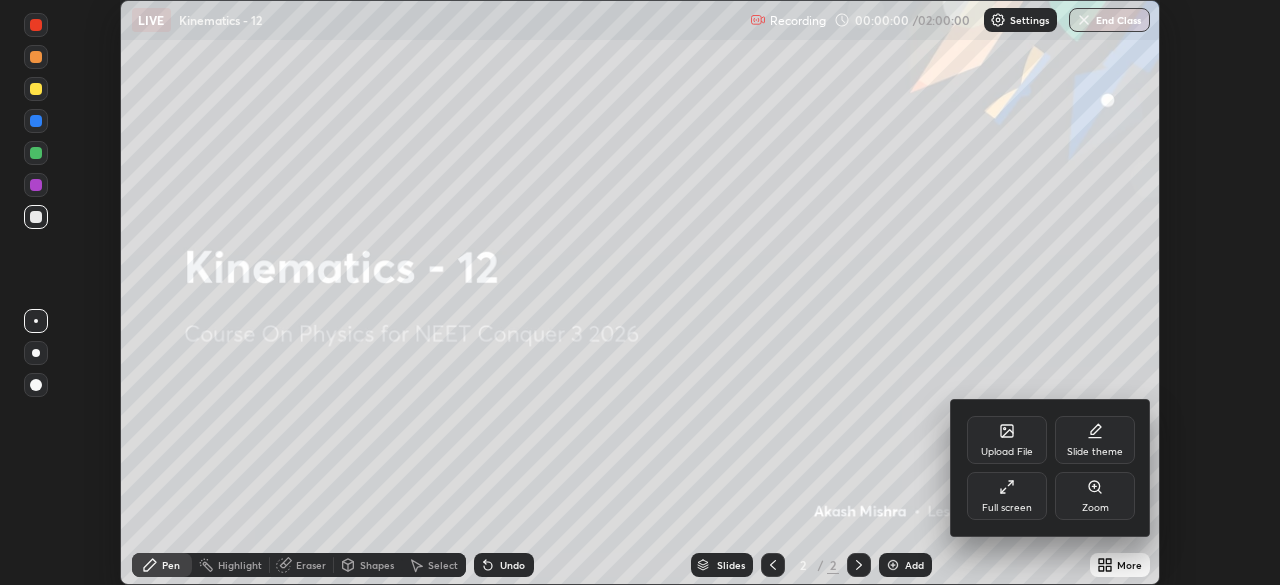 click on "Full screen" at bounding box center [1007, 508] 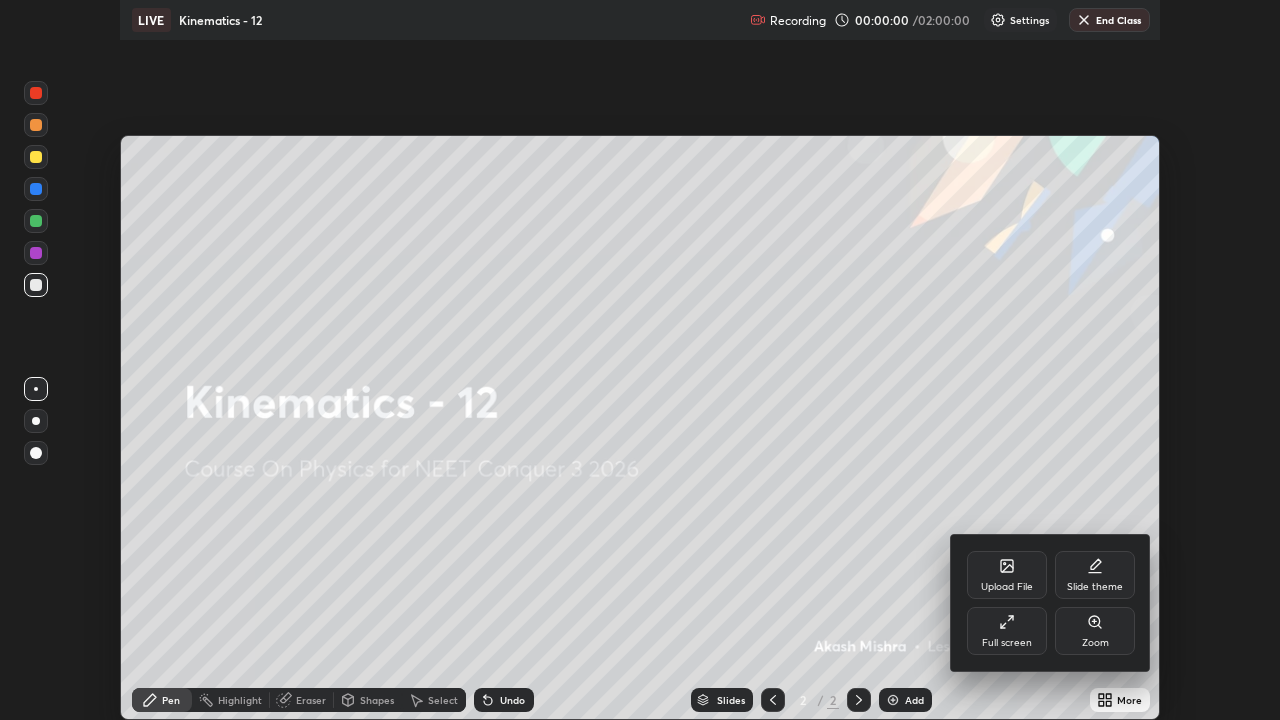 scroll, scrollTop: 99280, scrollLeft: 98720, axis: both 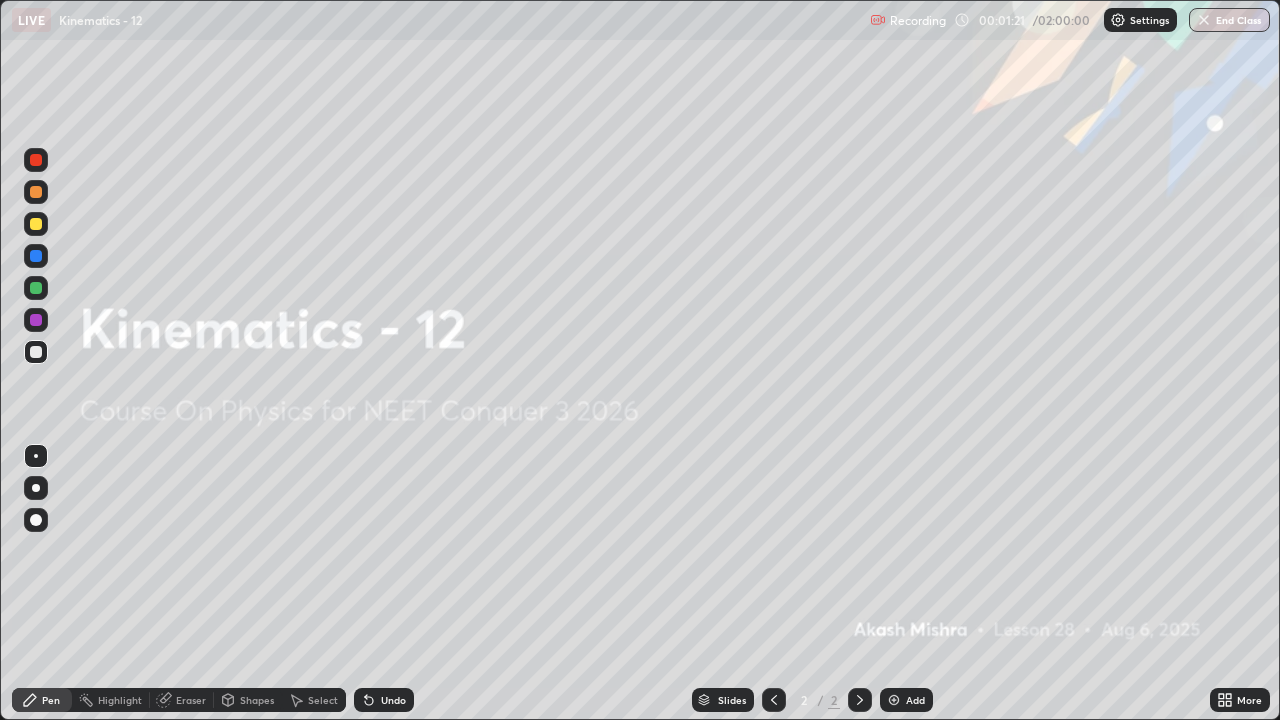 click at bounding box center (894, 700) 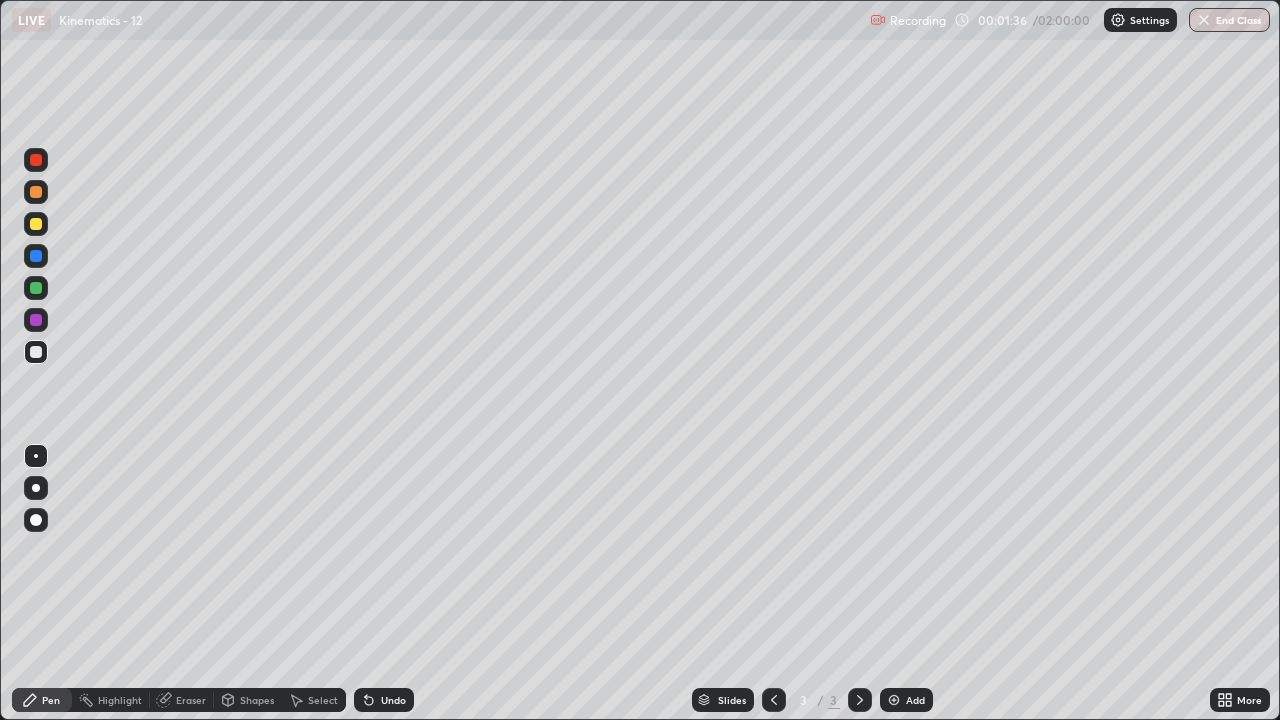click at bounding box center [36, 224] 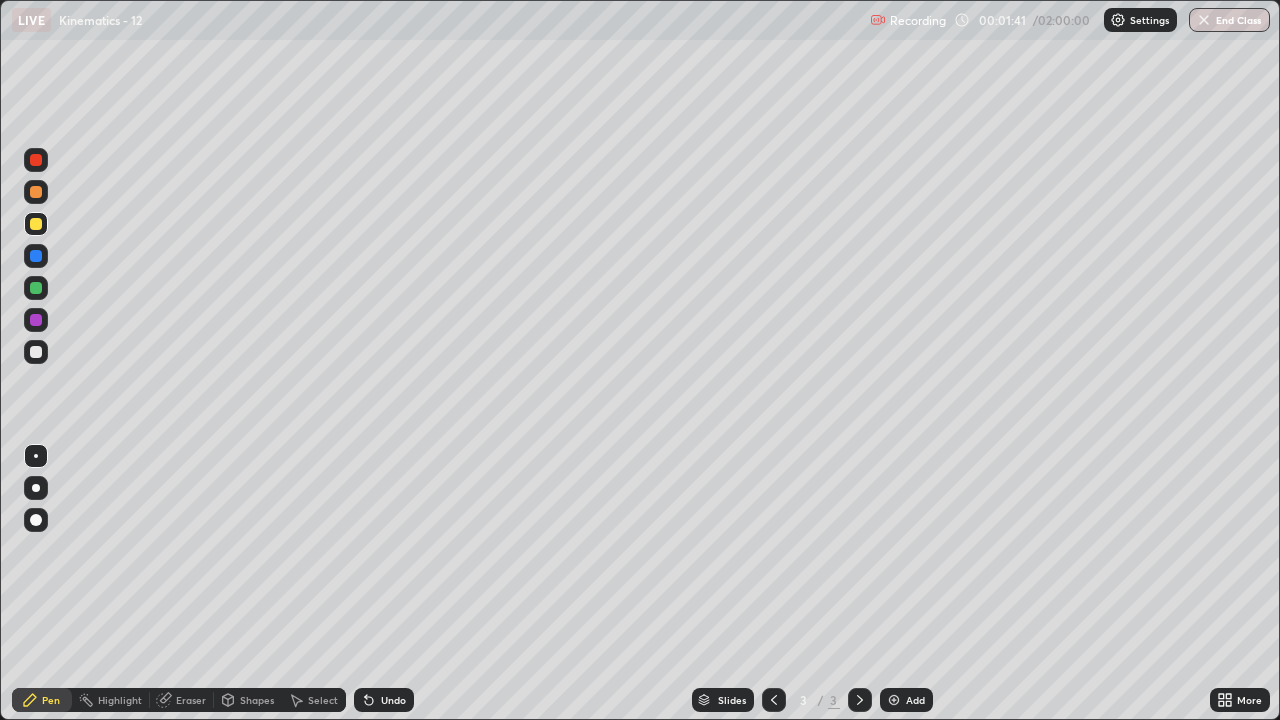 click on "Undo" at bounding box center (393, 700) 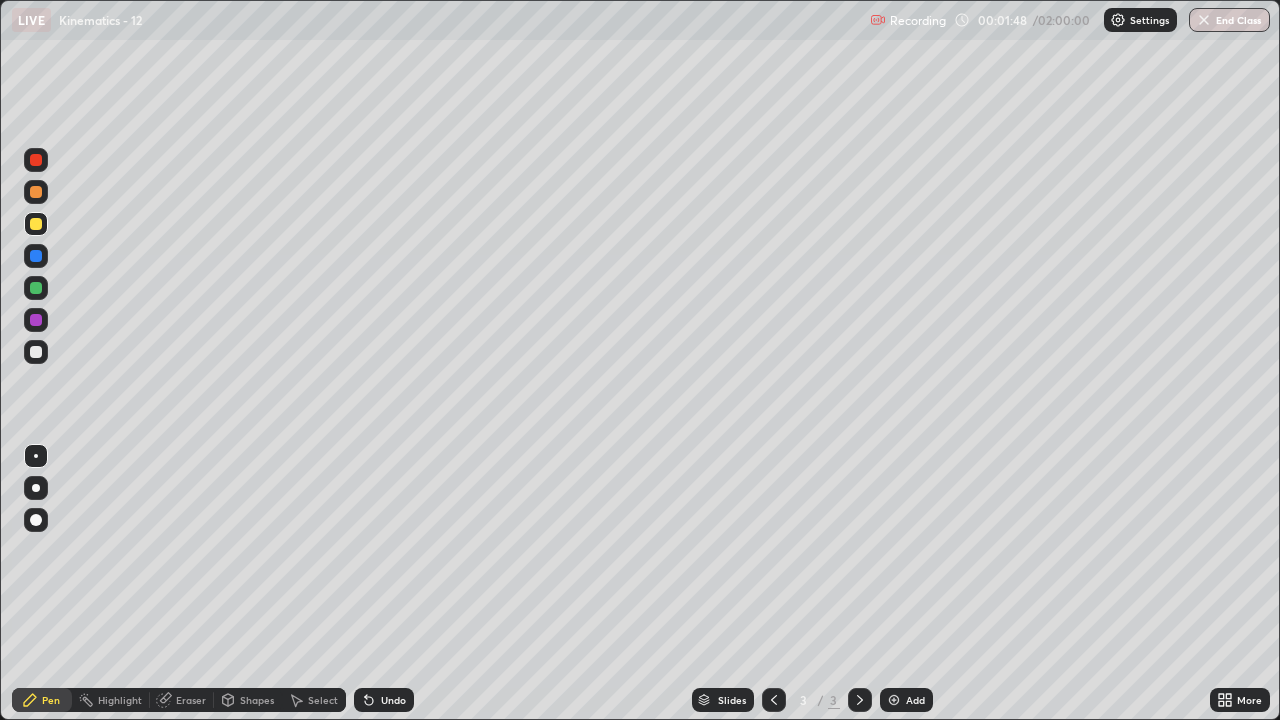 click at bounding box center (36, 352) 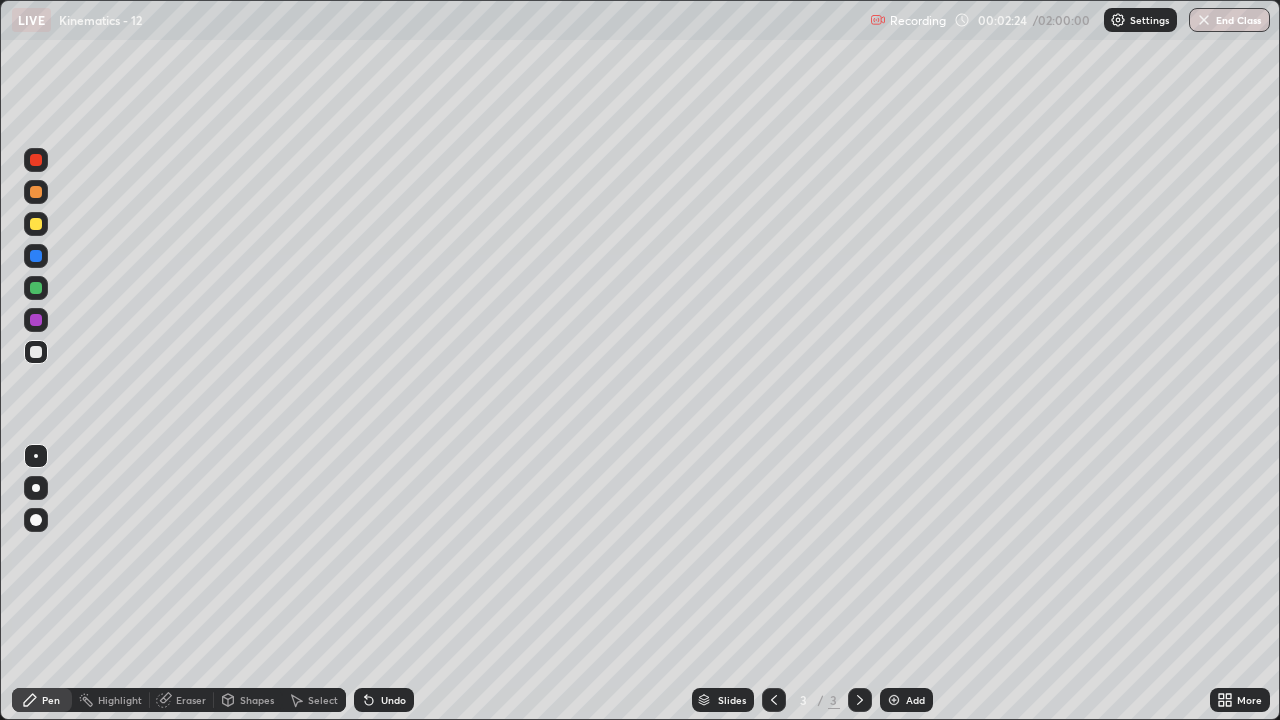 click on "Undo" at bounding box center (384, 700) 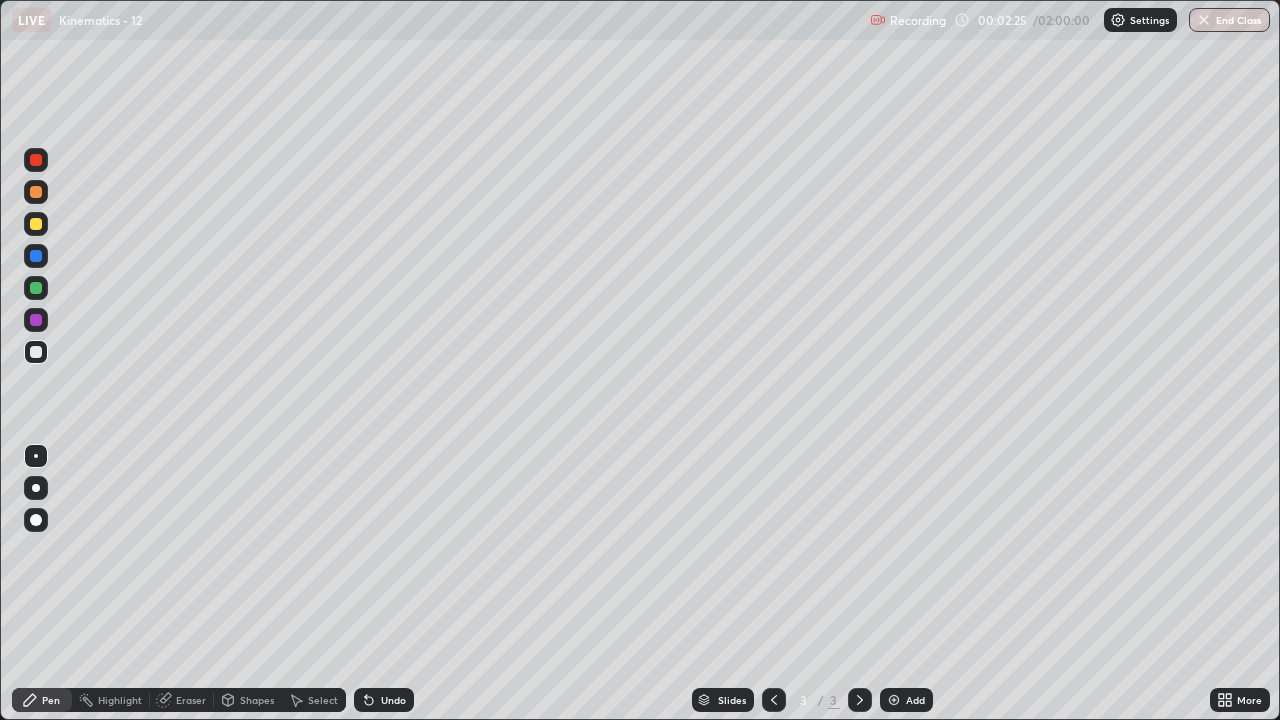 click at bounding box center (36, 320) 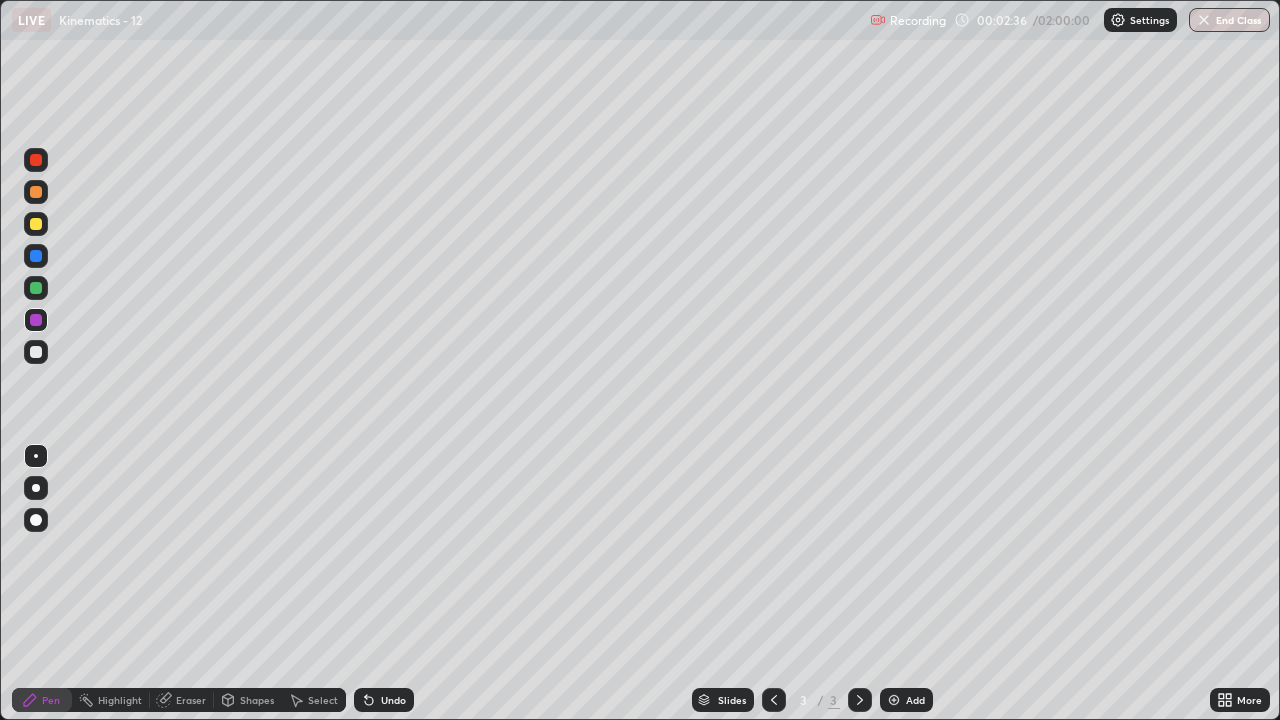 click at bounding box center [36, 288] 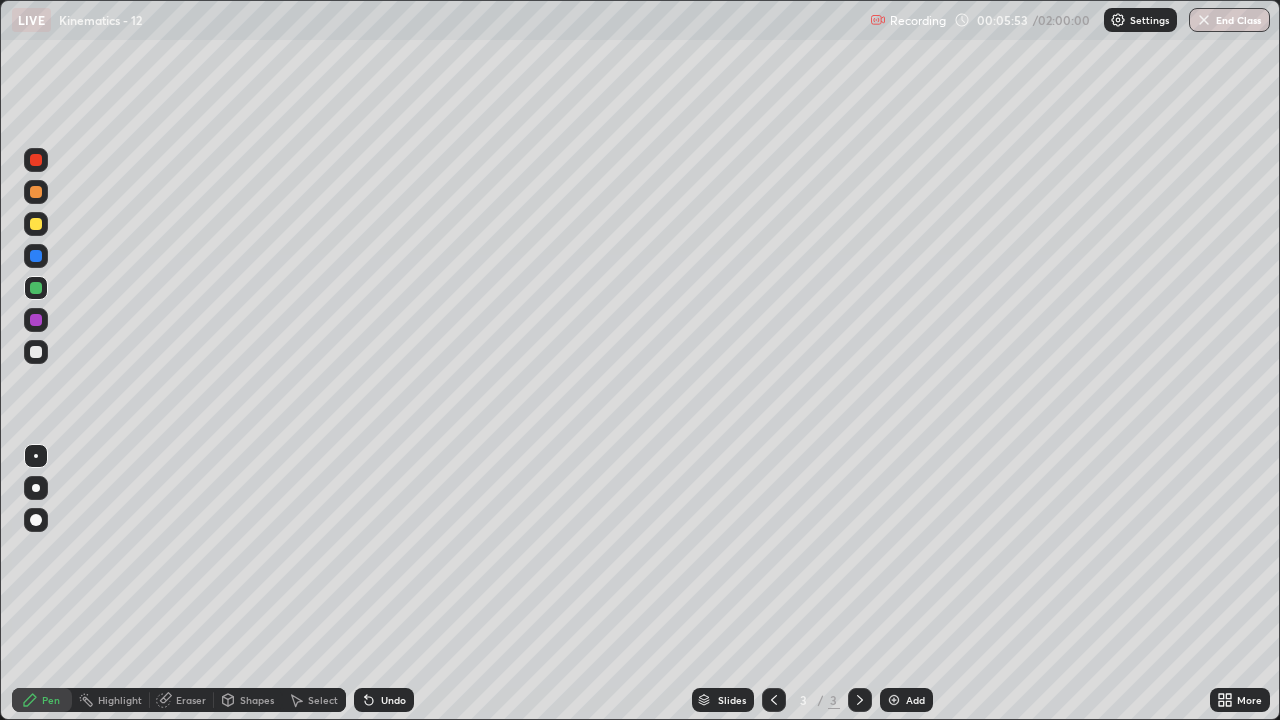 click at bounding box center [36, 224] 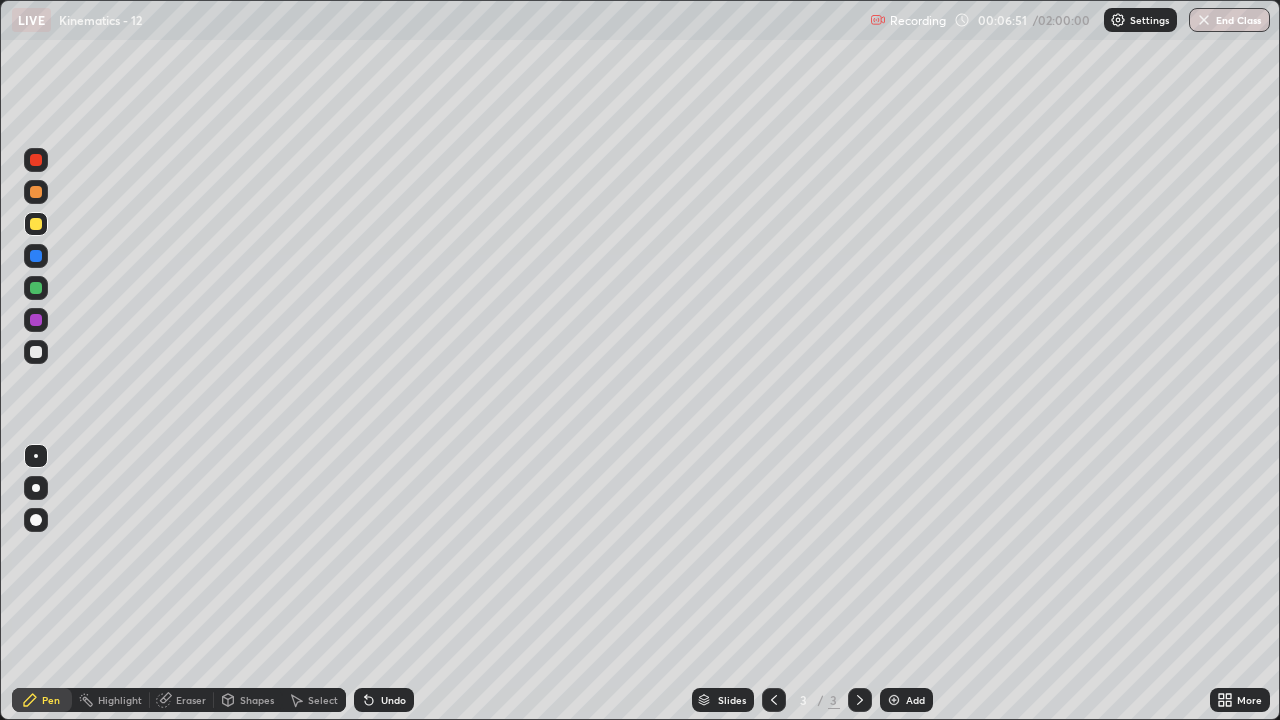 click at bounding box center (36, 352) 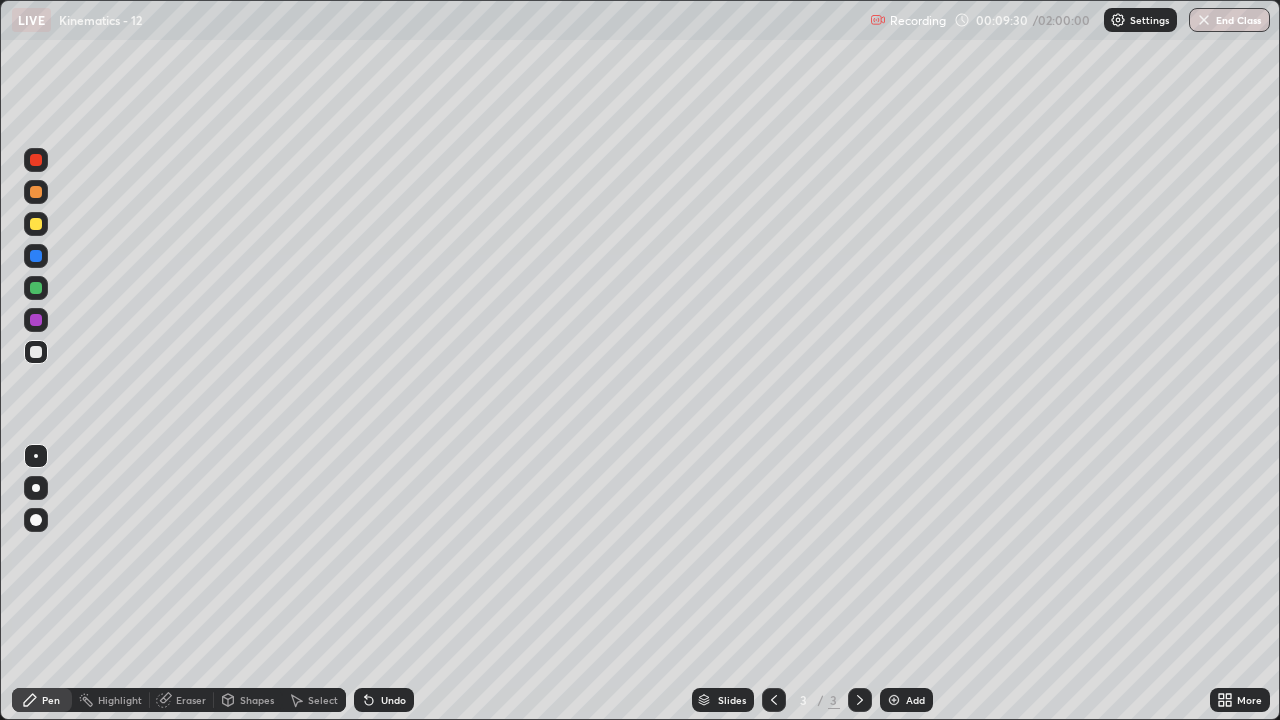 click at bounding box center (36, 192) 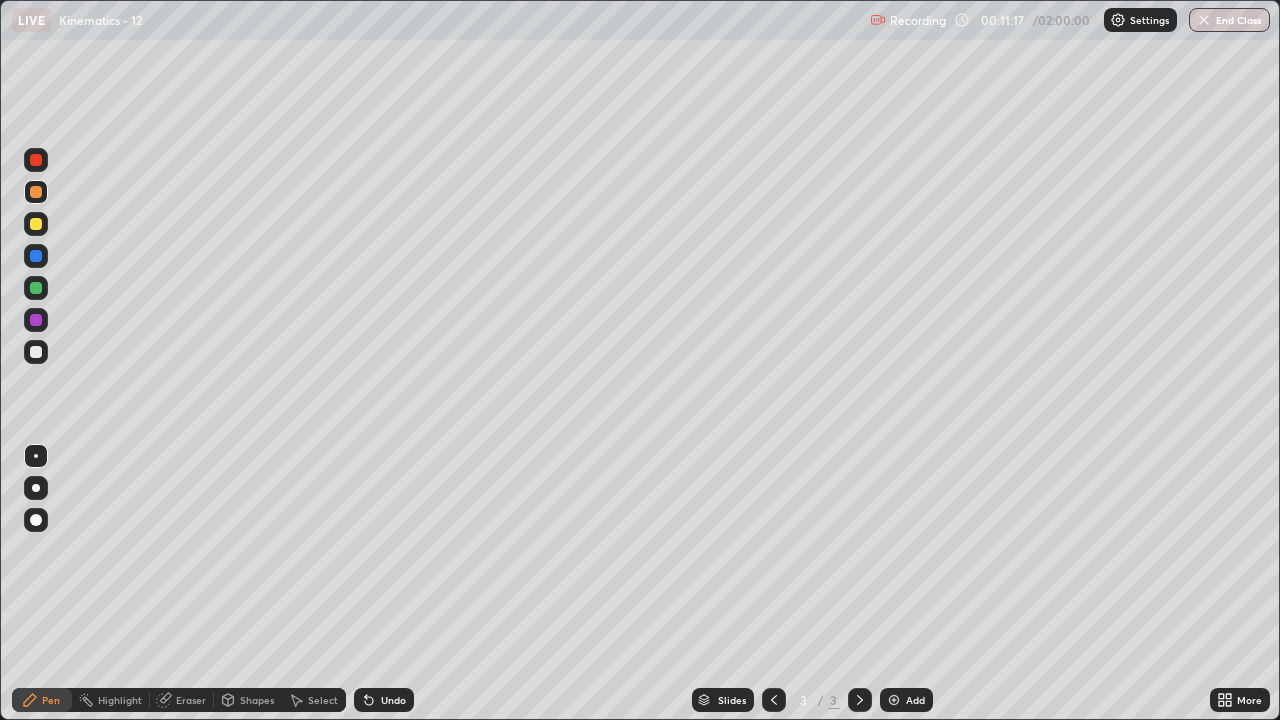 click on "Eraser" at bounding box center [191, 700] 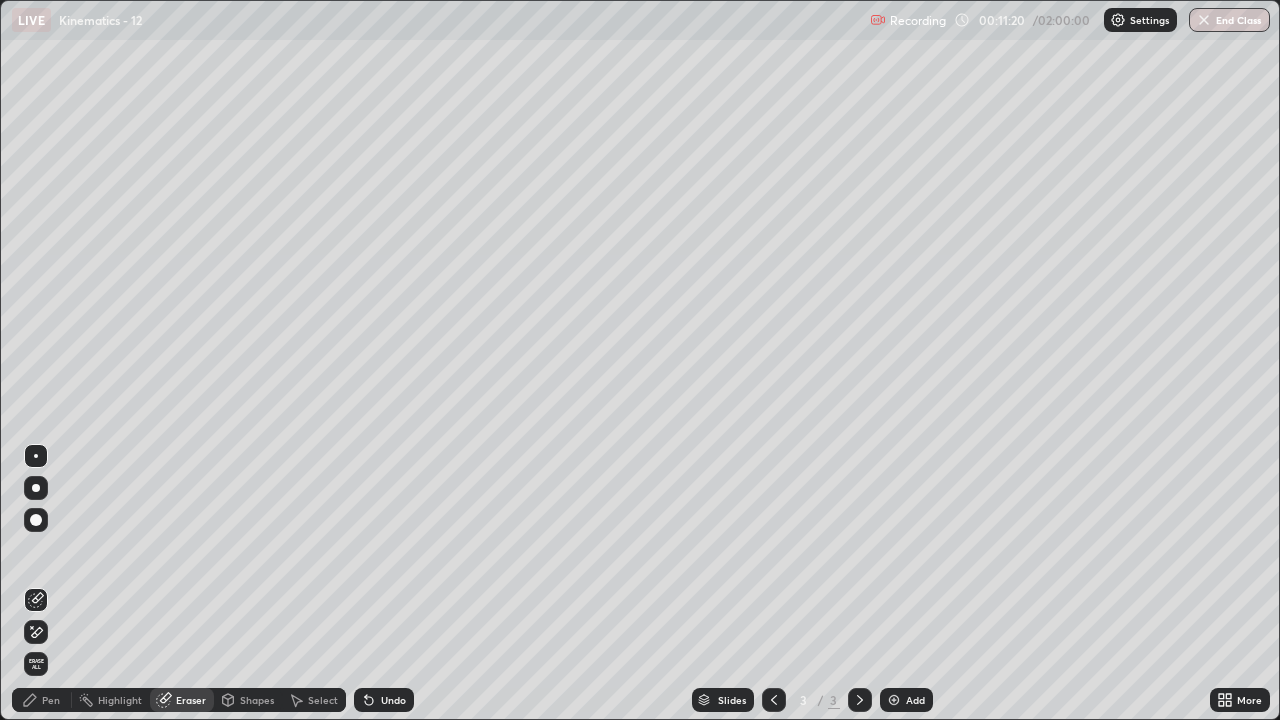 click on "Pen" at bounding box center (42, 700) 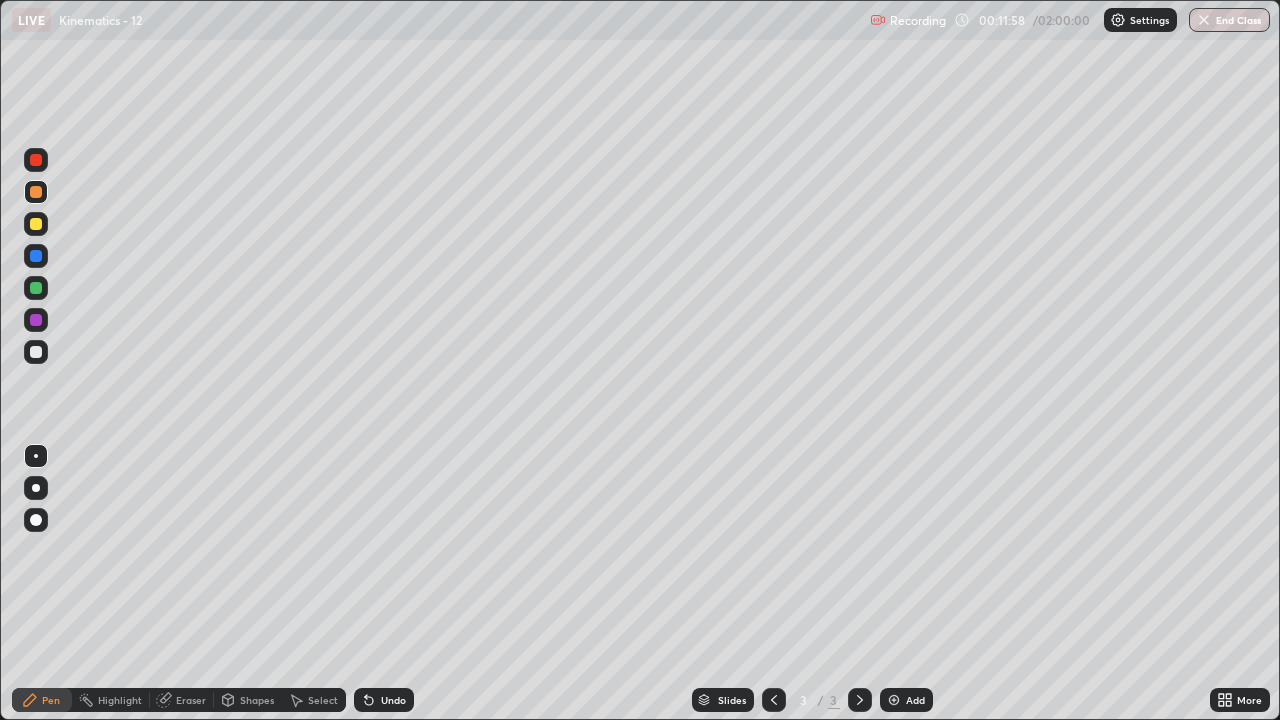 click on "Undo" at bounding box center (384, 700) 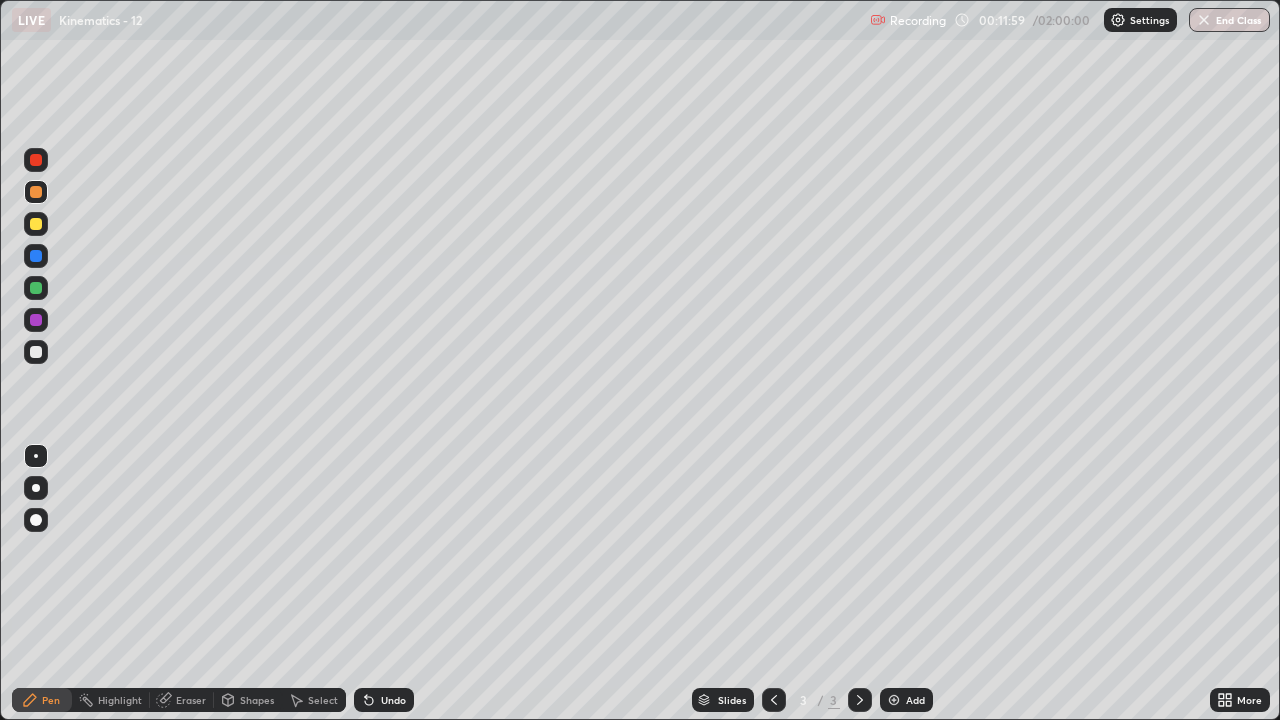 click on "Undo" at bounding box center (384, 700) 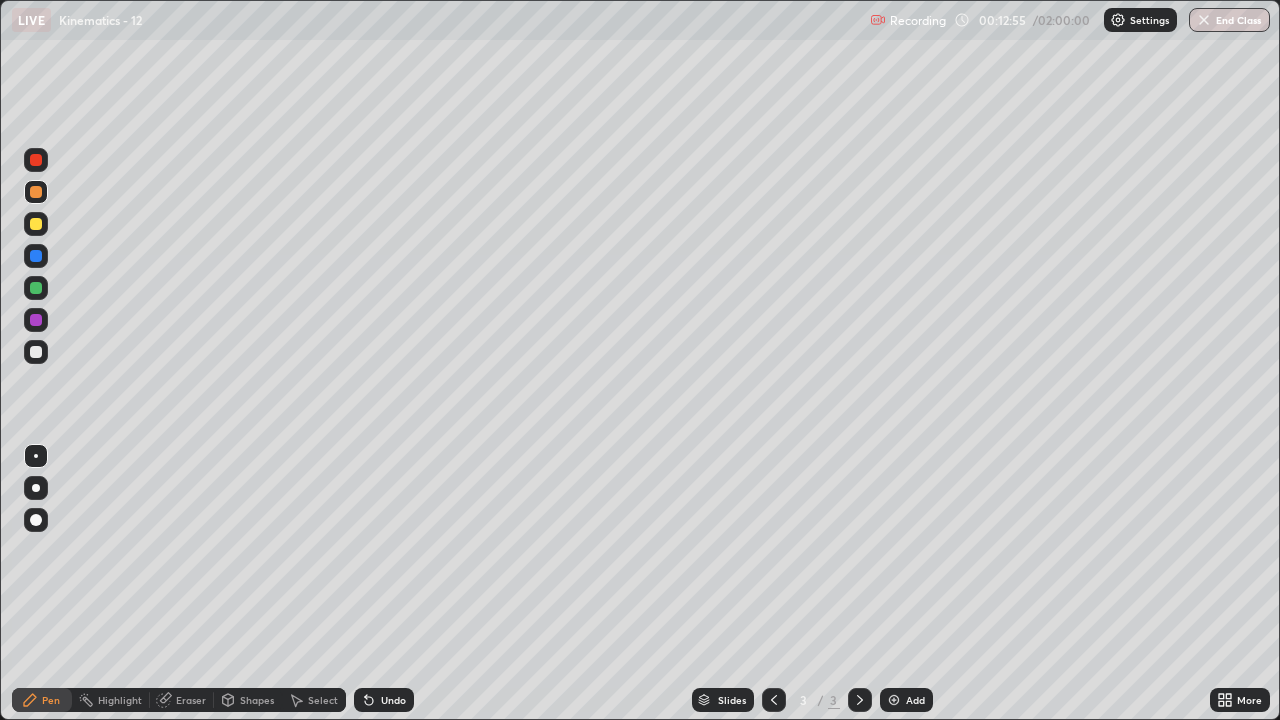 click on "Undo" at bounding box center [384, 700] 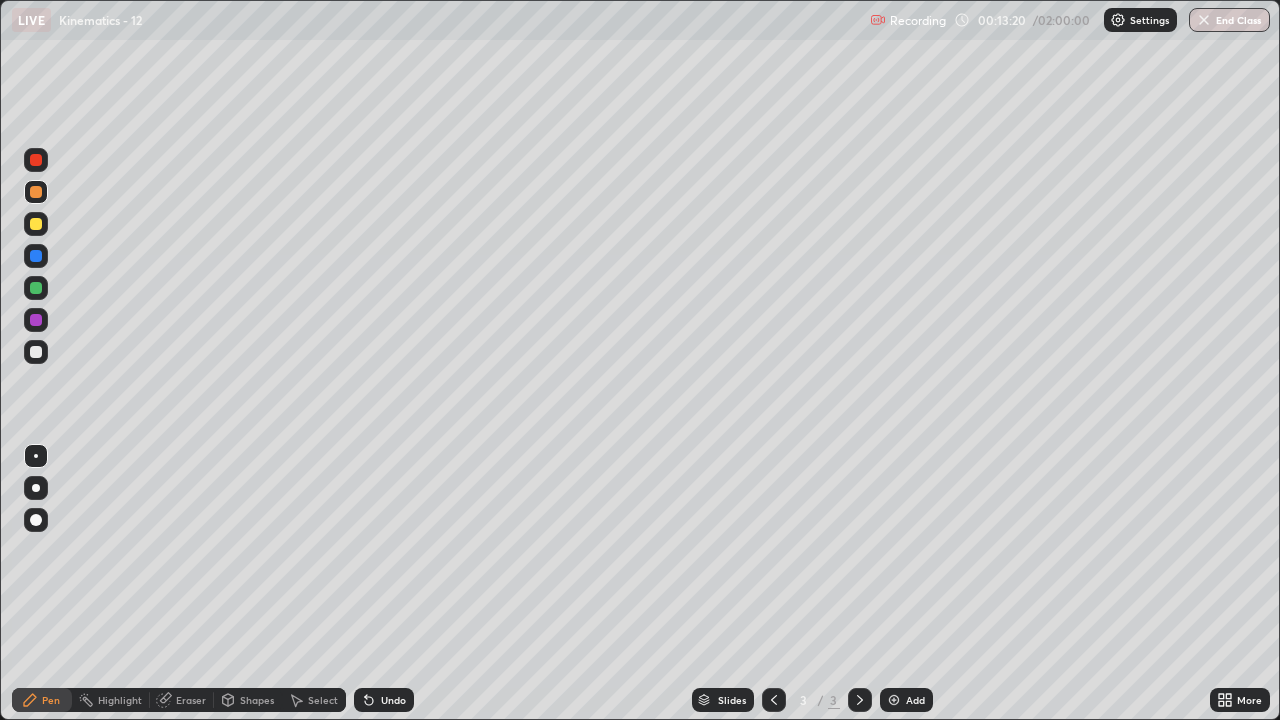 click at bounding box center [36, 288] 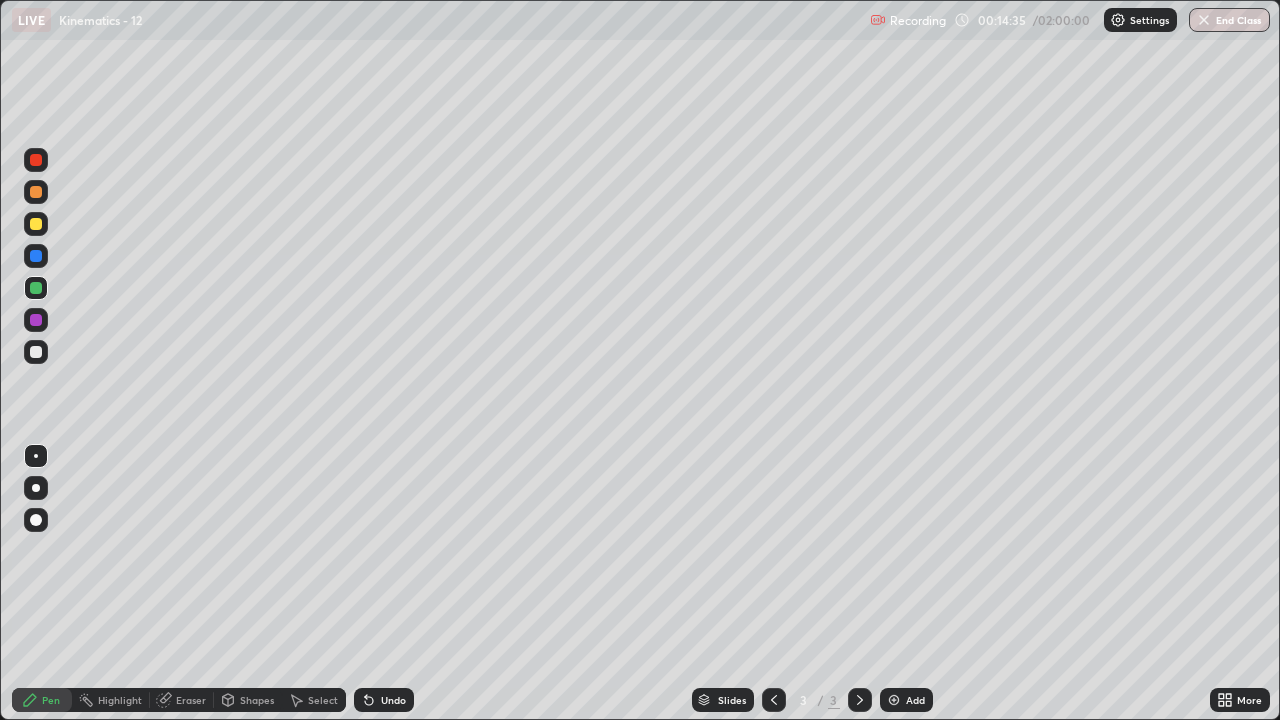 click at bounding box center (36, 224) 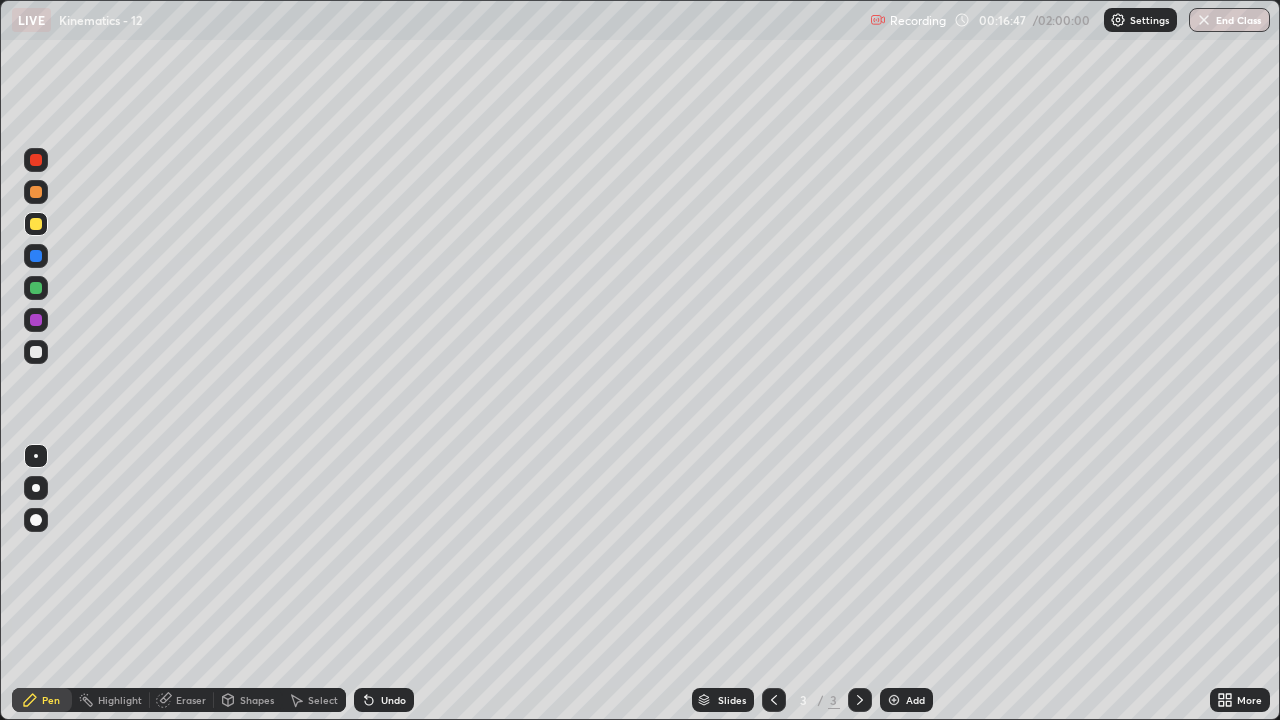 click on "Add" at bounding box center (915, 700) 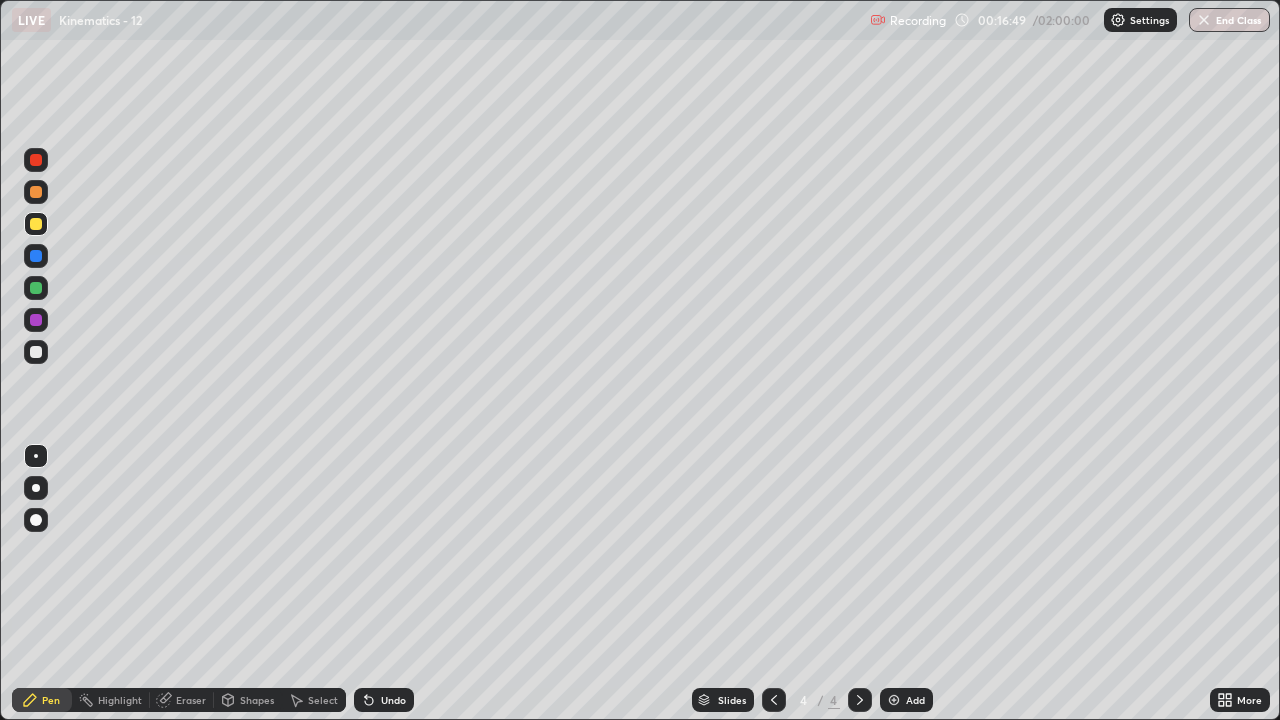 click at bounding box center [36, 352] 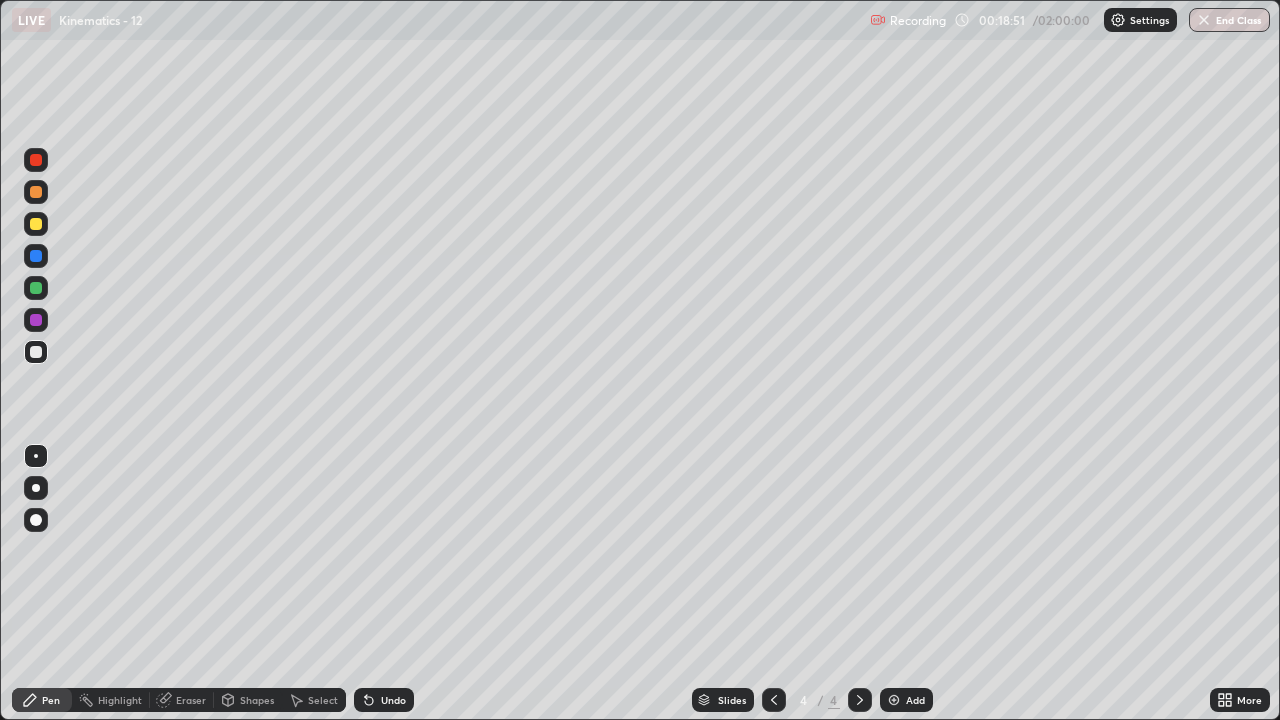 click at bounding box center (36, 224) 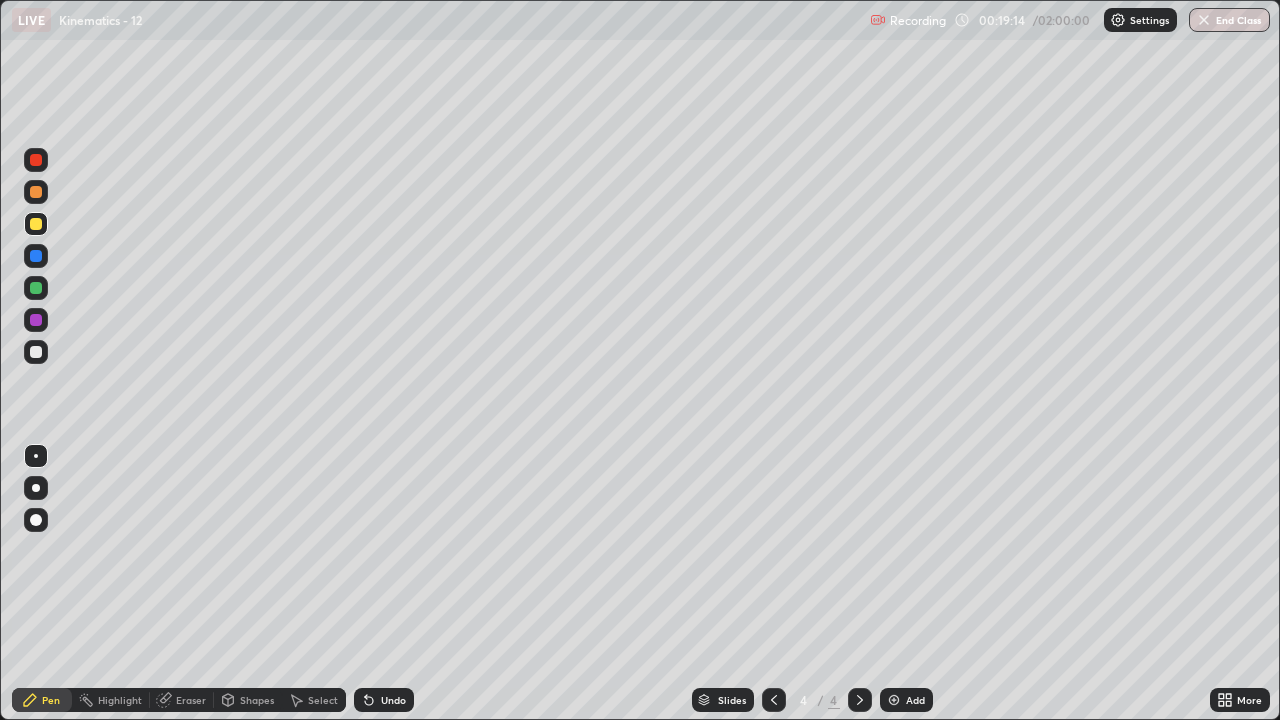 click on "Undo" at bounding box center (393, 700) 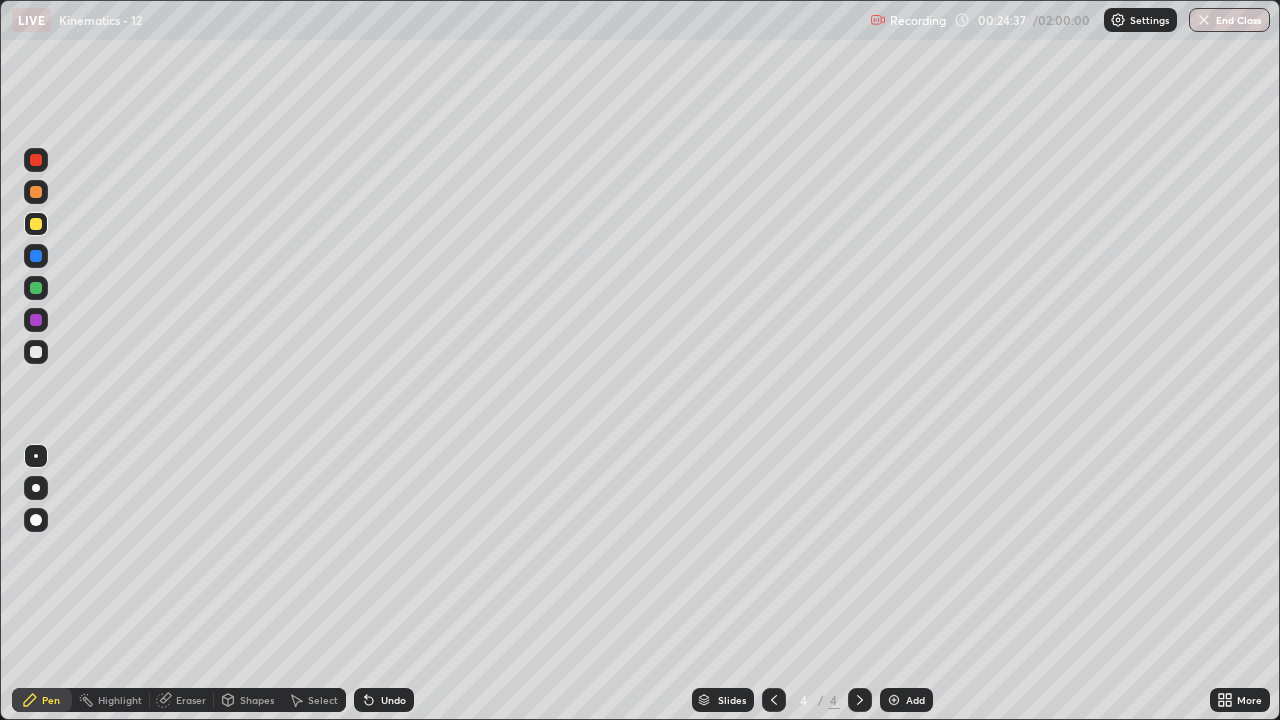 click at bounding box center (36, 288) 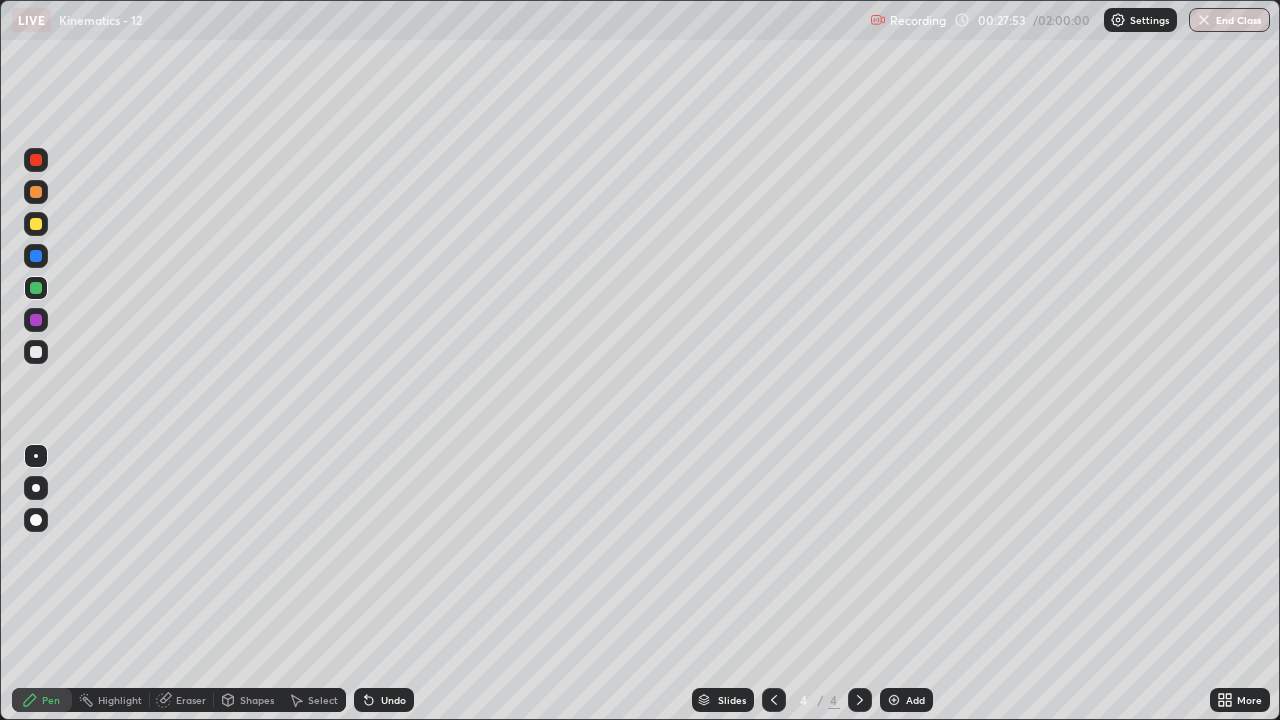 click at bounding box center (894, 700) 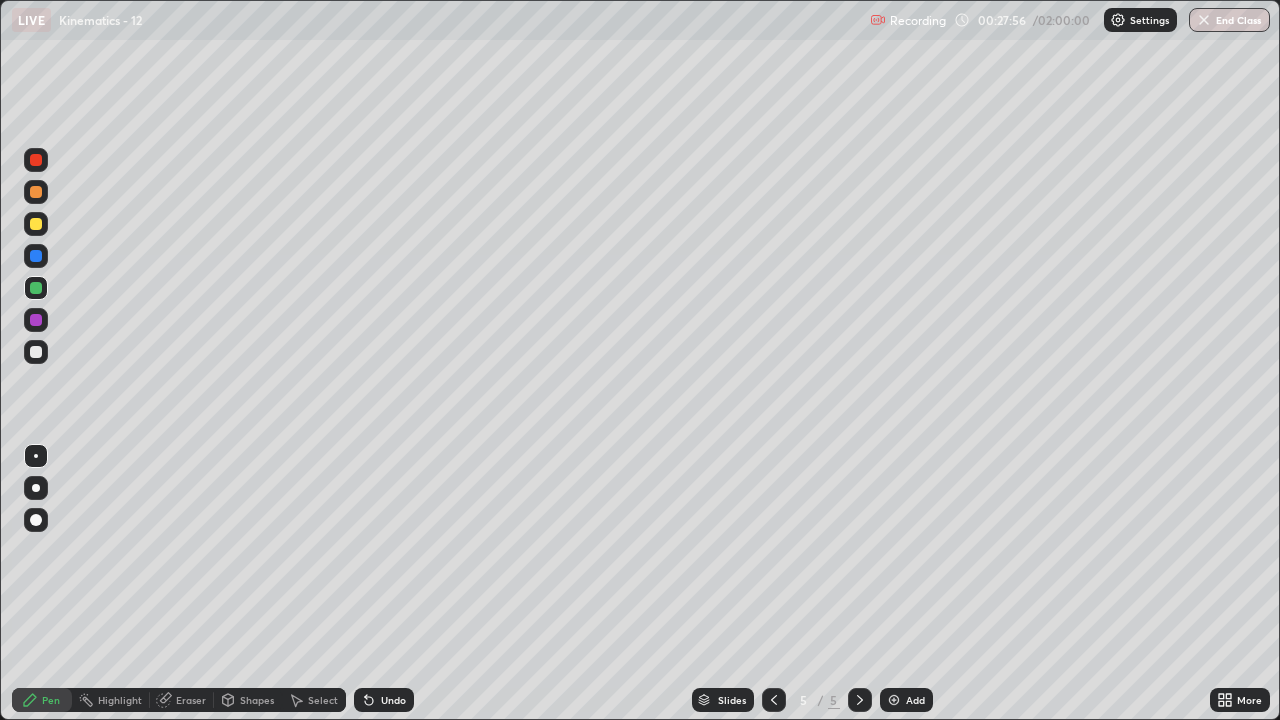click at bounding box center (36, 352) 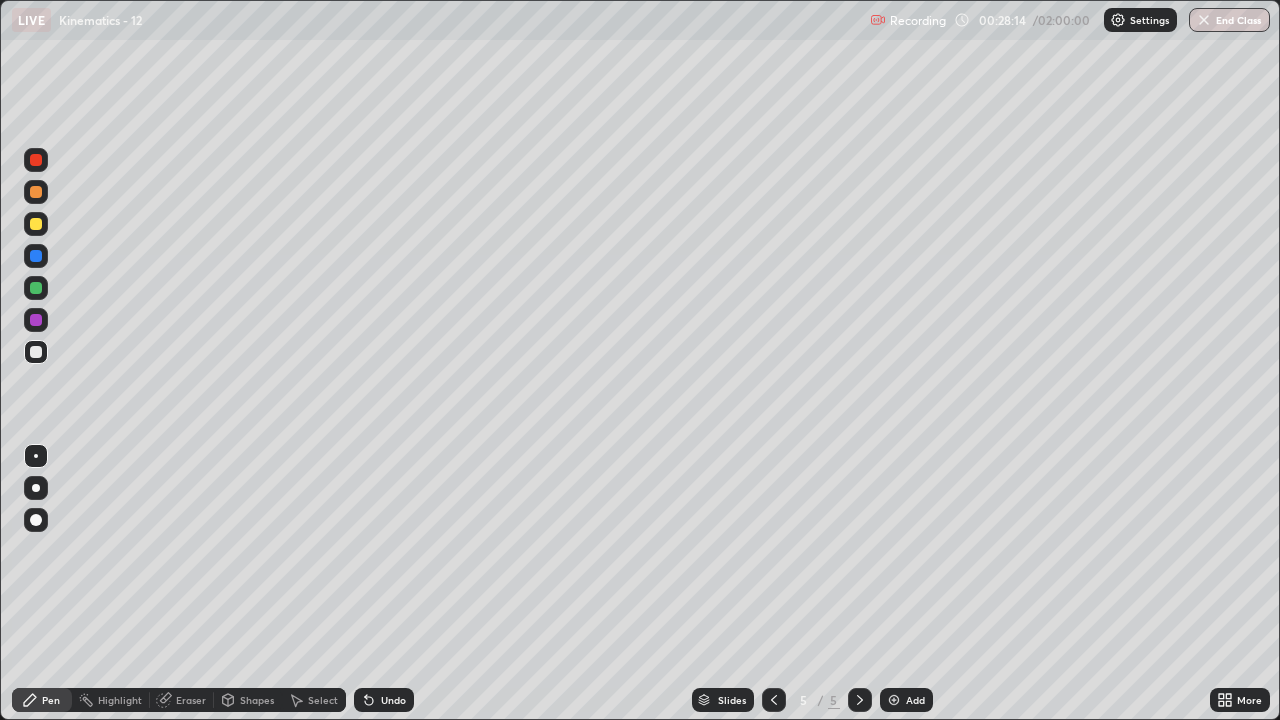 click at bounding box center (36, 224) 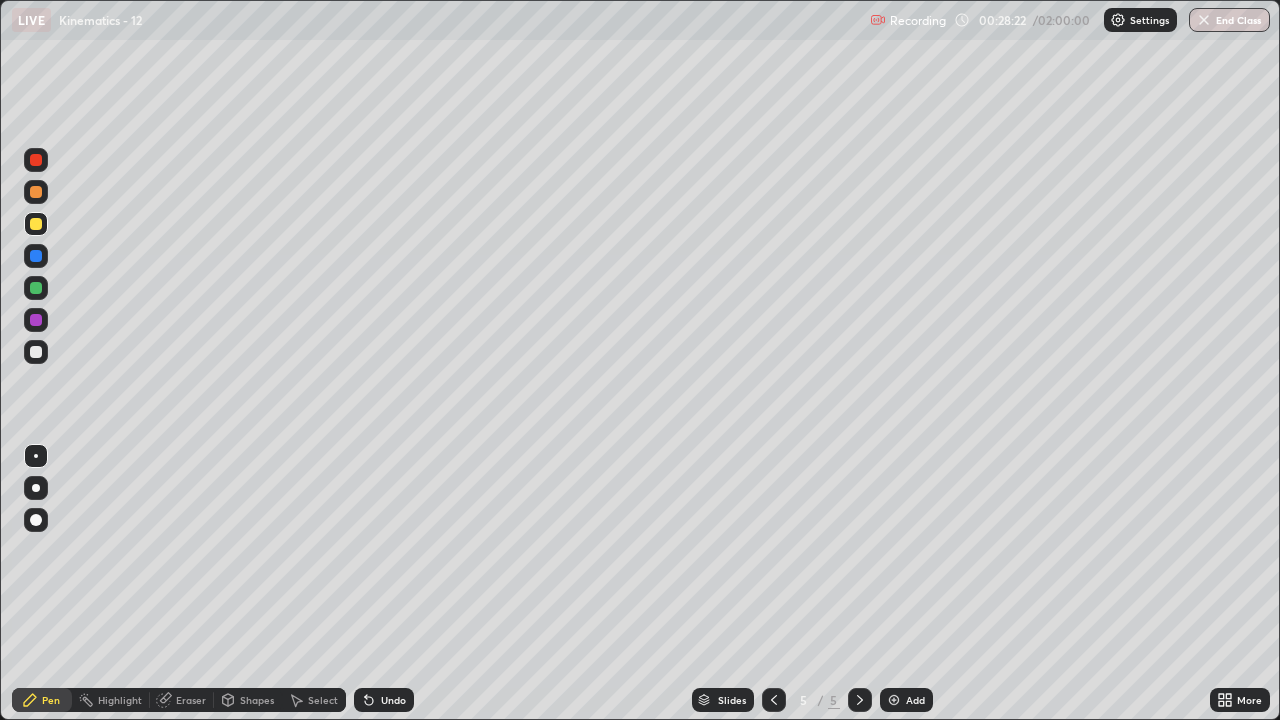 click at bounding box center [36, 352] 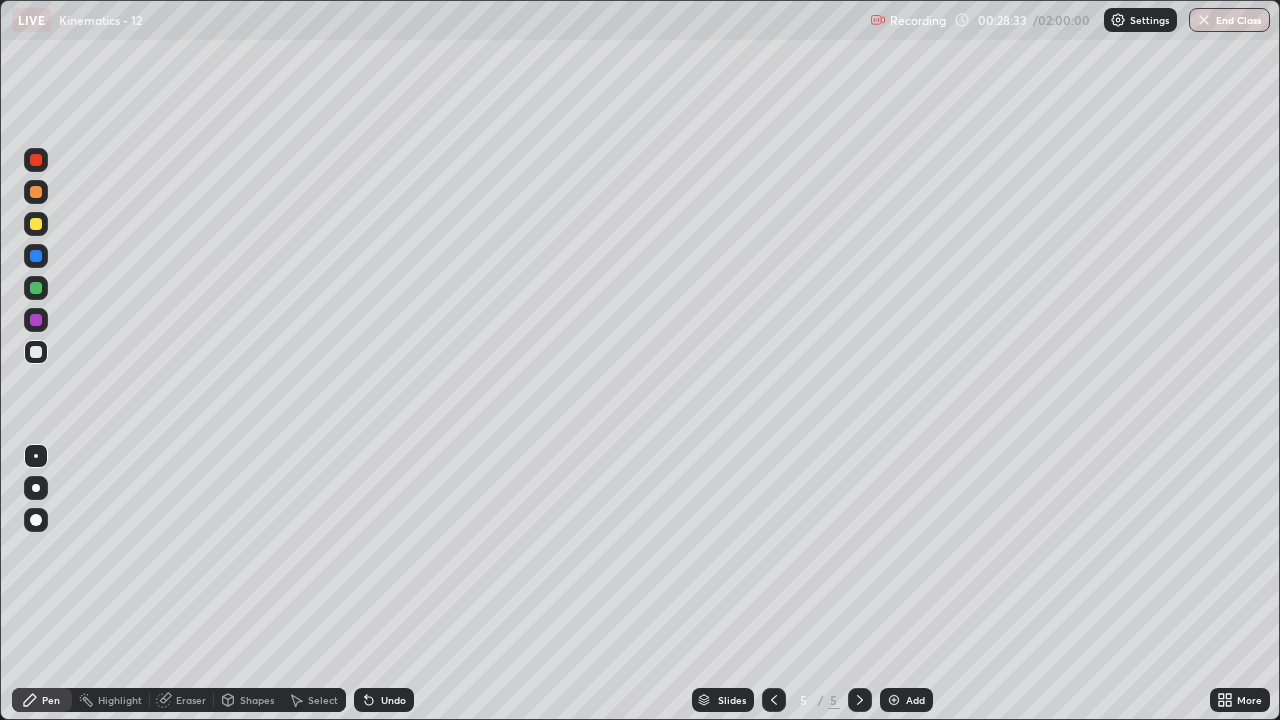 click on "Undo" at bounding box center [380, 700] 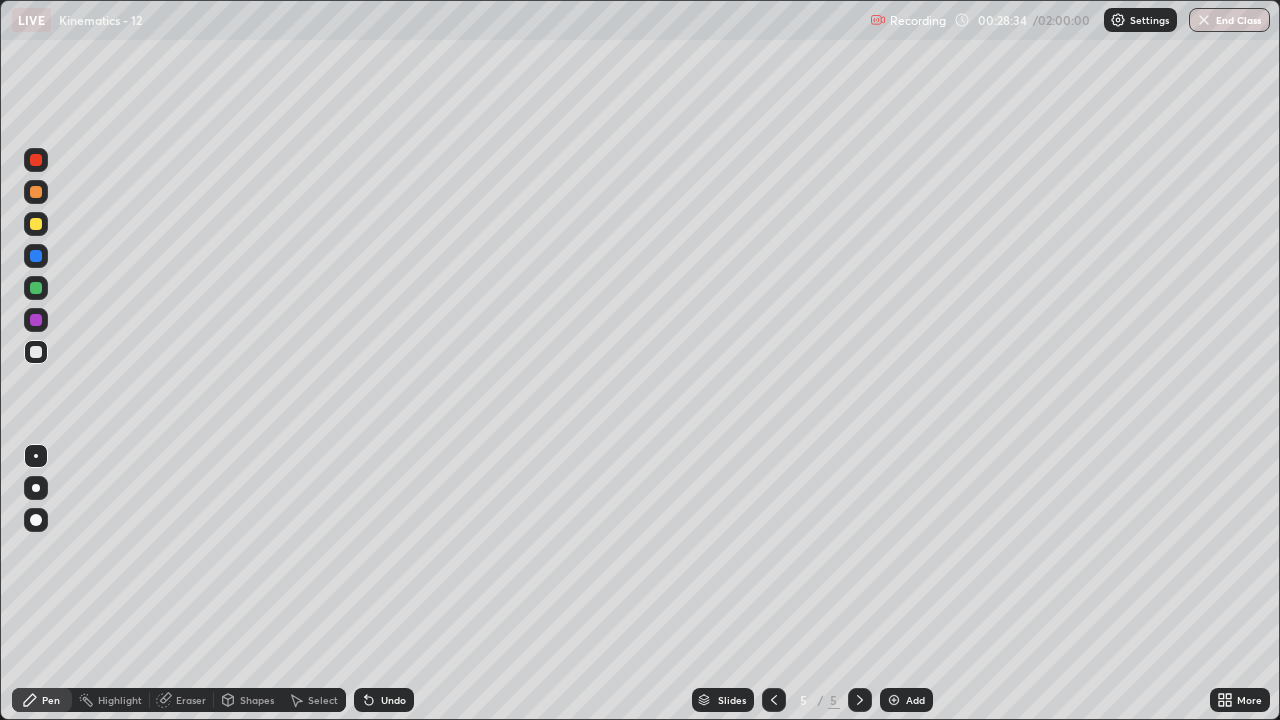 click on "Undo" at bounding box center [380, 700] 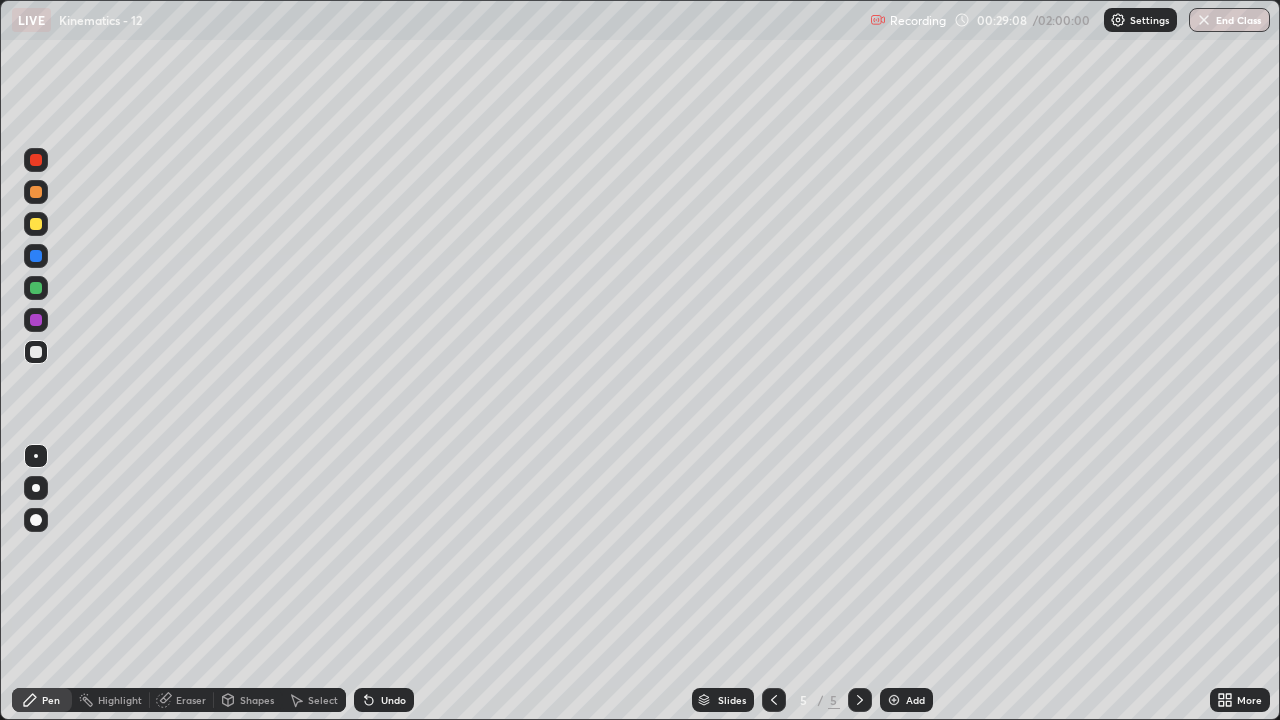 click at bounding box center [36, 288] 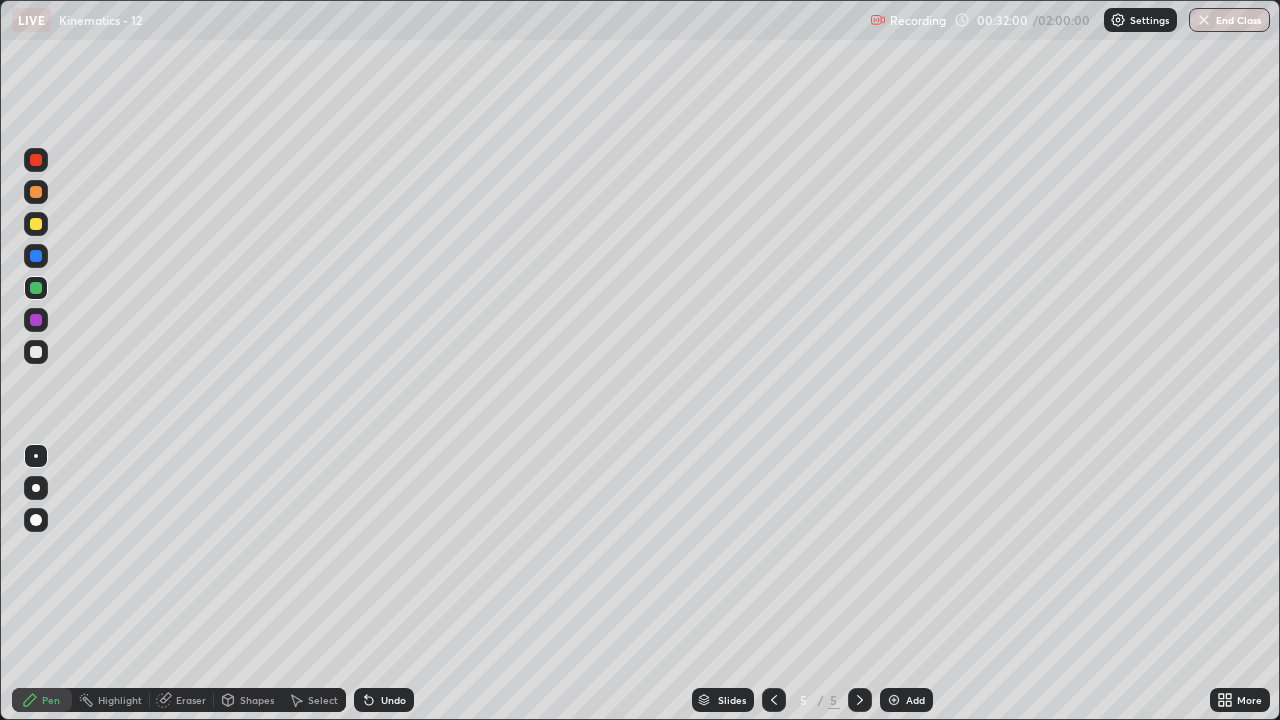 click on "Eraser" at bounding box center (191, 700) 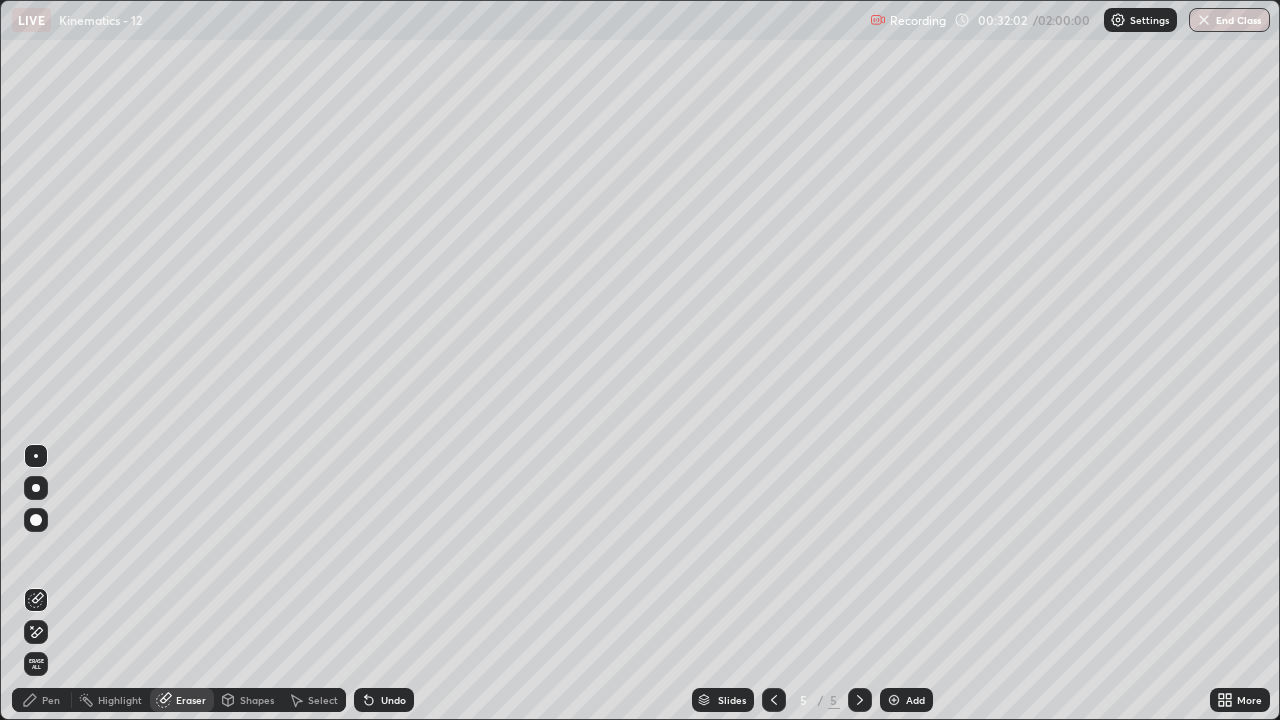 click on "Pen" at bounding box center [42, 700] 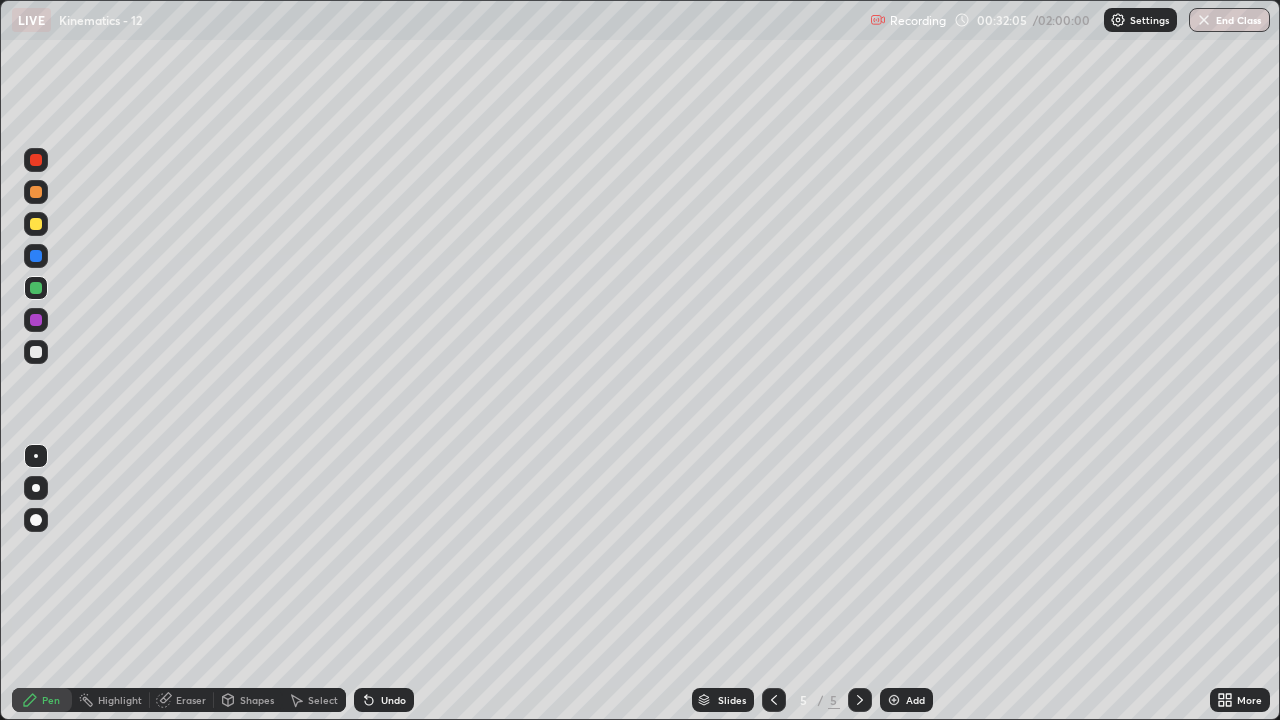 click on "Eraser" at bounding box center [182, 700] 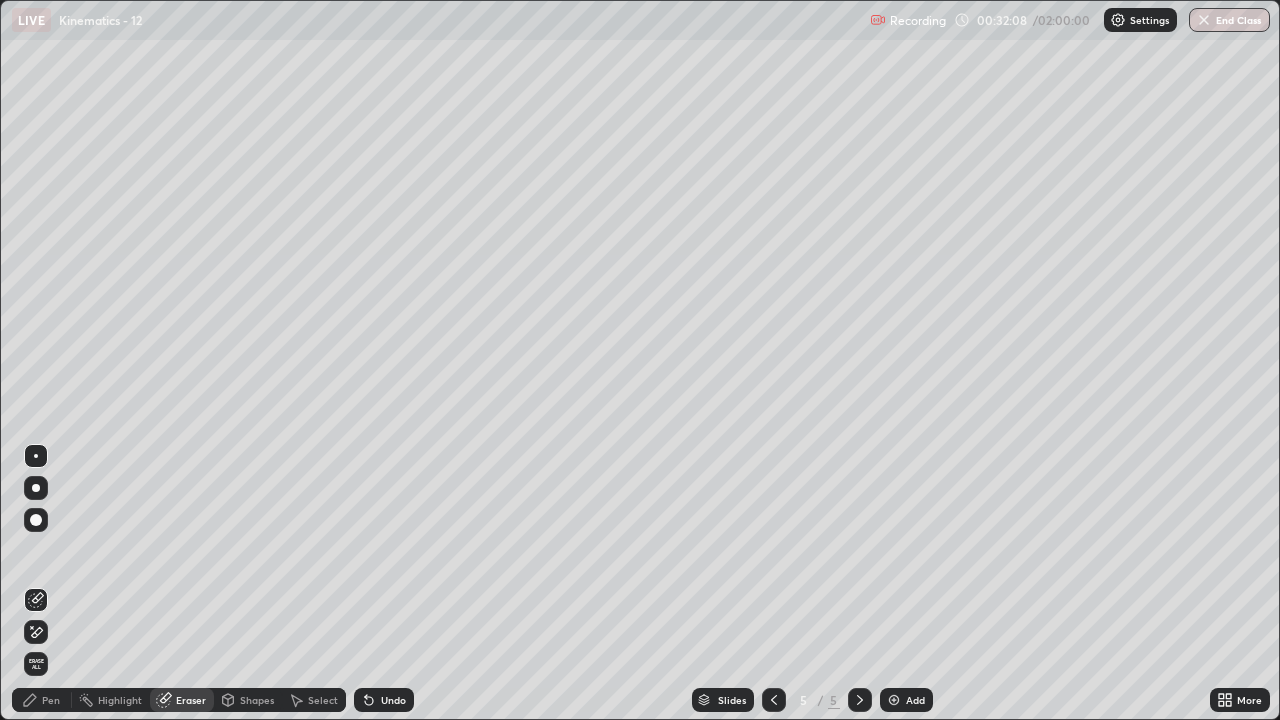 click on "Pen" at bounding box center [42, 700] 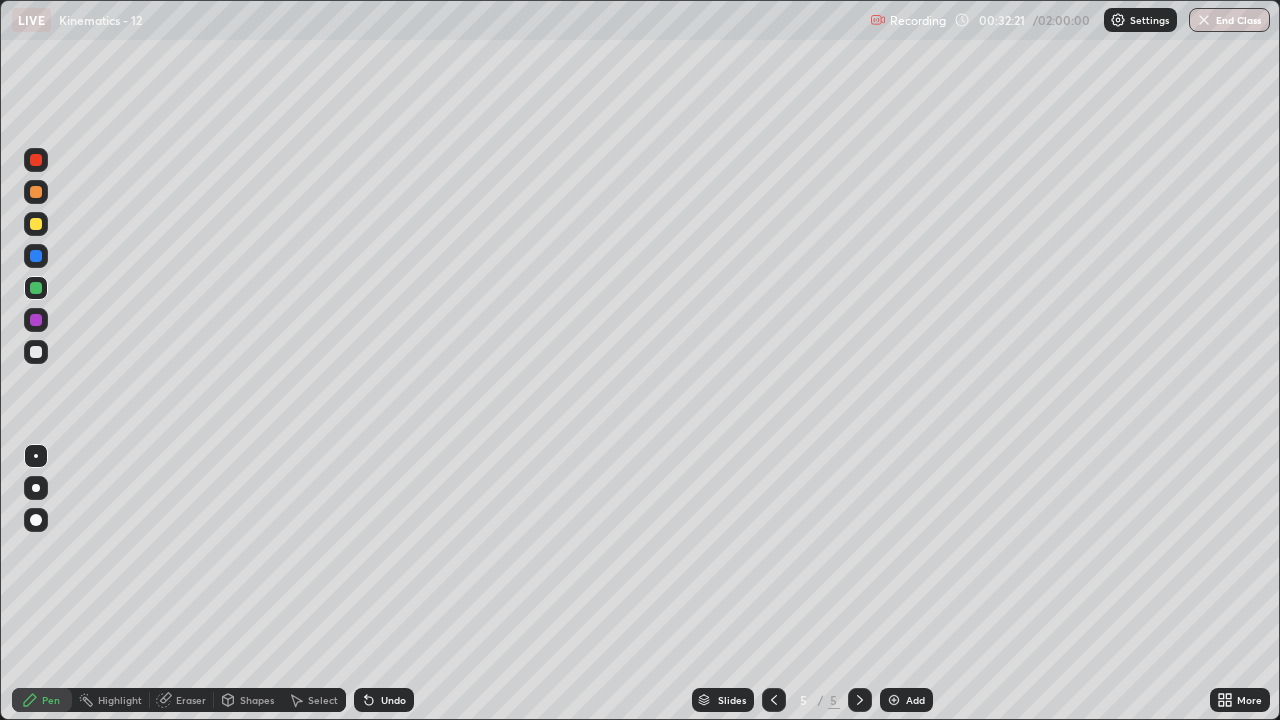click on "Undo" at bounding box center [393, 700] 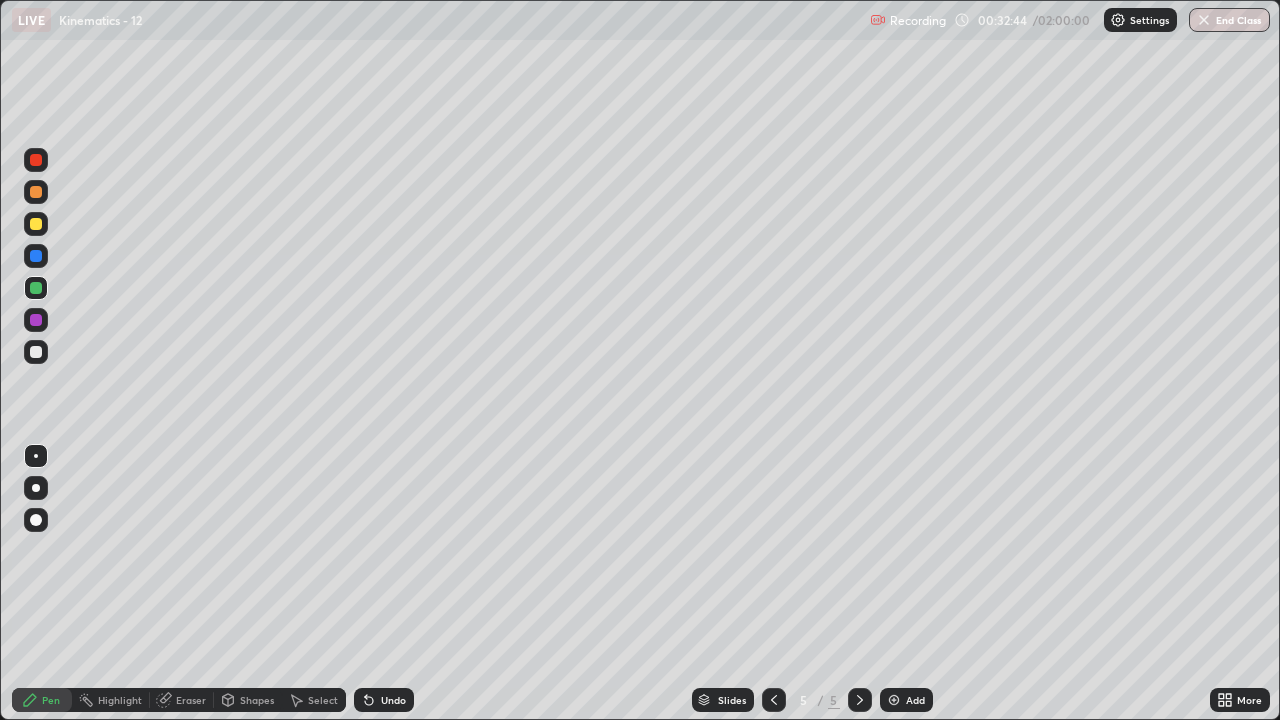 click on "Eraser" at bounding box center (191, 700) 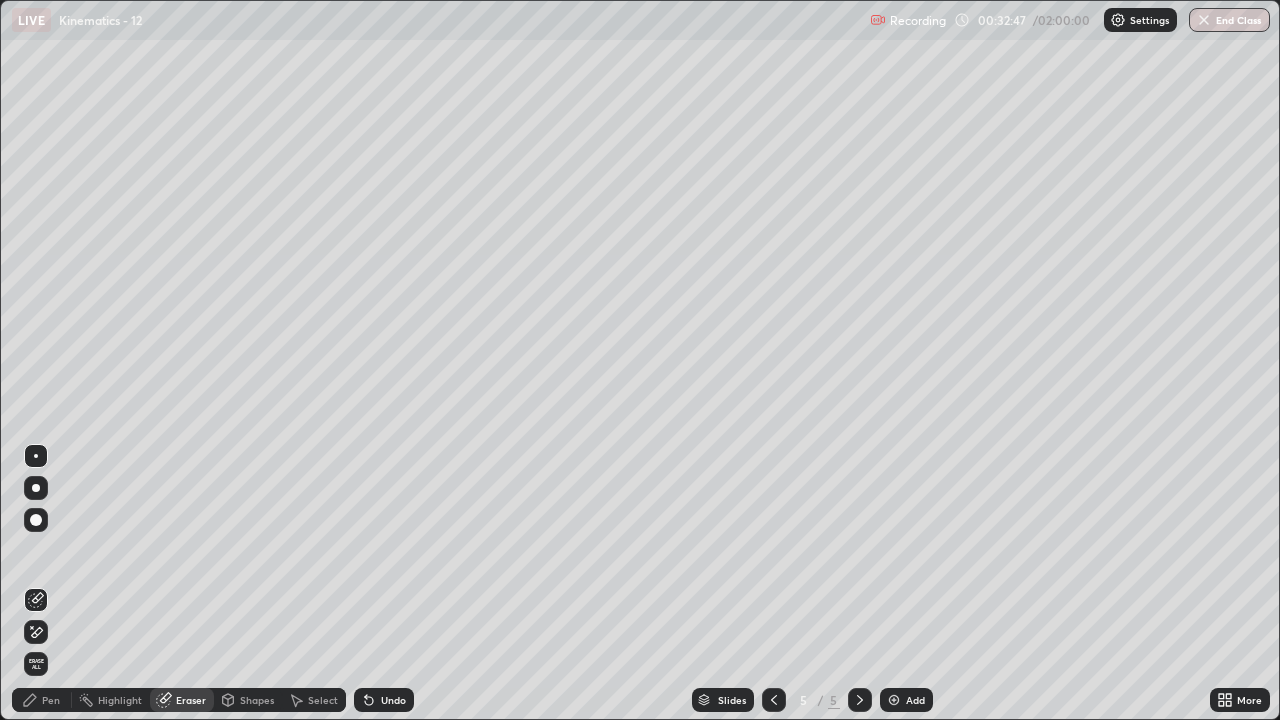 click on "Pen" at bounding box center [51, 700] 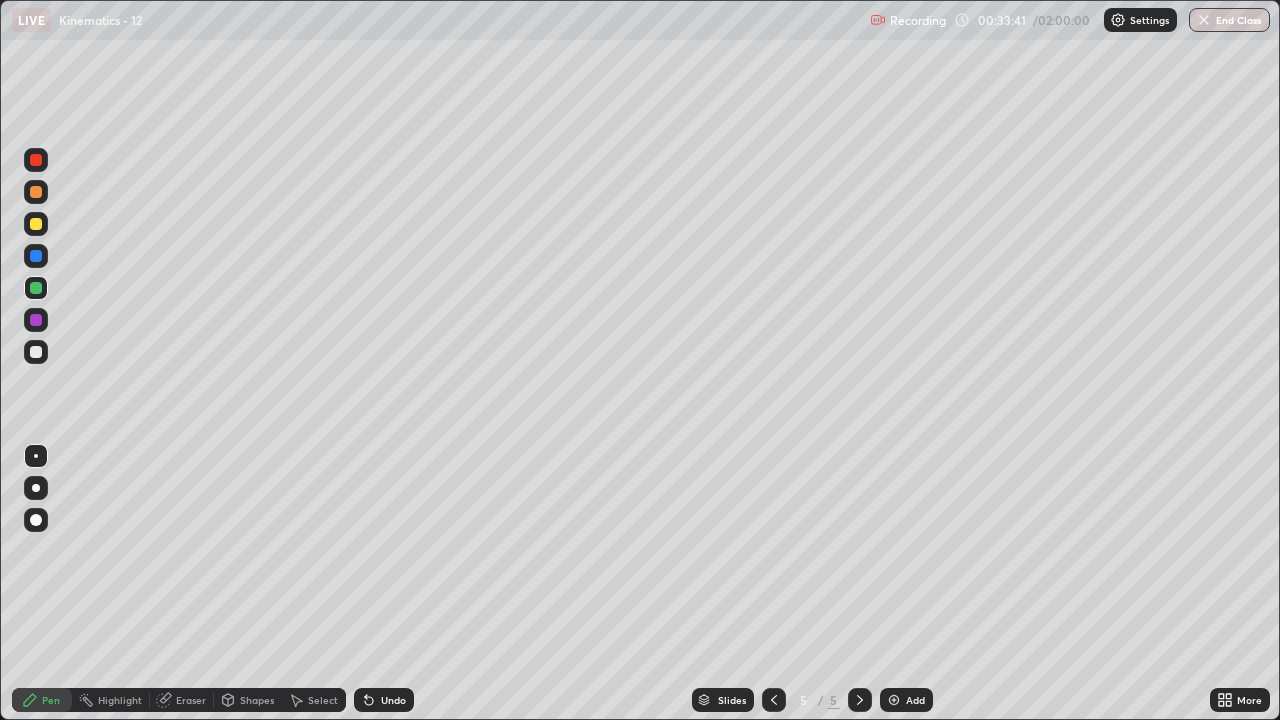 click at bounding box center [36, 320] 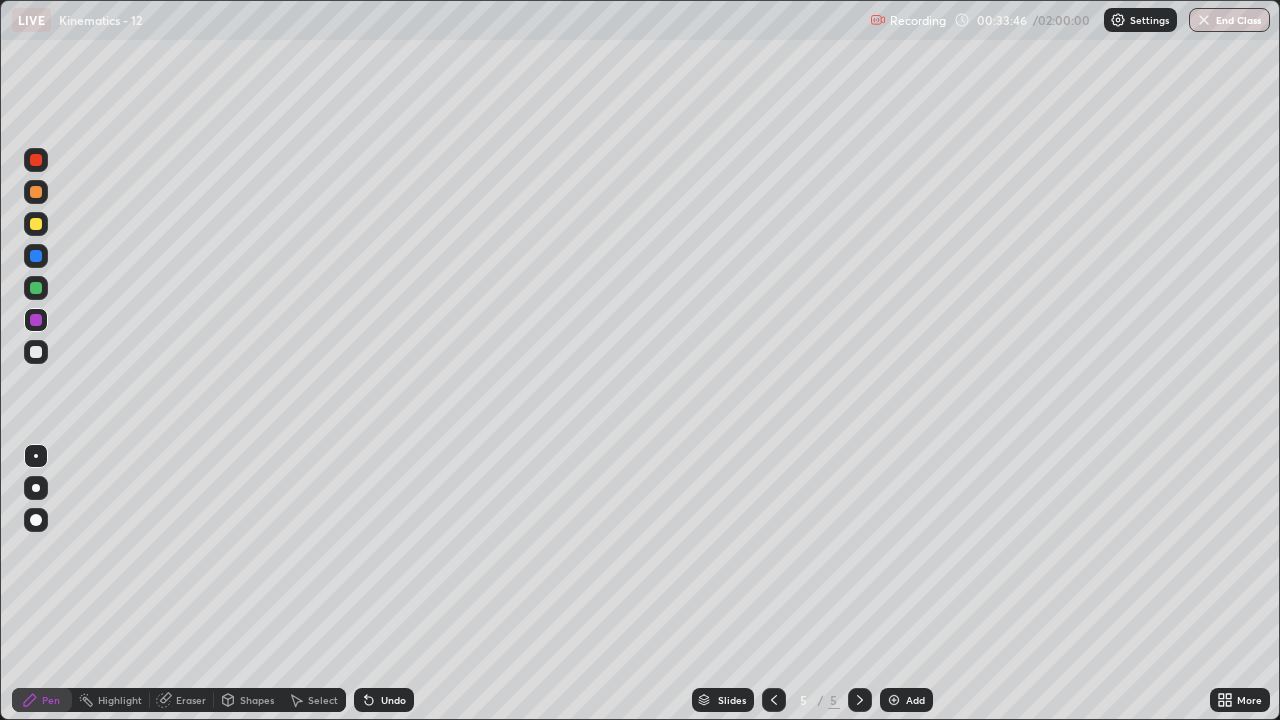 click at bounding box center (36, 352) 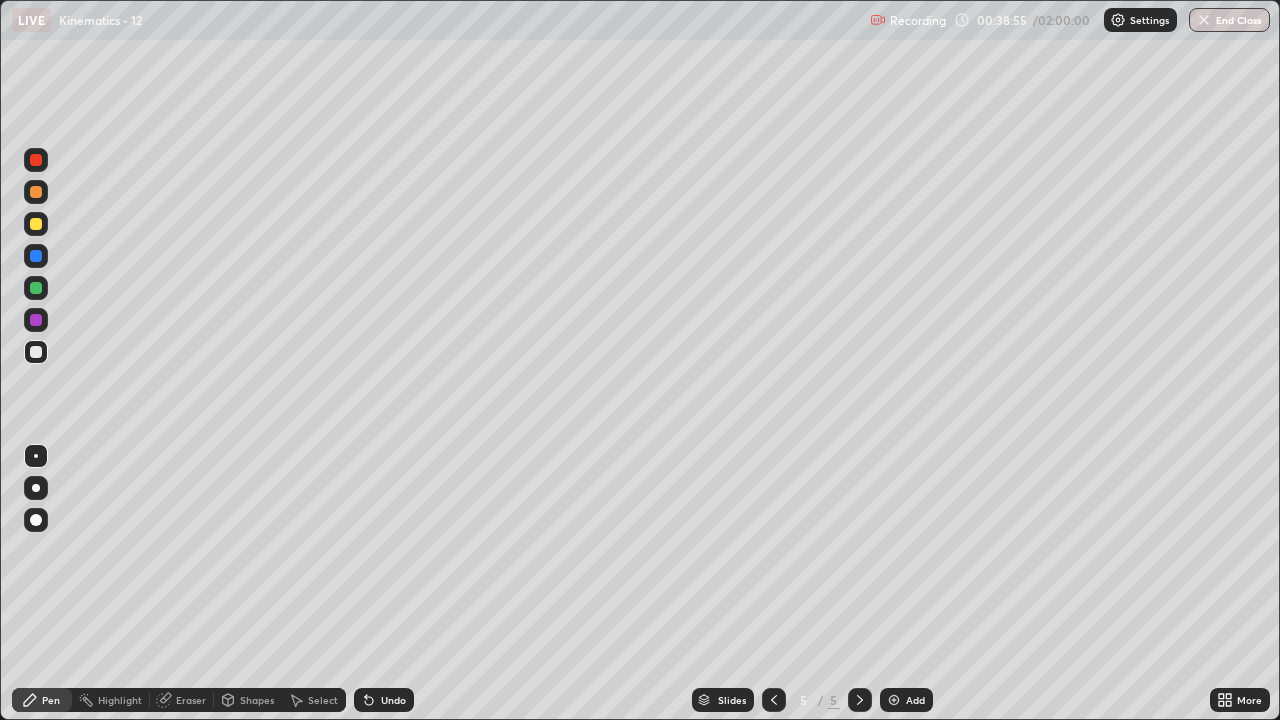 click at bounding box center [894, 700] 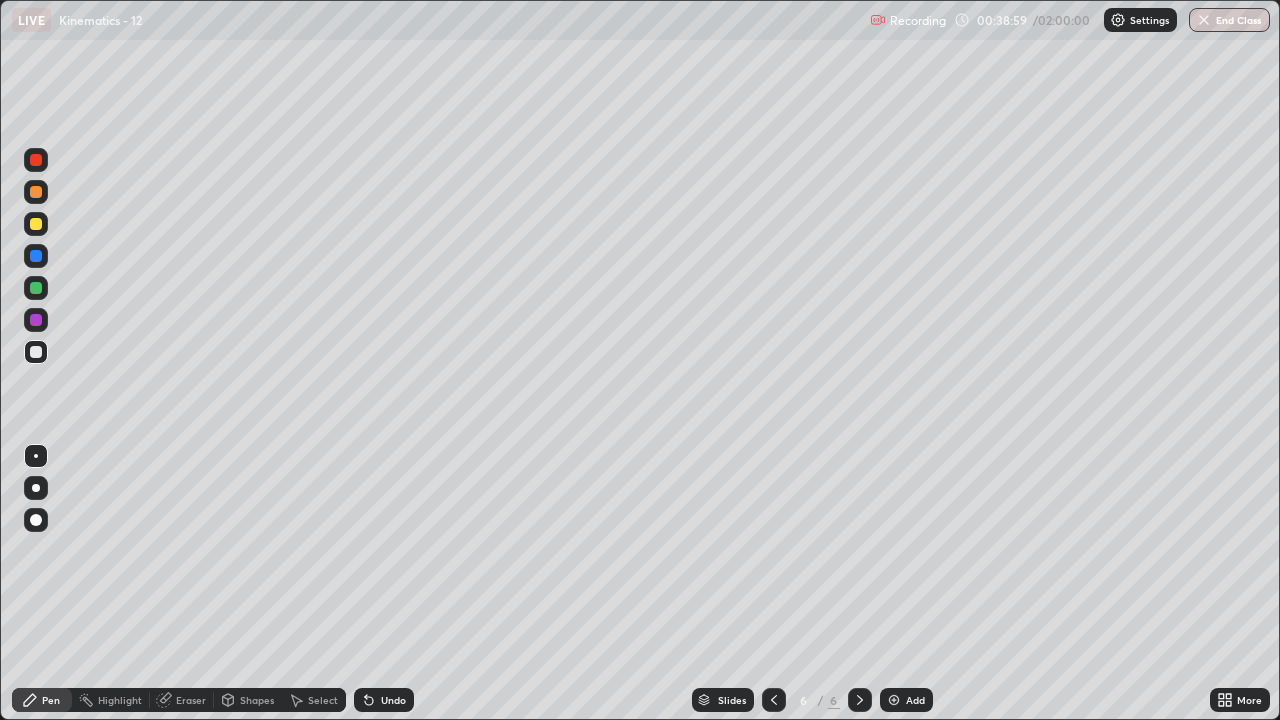 click at bounding box center (36, 224) 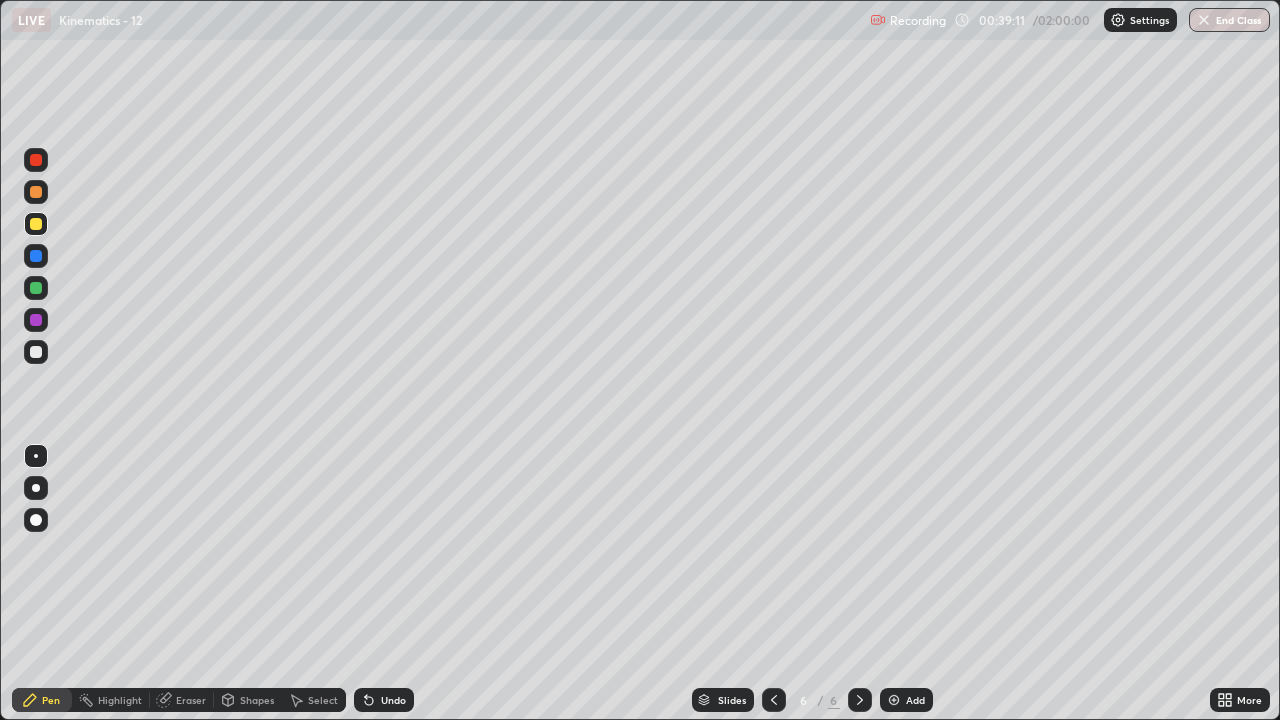 click on "Undo" at bounding box center (393, 700) 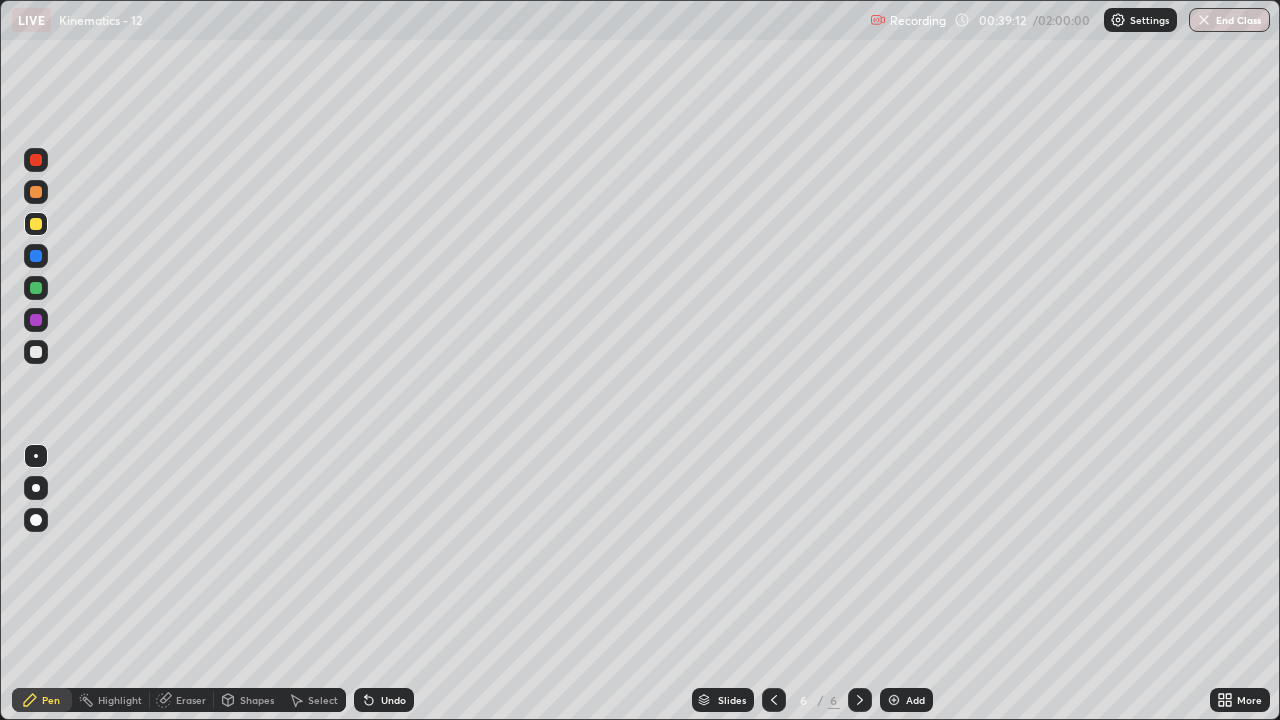 click on "Undo" at bounding box center [393, 700] 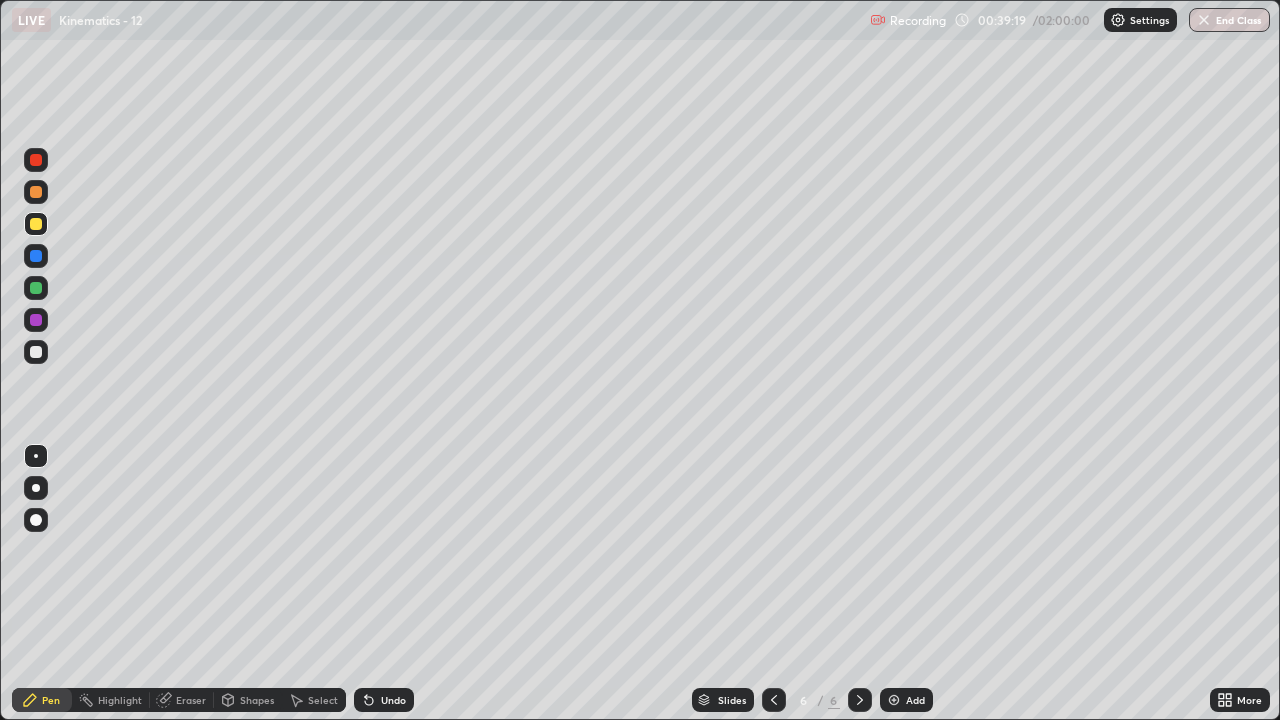 click on "Undo" at bounding box center (393, 700) 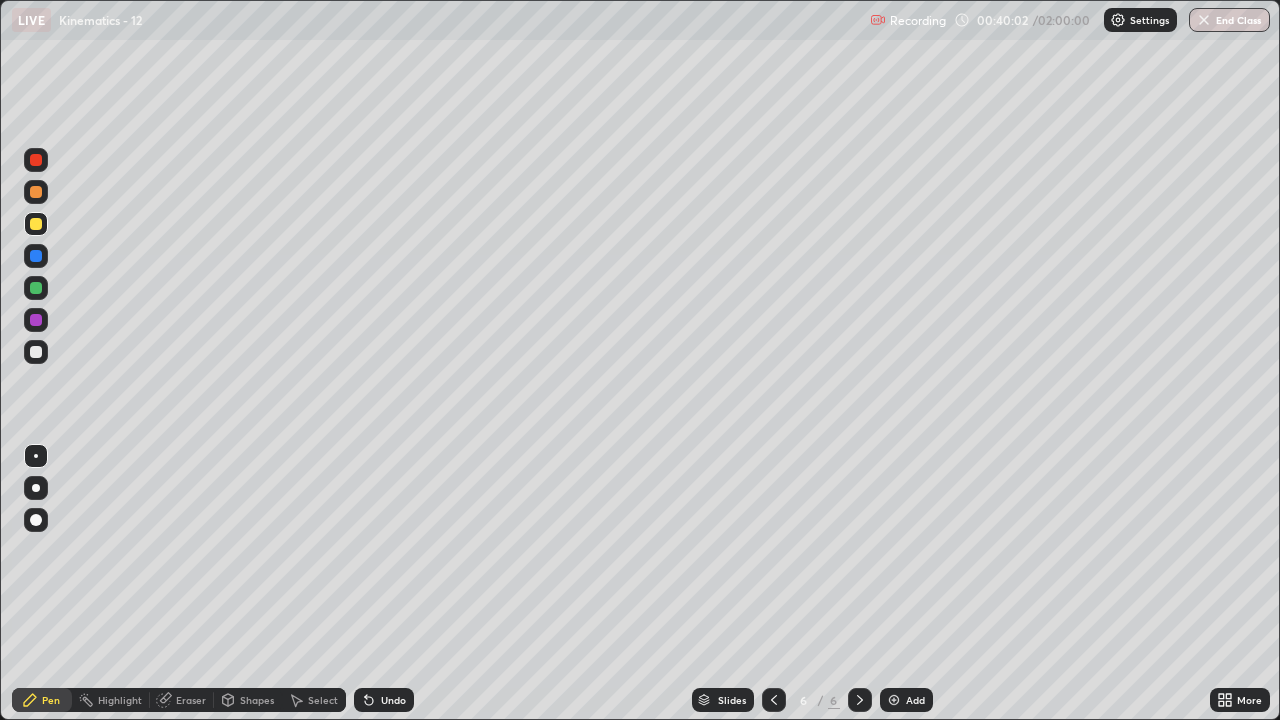 click on "Undo" at bounding box center (393, 700) 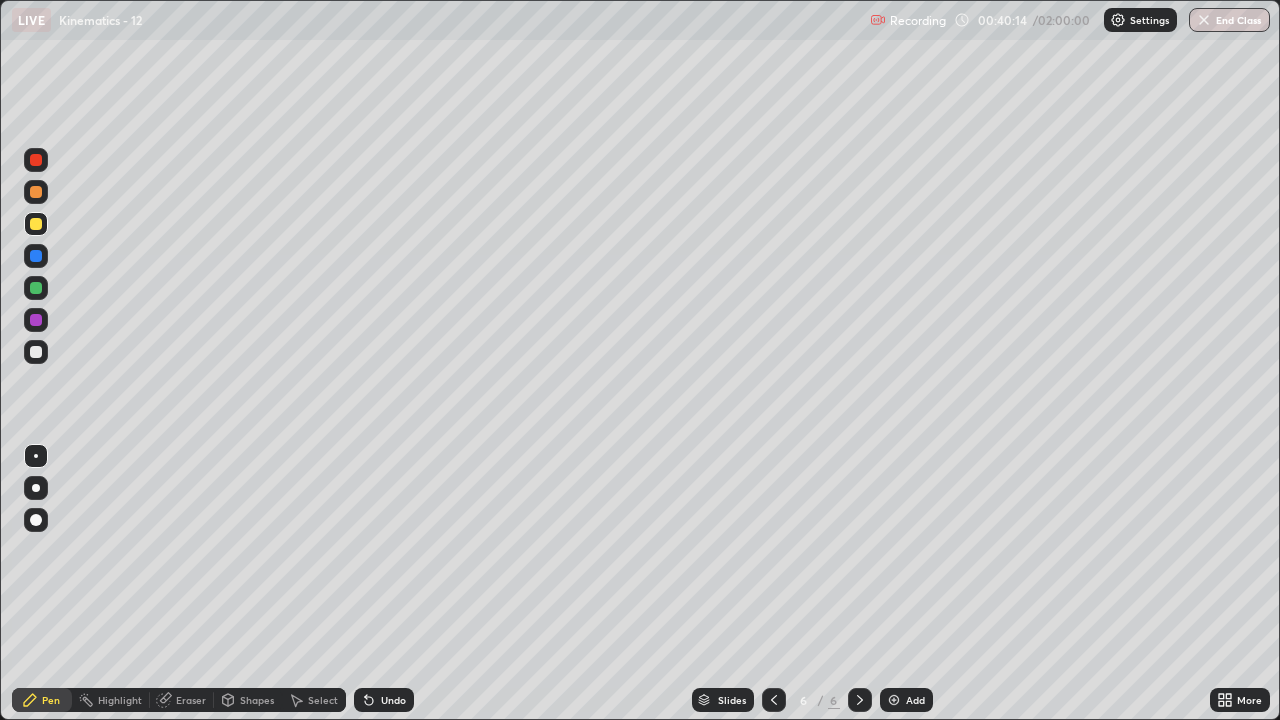 click at bounding box center (36, 352) 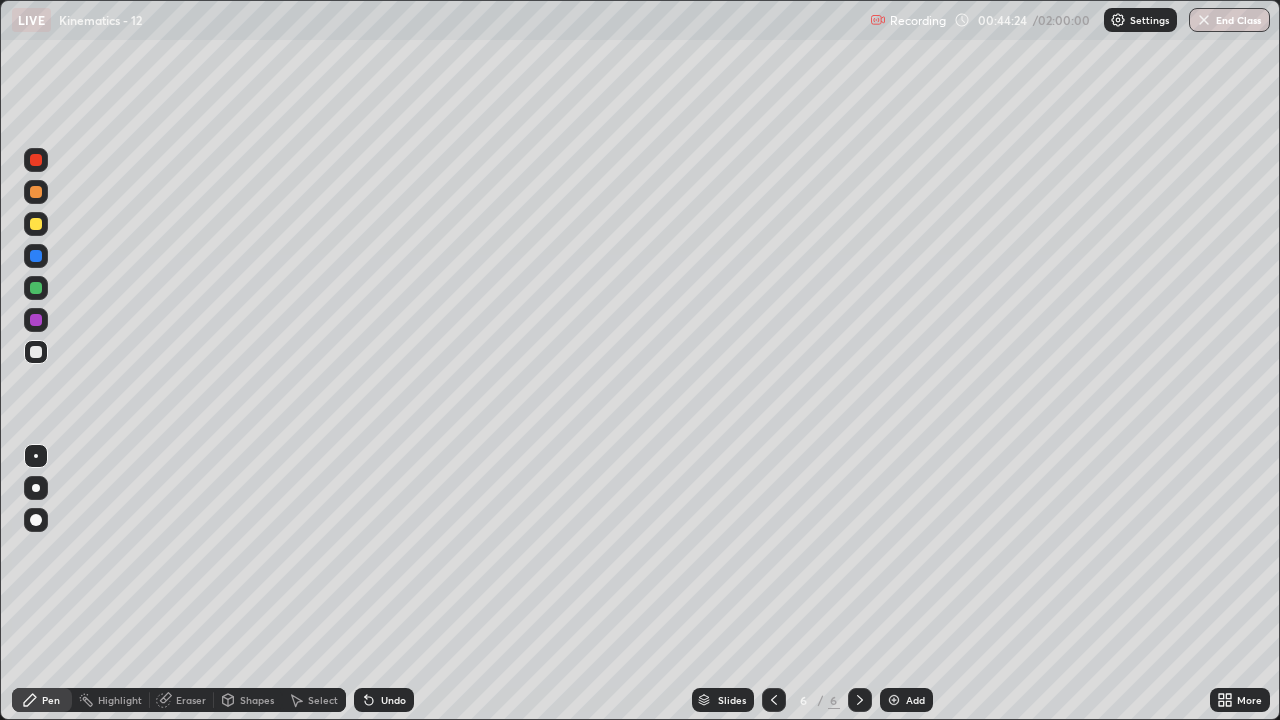 click on "Add" at bounding box center (906, 700) 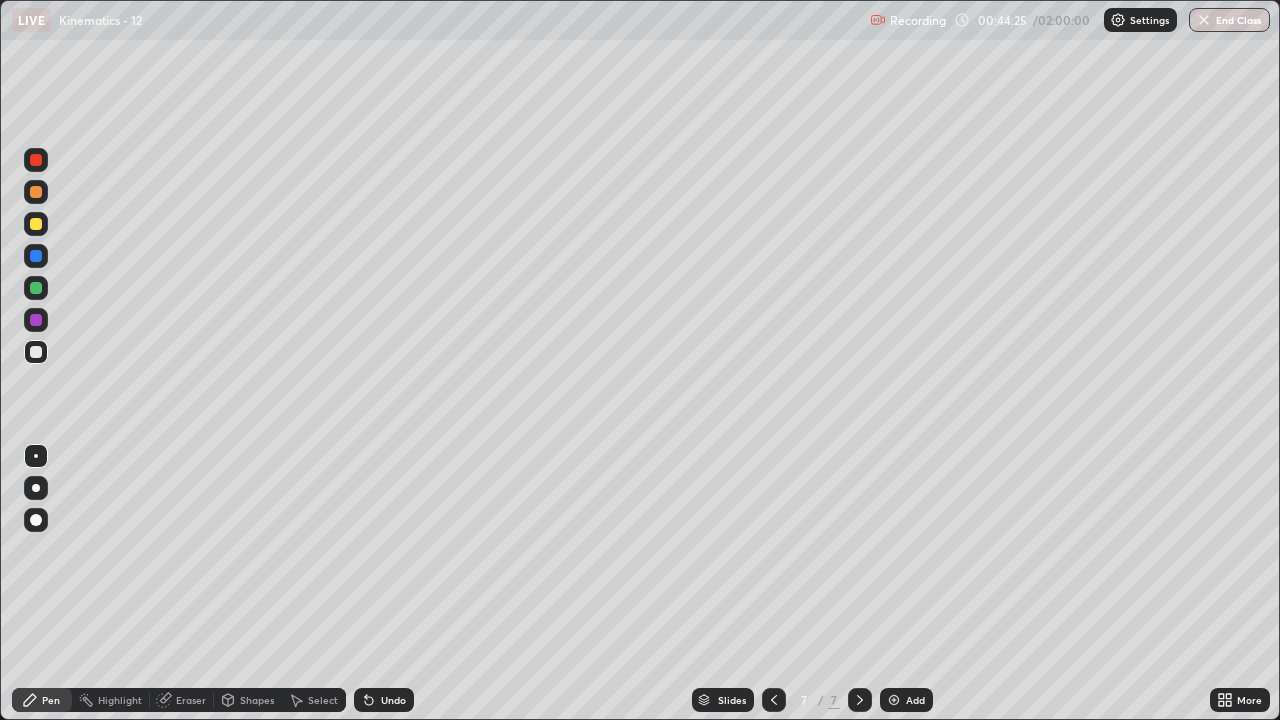 click at bounding box center [36, 224] 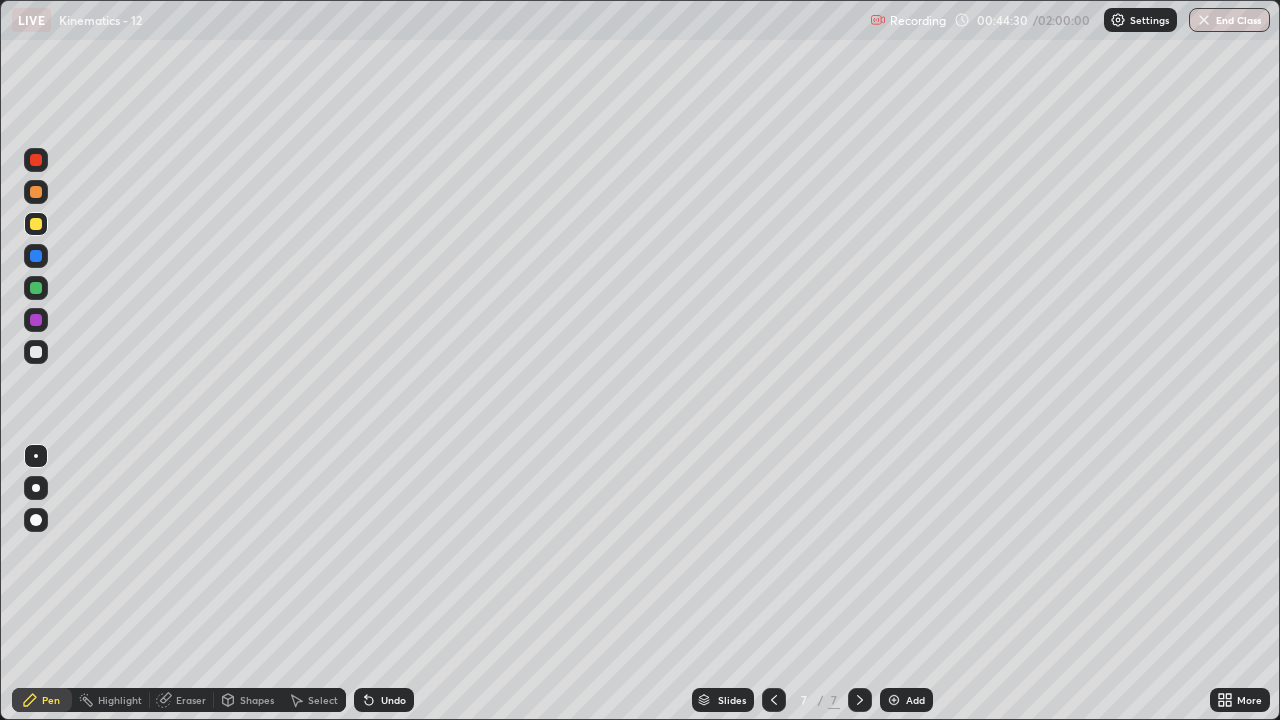 click at bounding box center (774, 700) 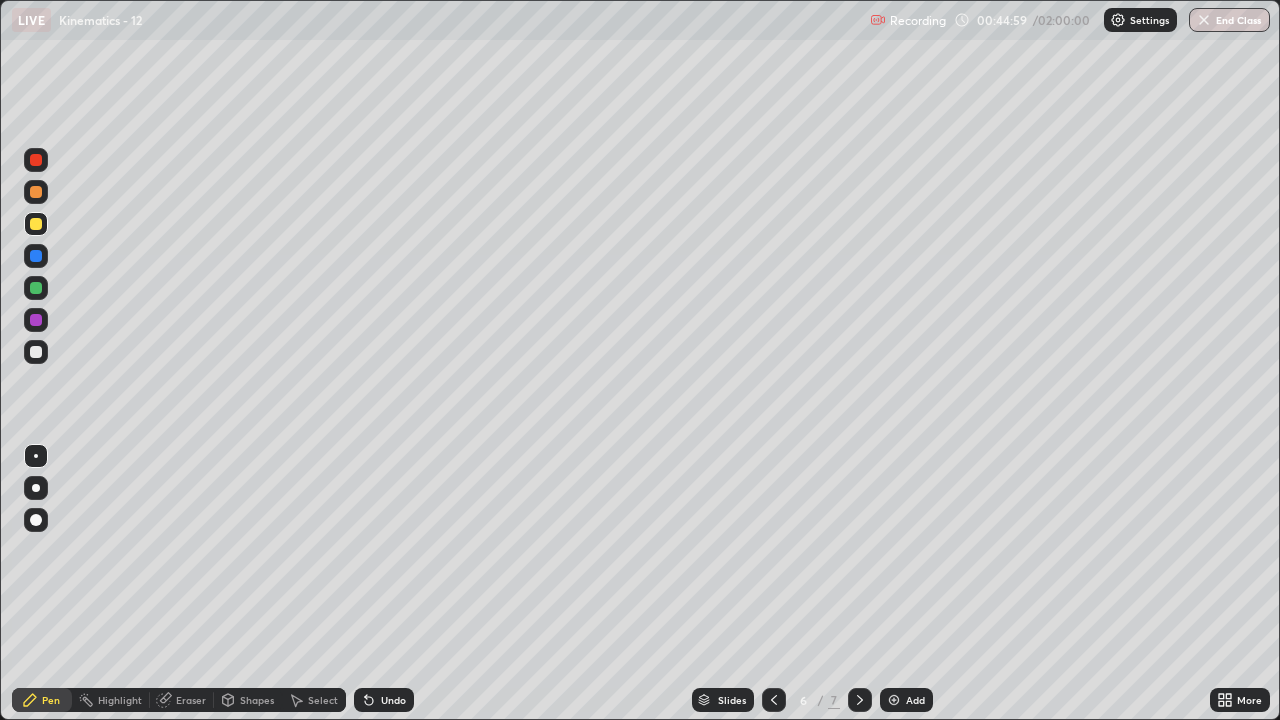 click at bounding box center (860, 700) 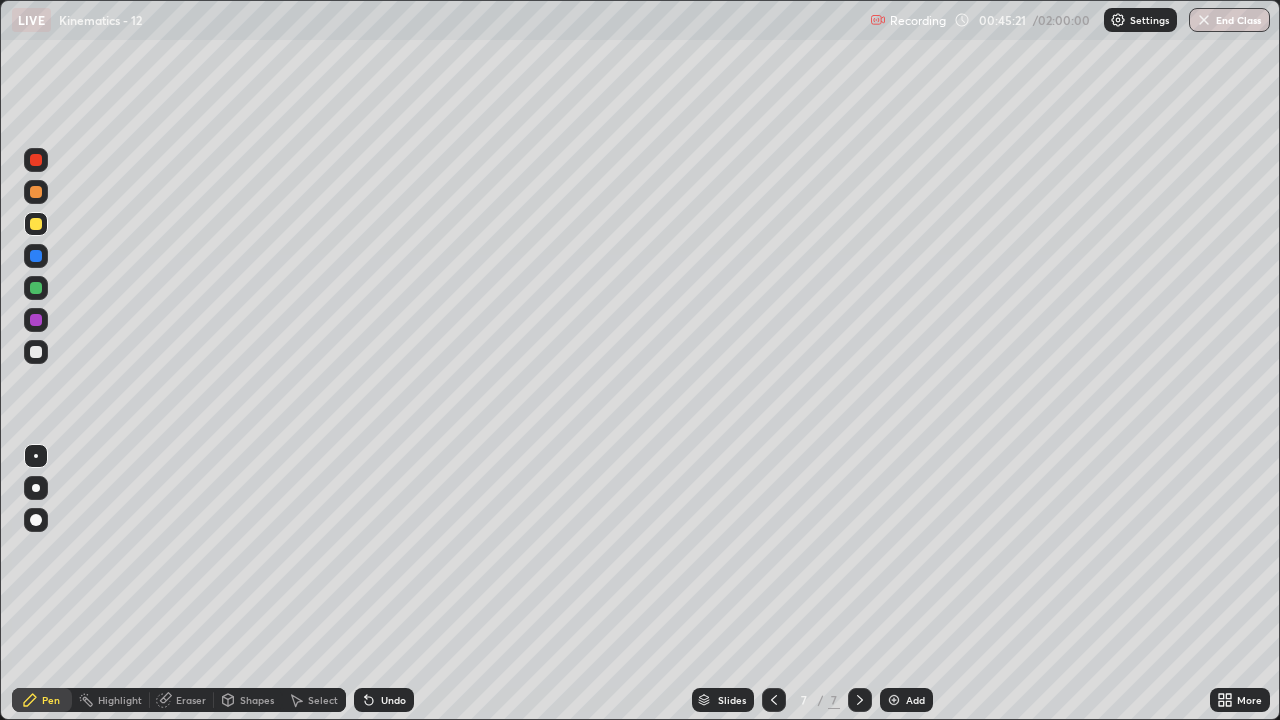 click on "Undo" at bounding box center (393, 700) 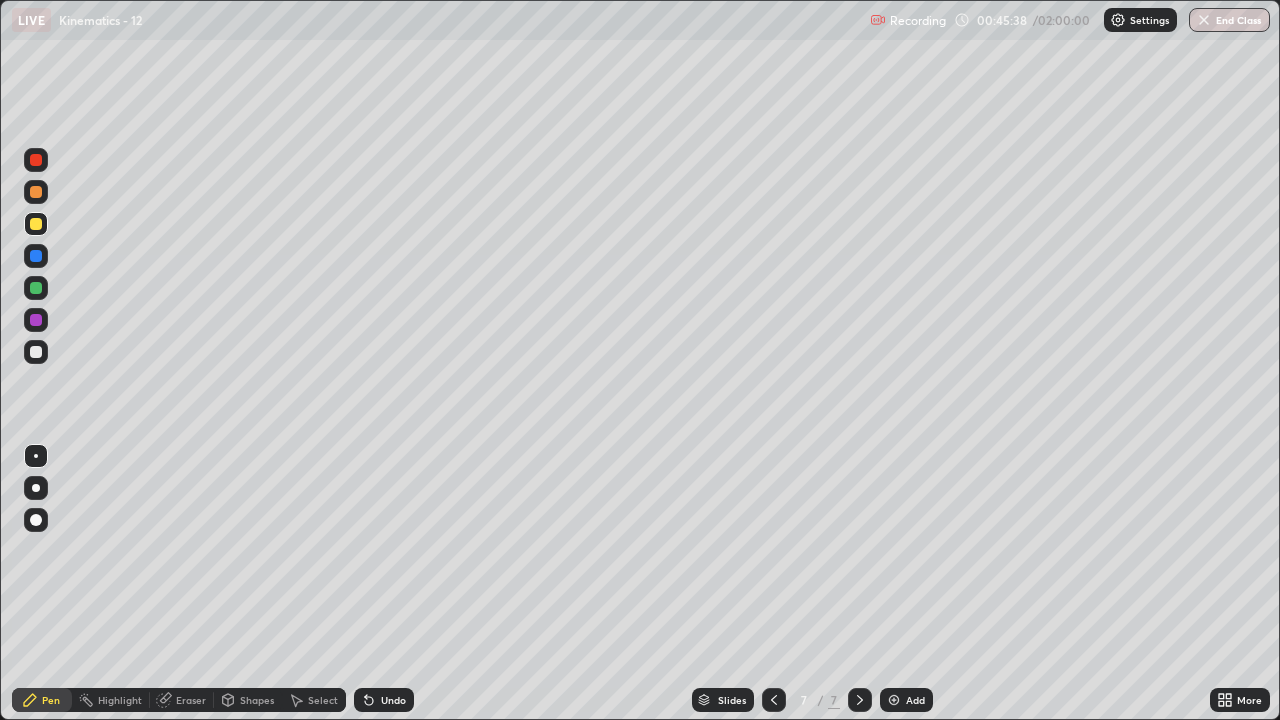 click at bounding box center (36, 352) 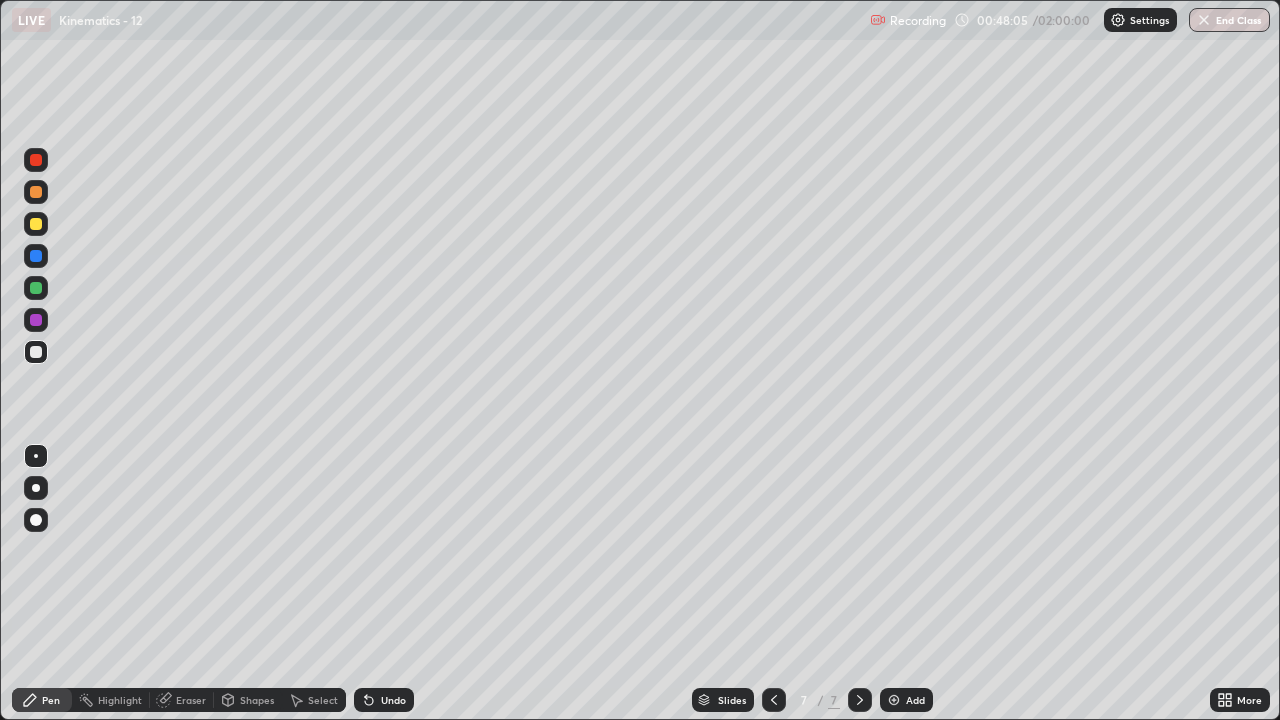 click on "Setting up your live class" at bounding box center (640, 360) 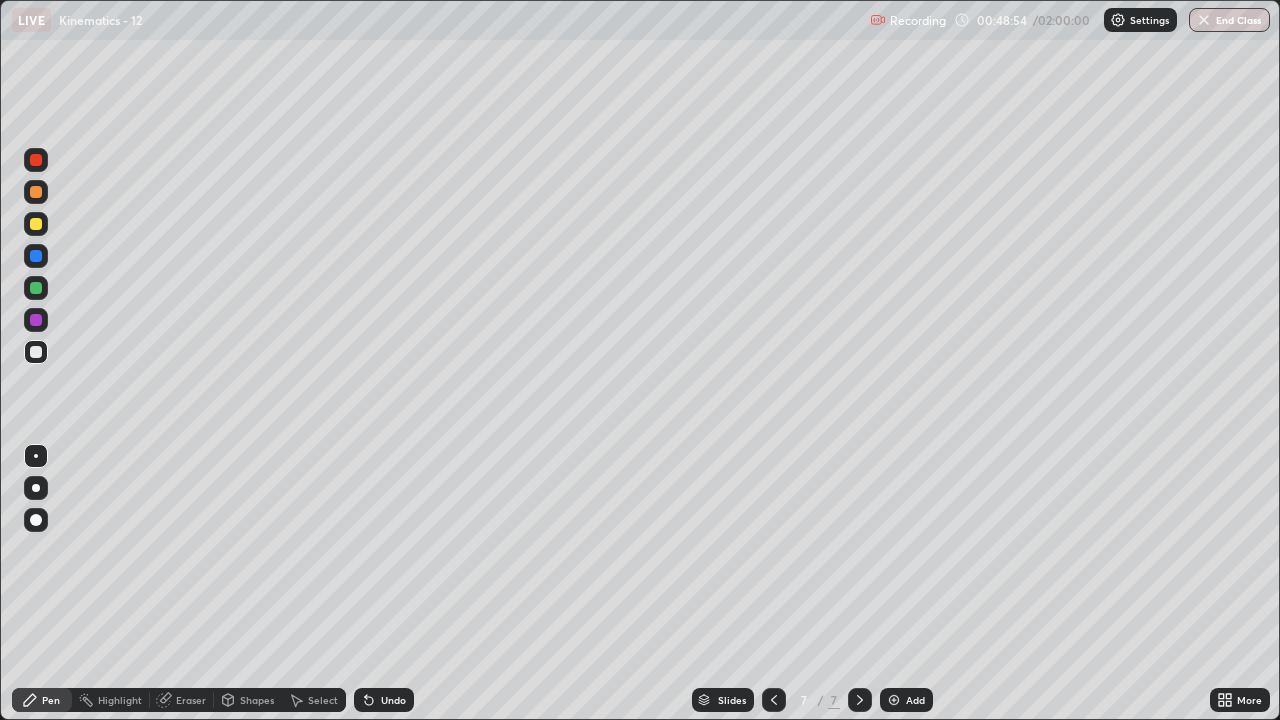 click 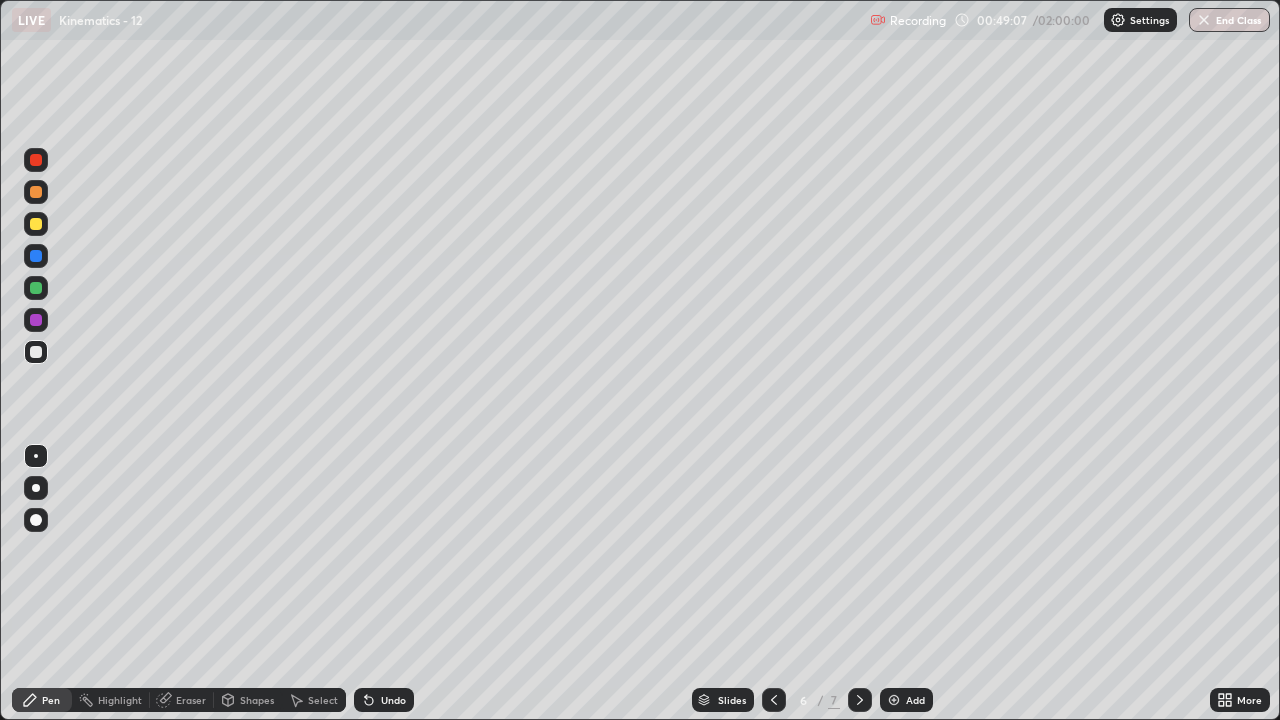 click 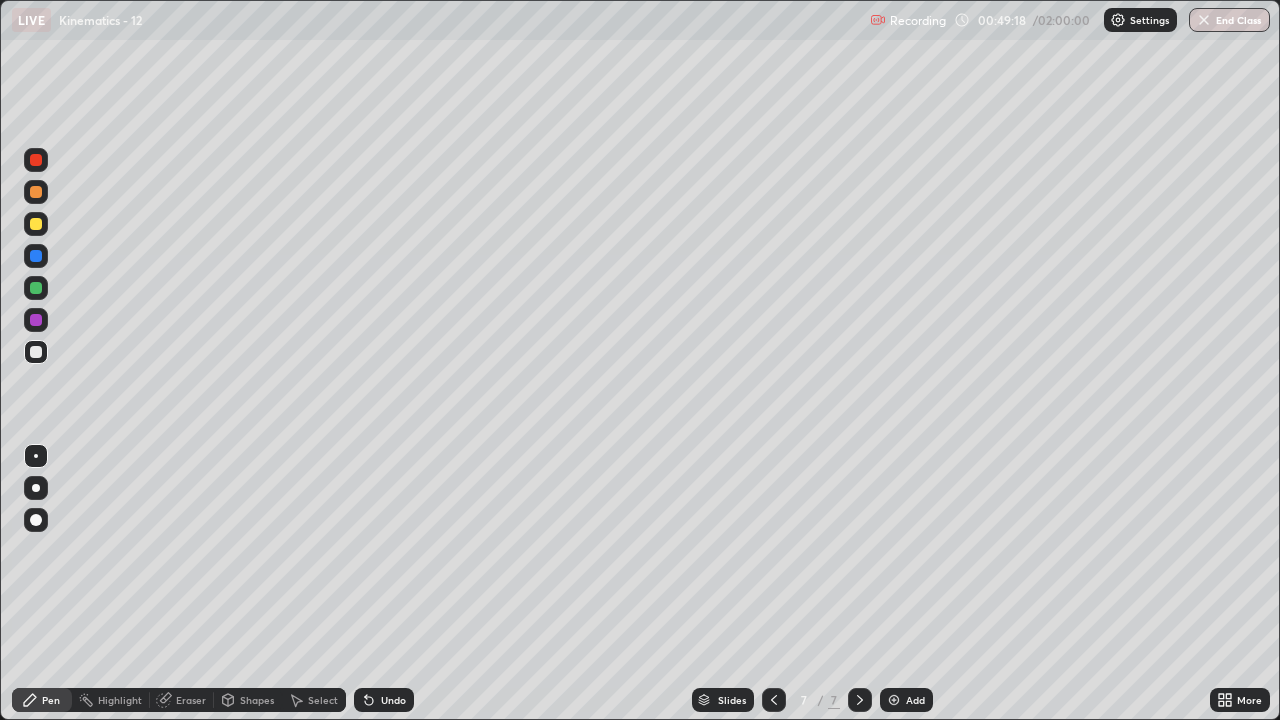 click at bounding box center [36, 224] 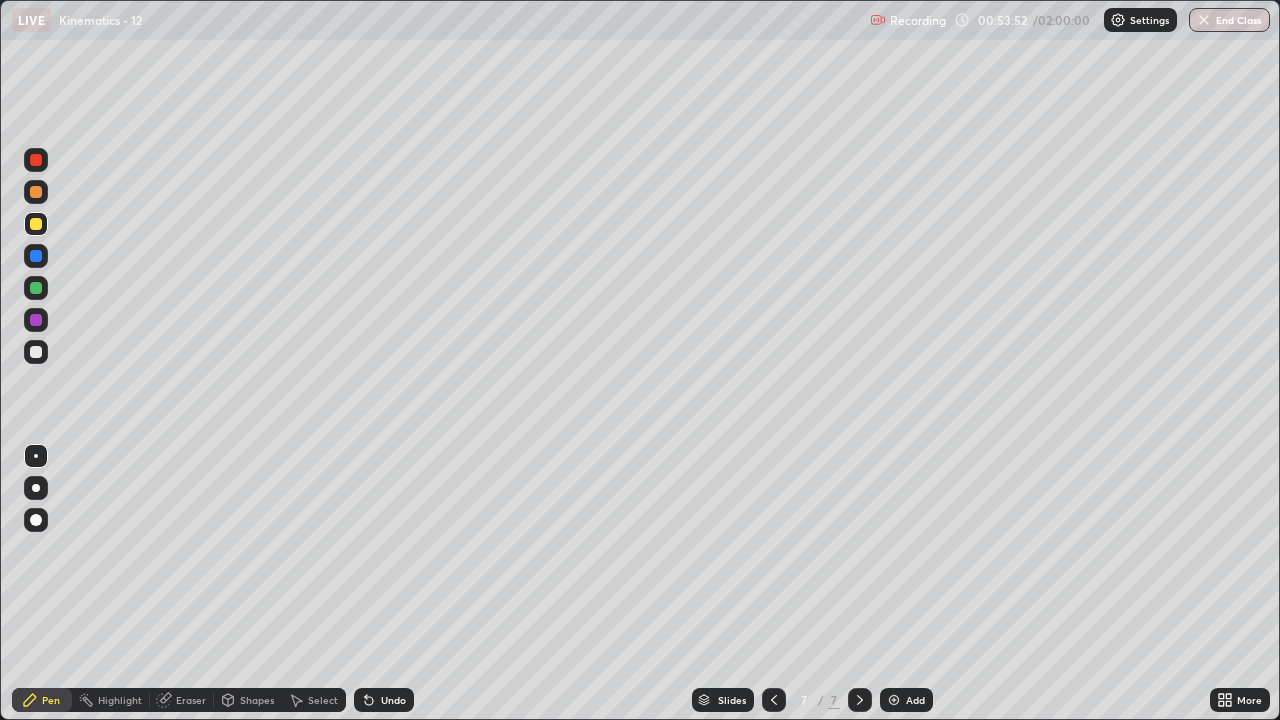 click on "Add" at bounding box center (915, 700) 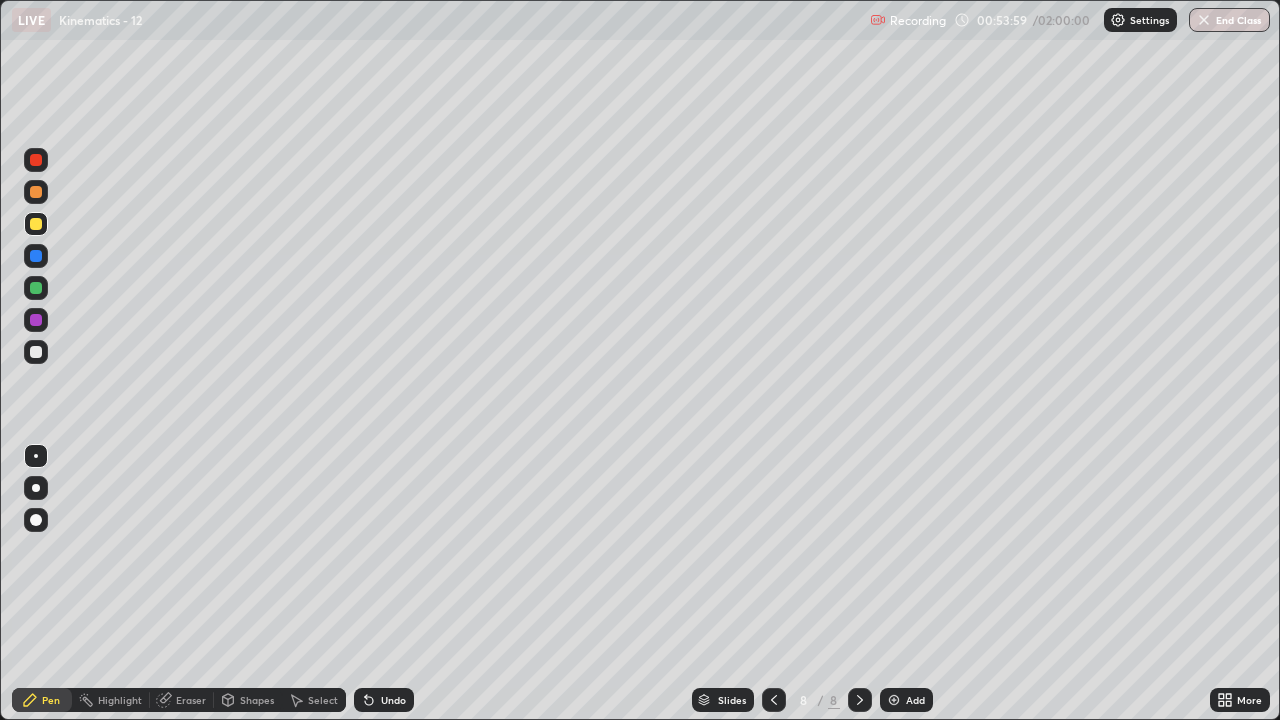 click at bounding box center (36, 352) 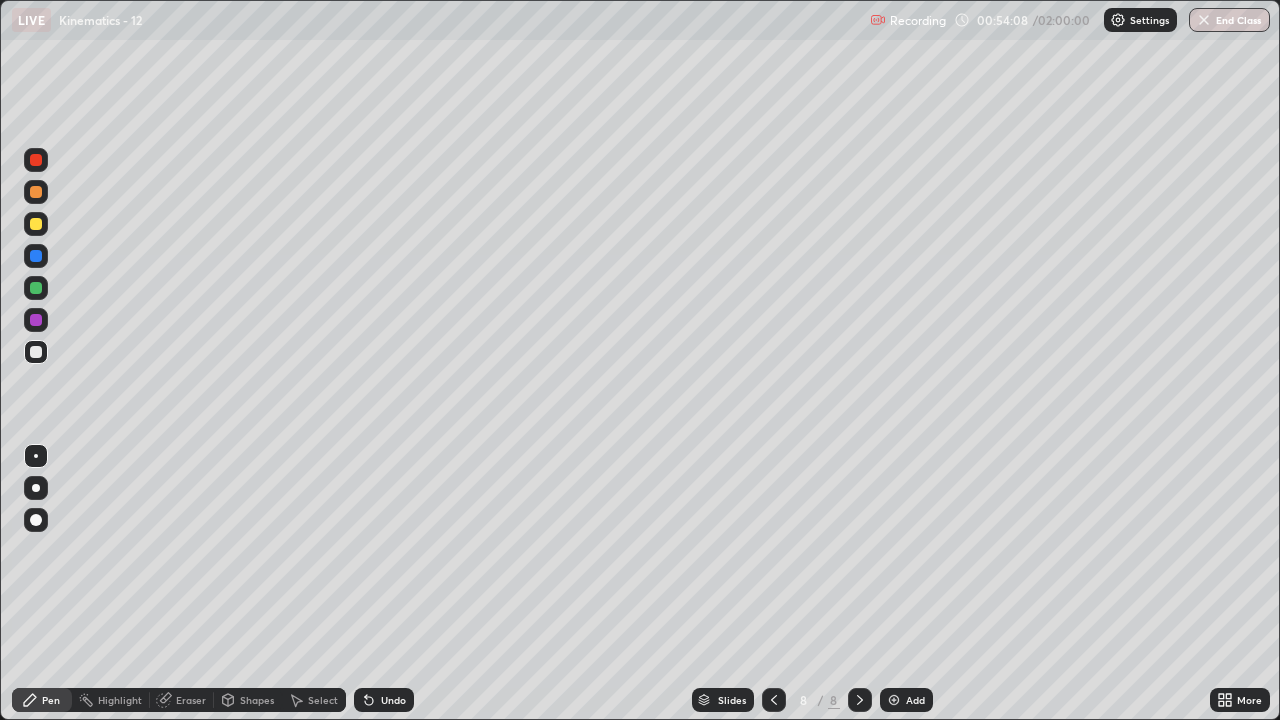click on "Undo" at bounding box center [384, 700] 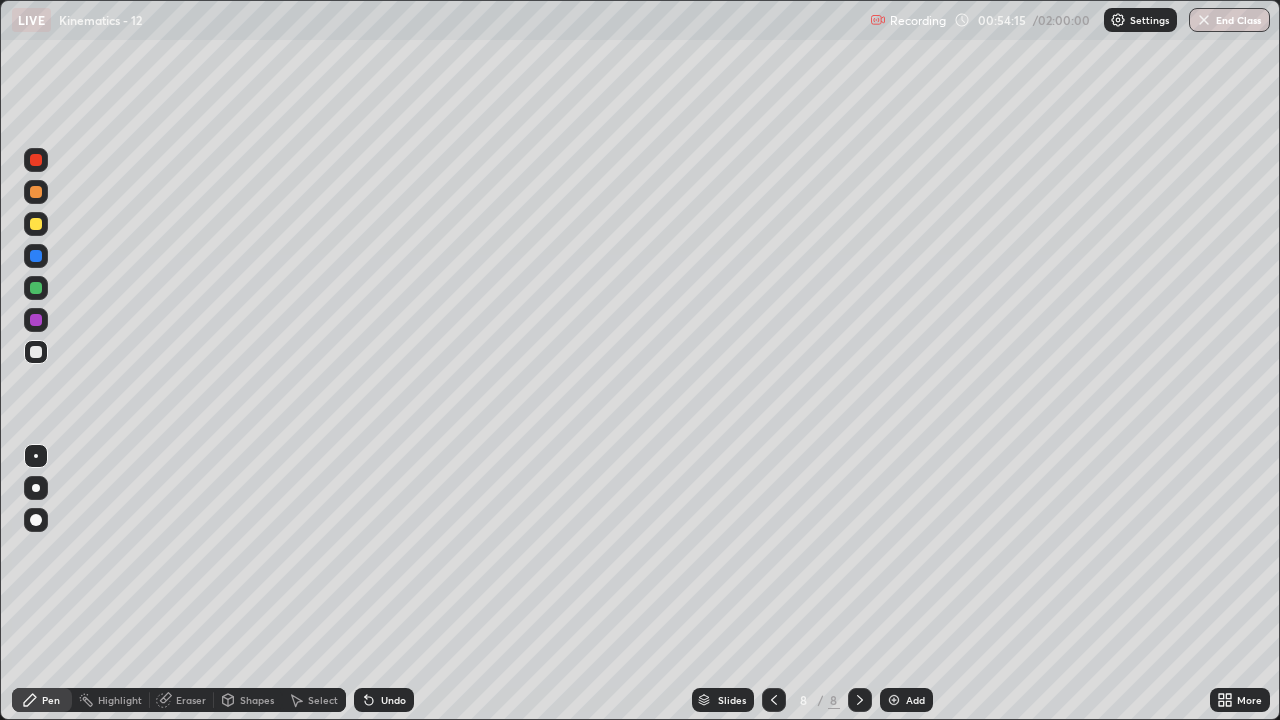 click on "Undo" at bounding box center (393, 700) 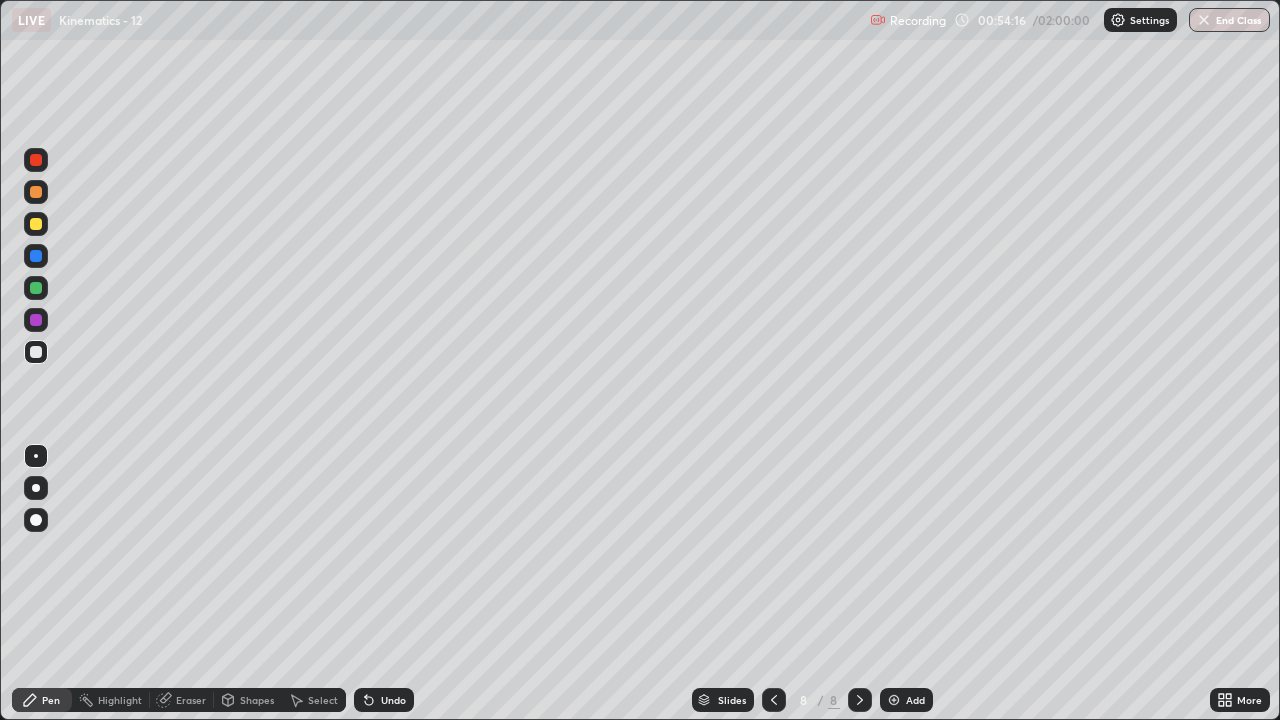 click at bounding box center [36, 224] 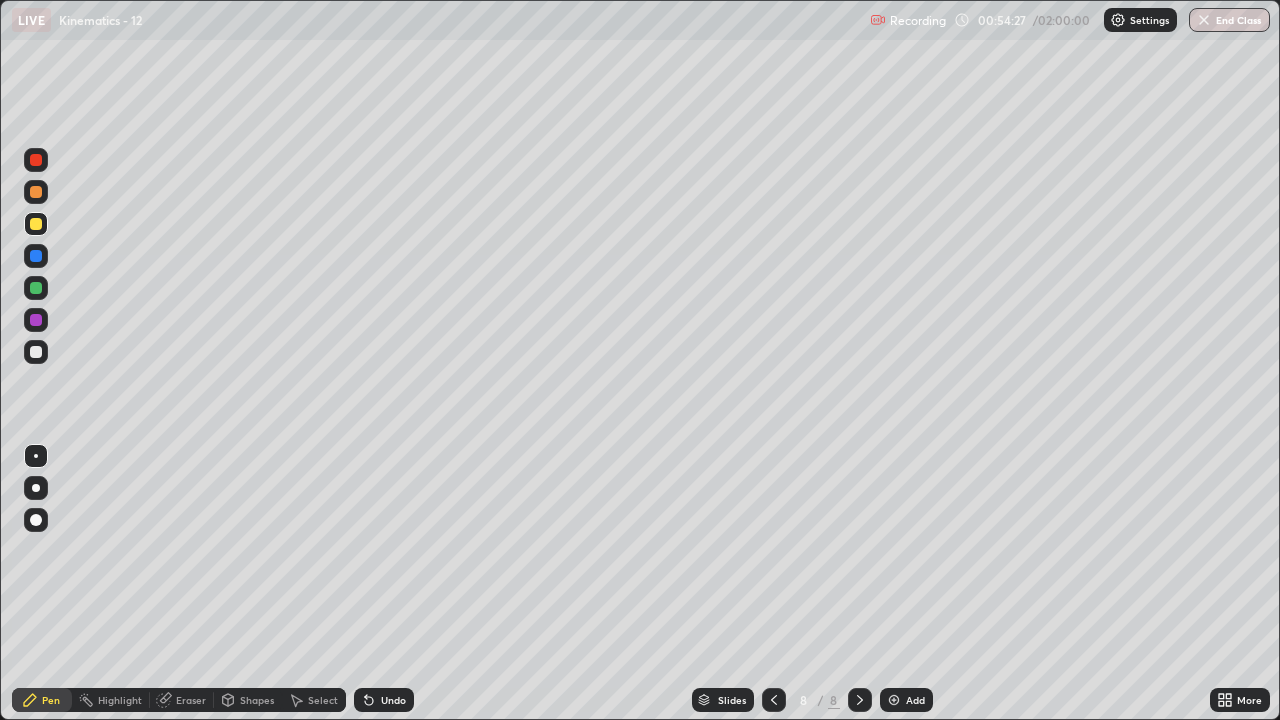 click at bounding box center (36, 288) 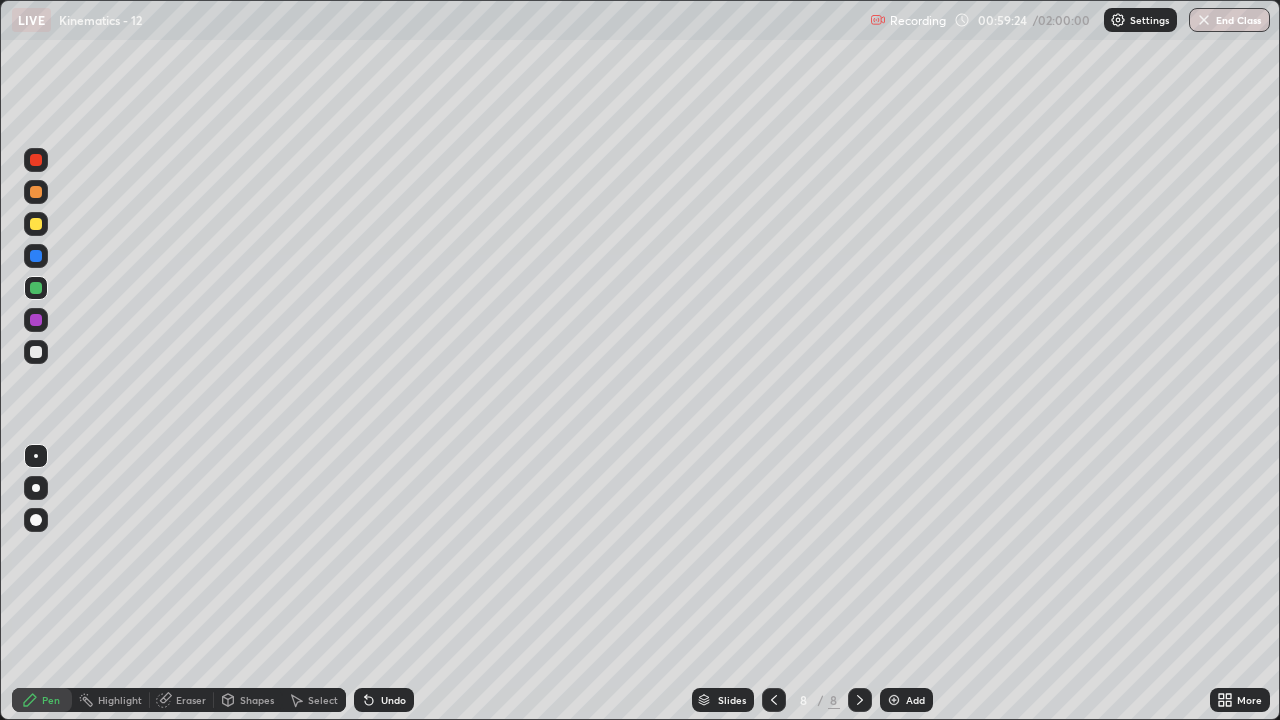 click on "Undo" at bounding box center (384, 700) 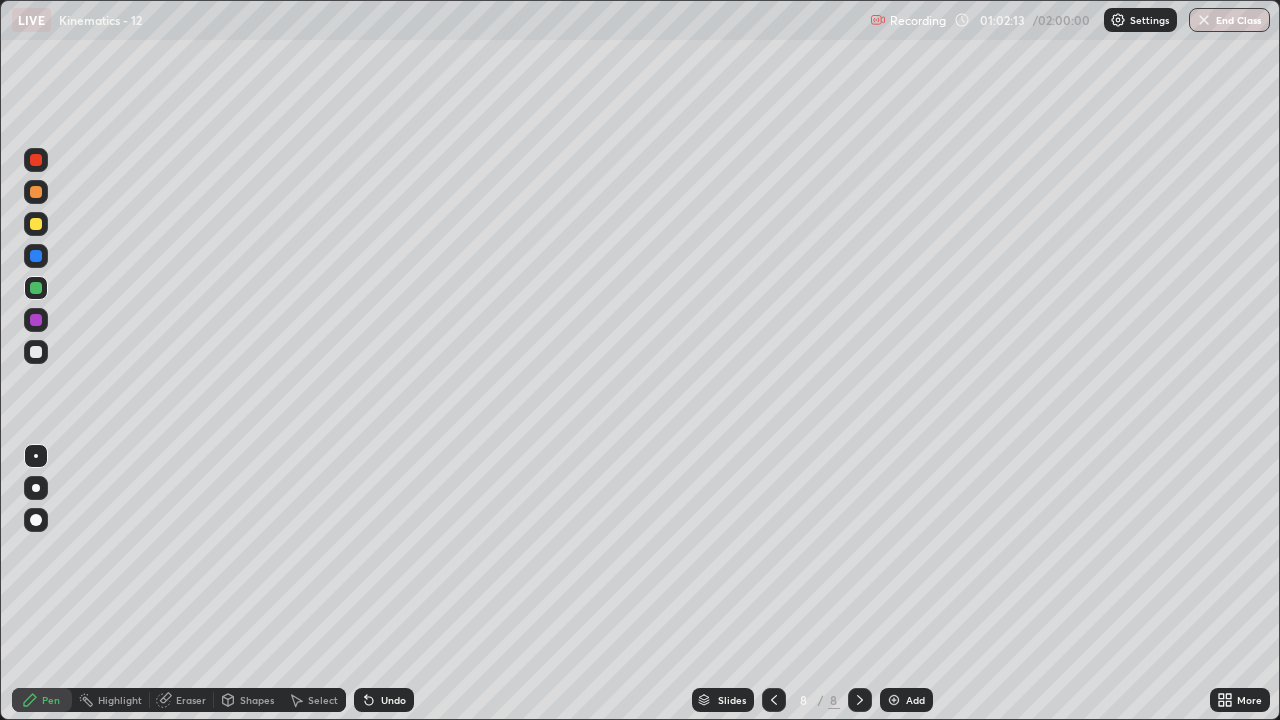 click at bounding box center (894, 700) 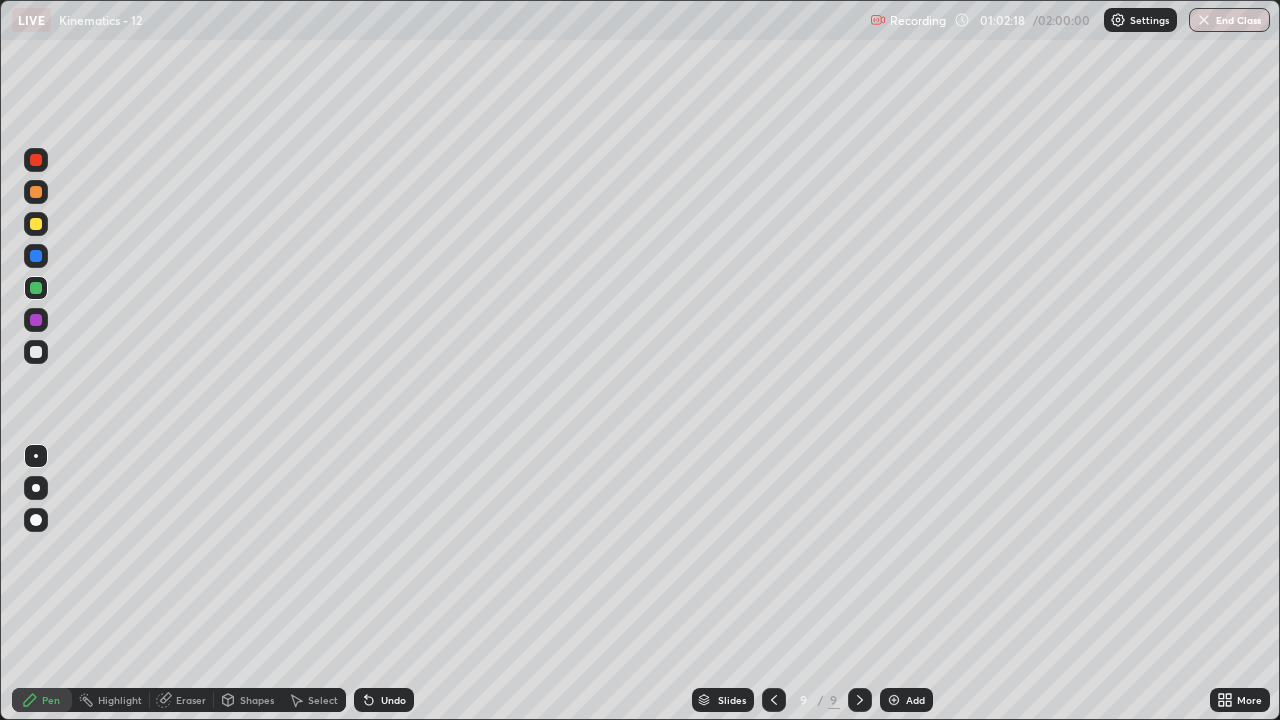 click at bounding box center [36, 352] 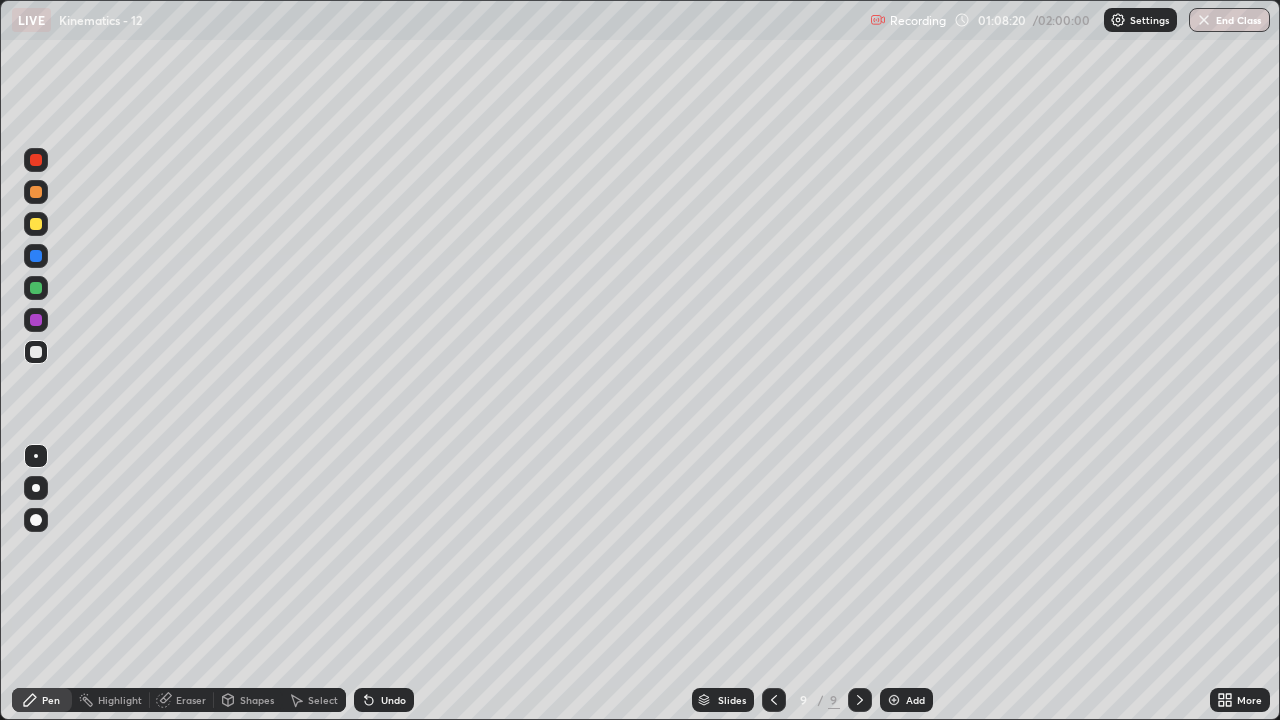 click on "Undo" at bounding box center [393, 700] 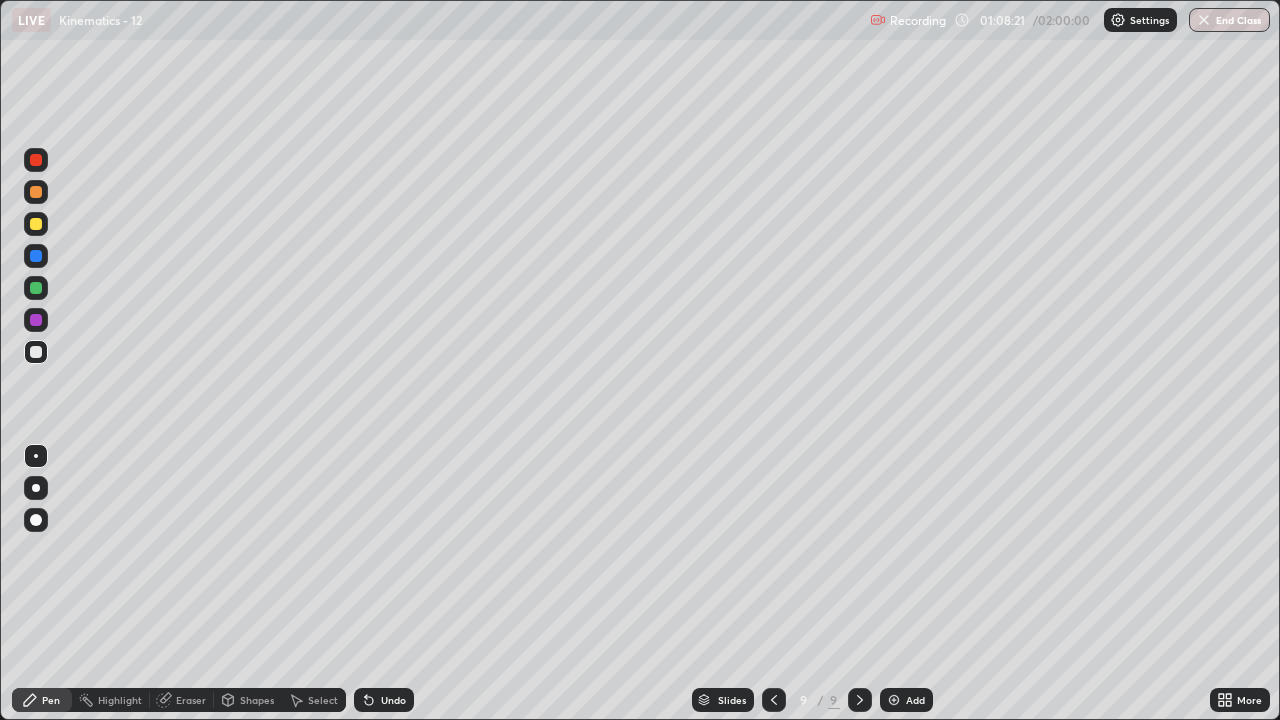 click at bounding box center (36, 288) 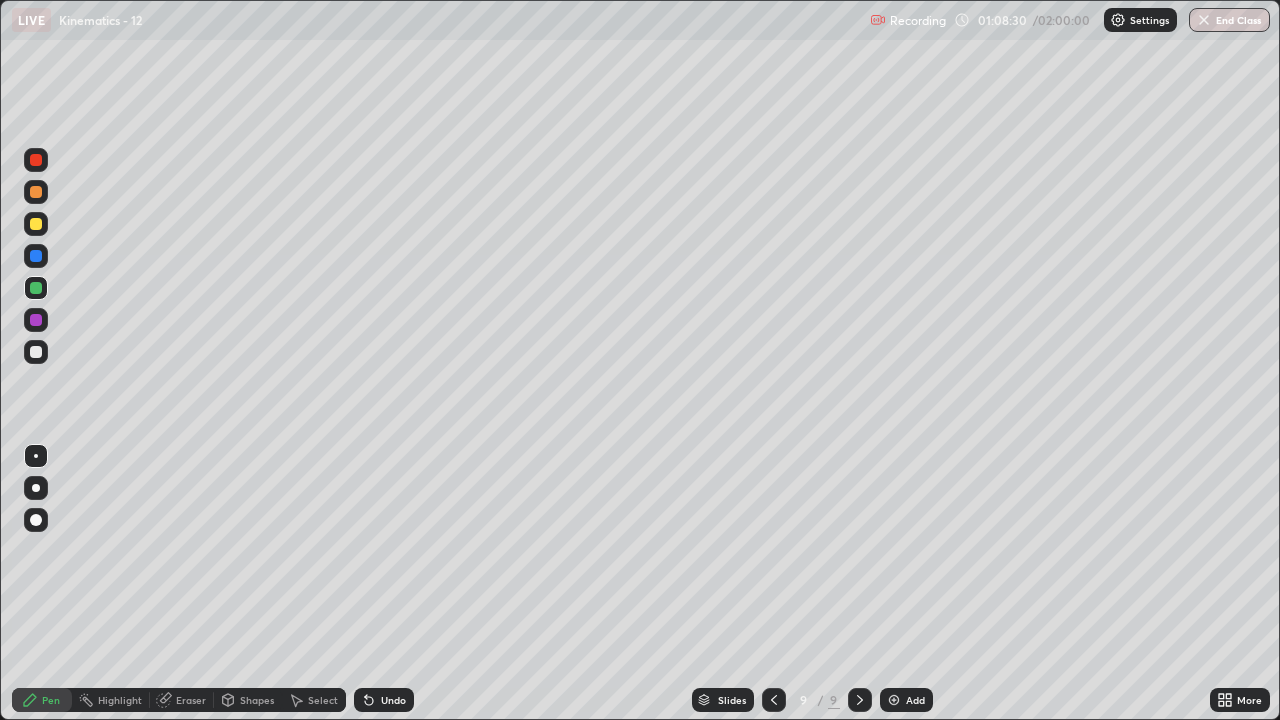 click at bounding box center [36, 352] 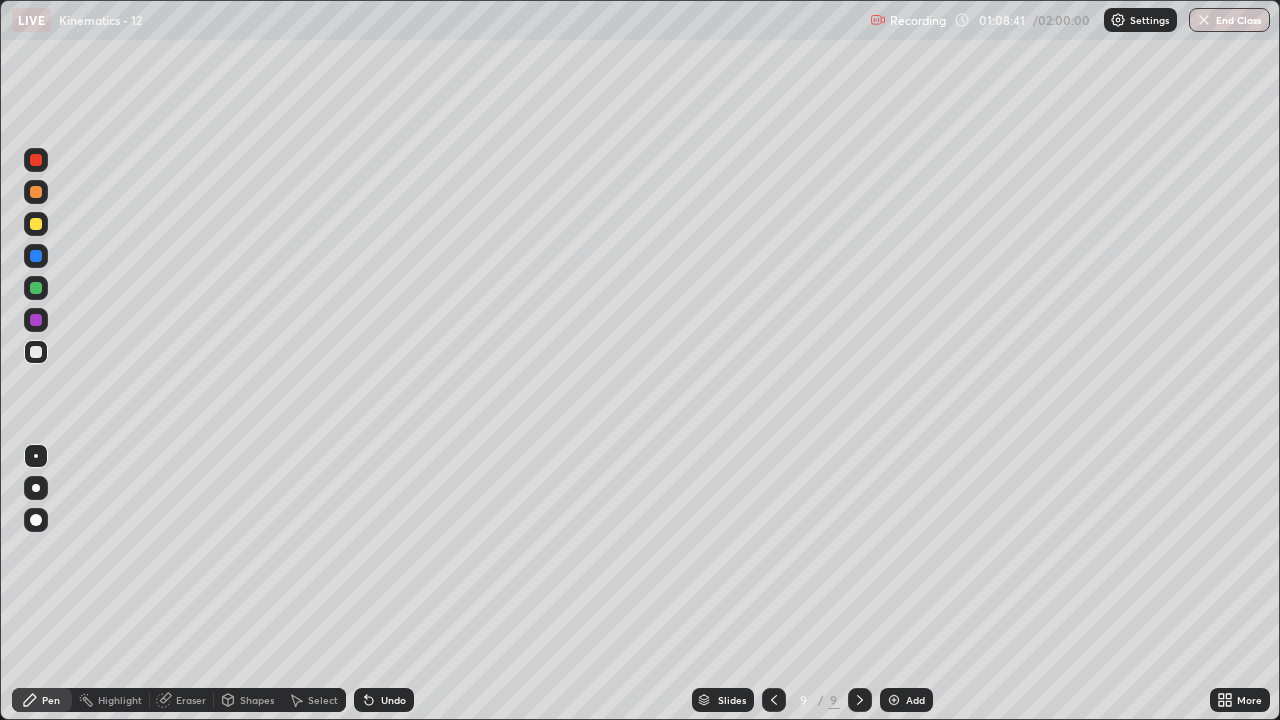 click on "Undo" at bounding box center (393, 700) 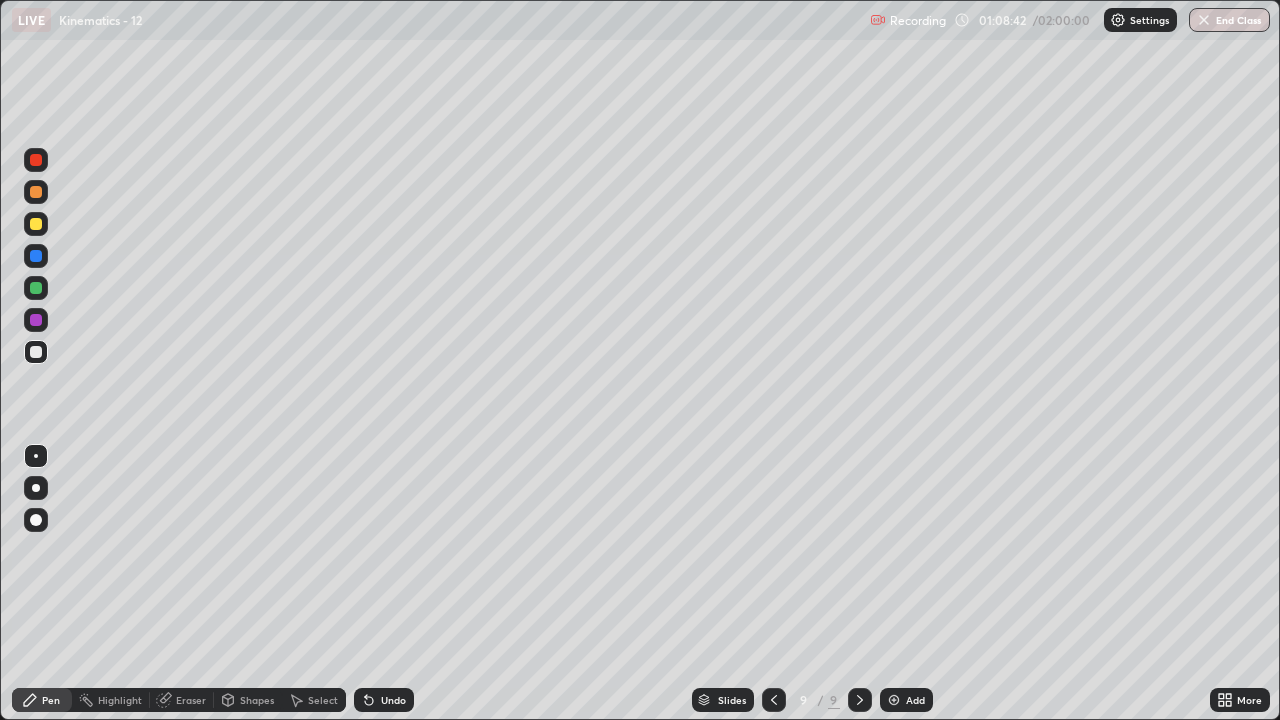 click on "Undo" at bounding box center (384, 700) 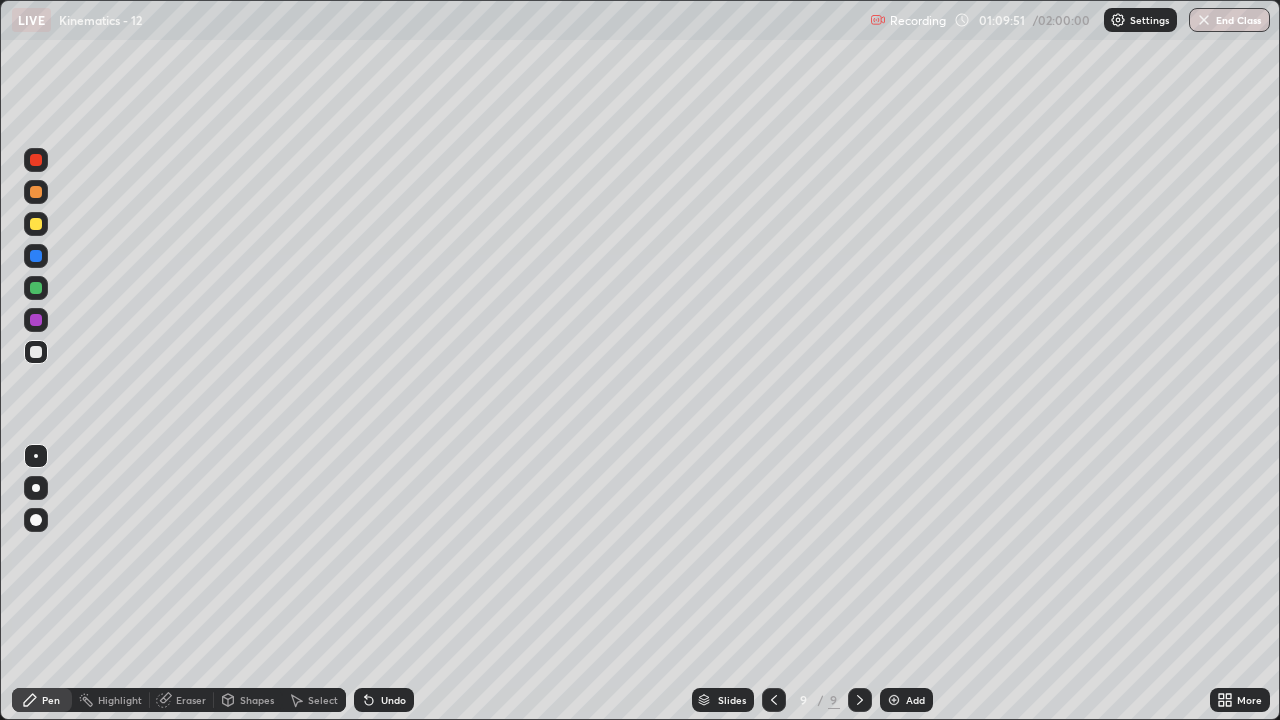 click on "Undo" at bounding box center [384, 700] 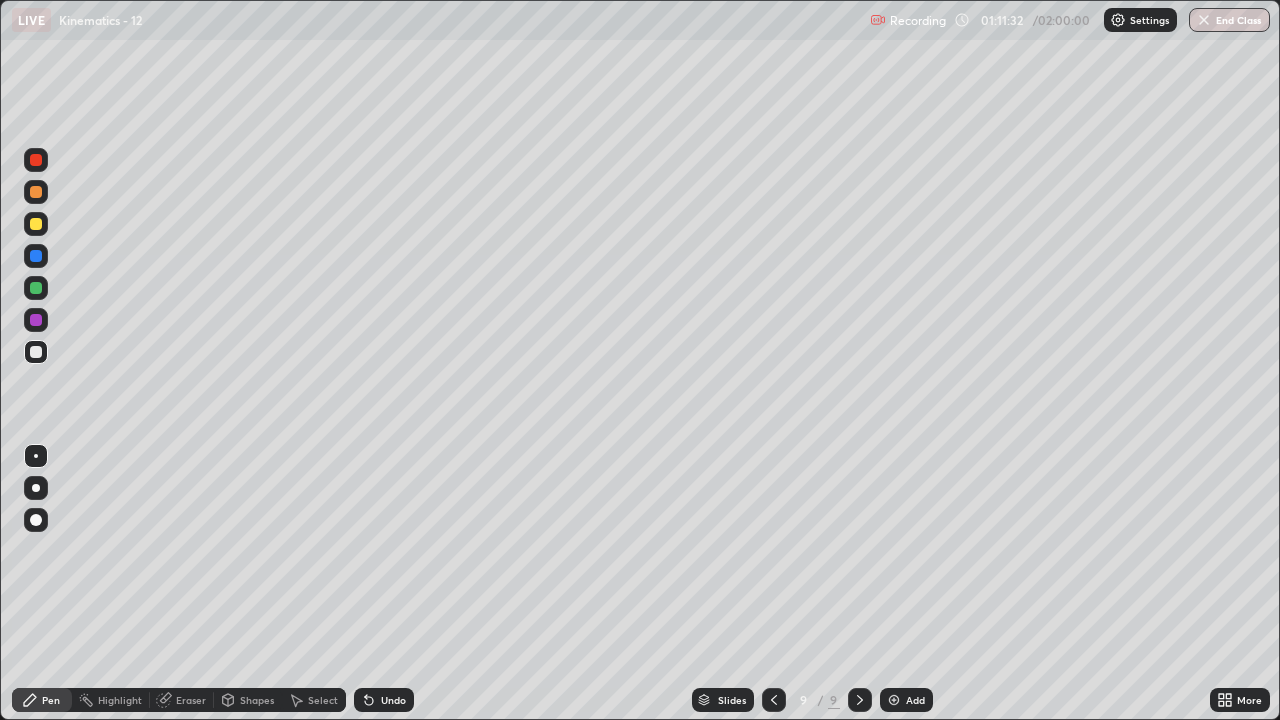click at bounding box center [894, 700] 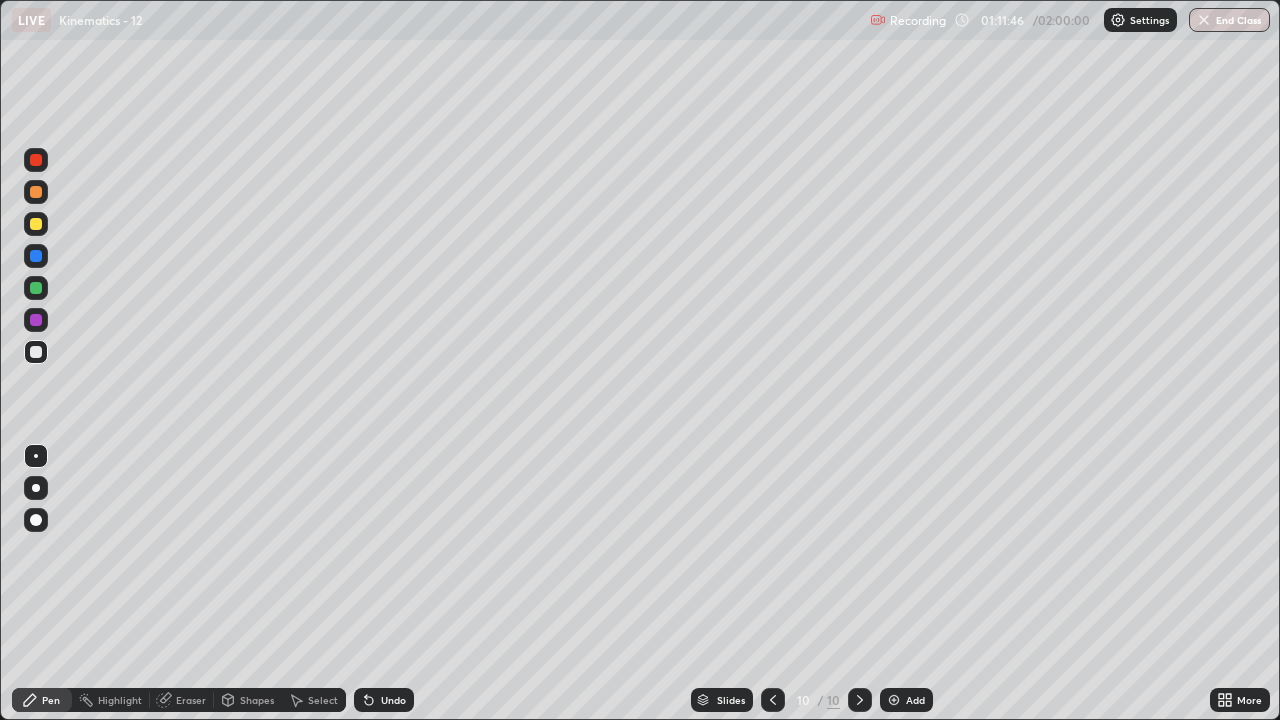 click at bounding box center (36, 224) 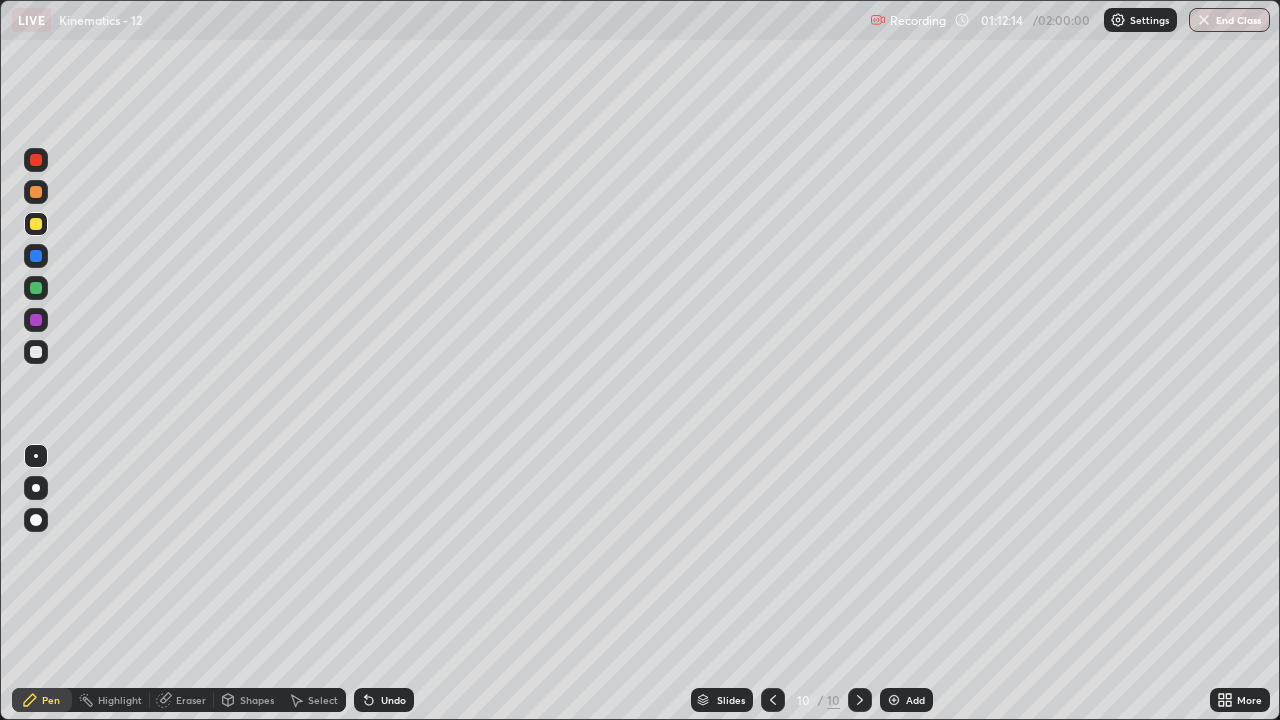 click on "Undo" at bounding box center [393, 700] 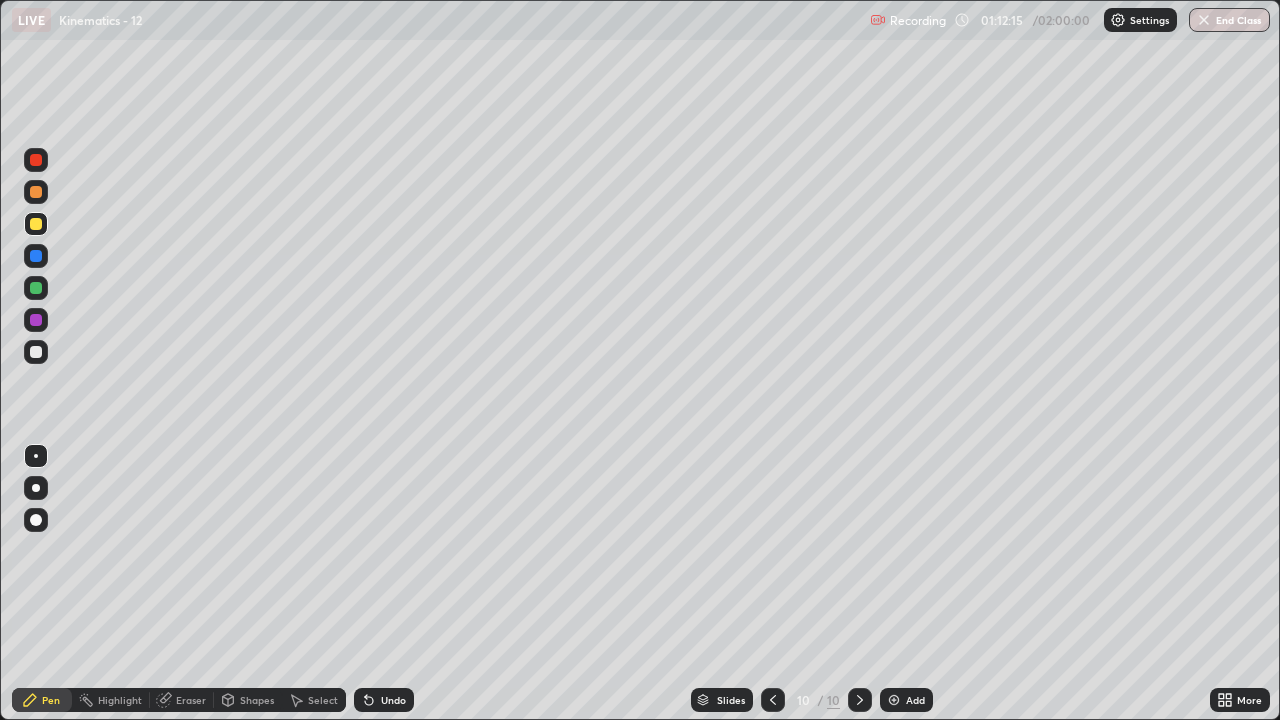 click on "Undo" at bounding box center (384, 700) 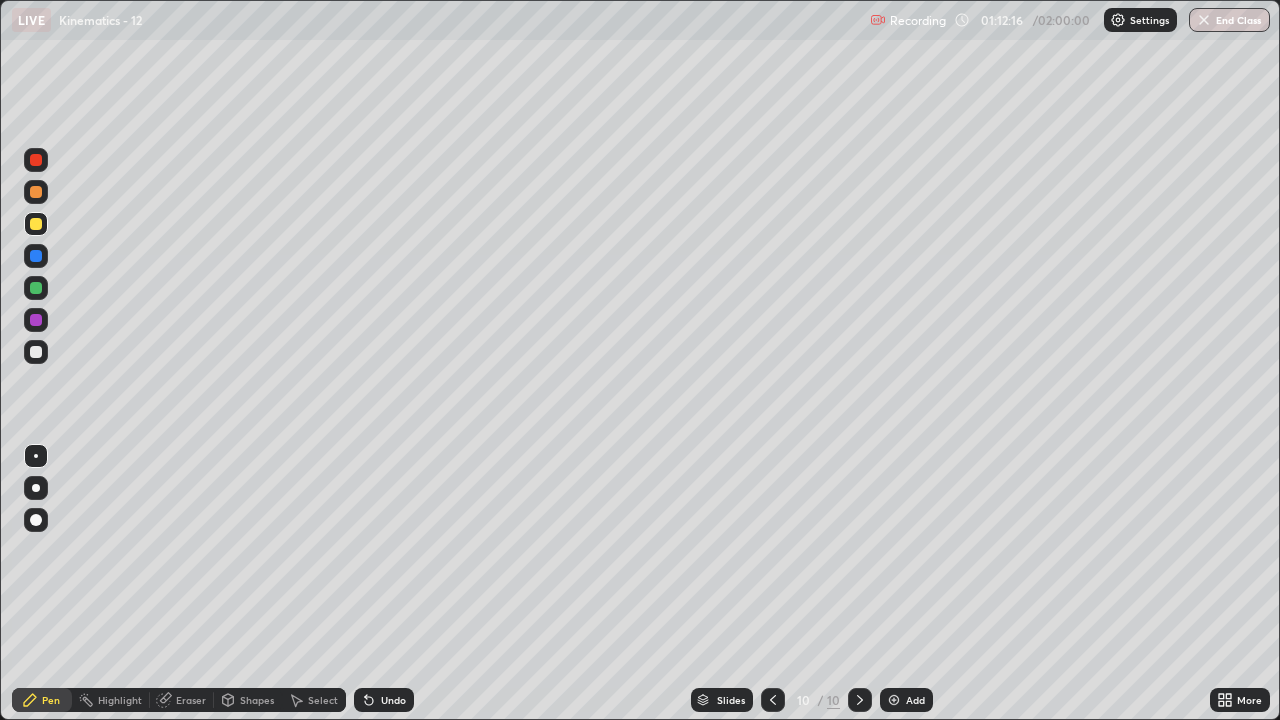 click on "Undo" at bounding box center (384, 700) 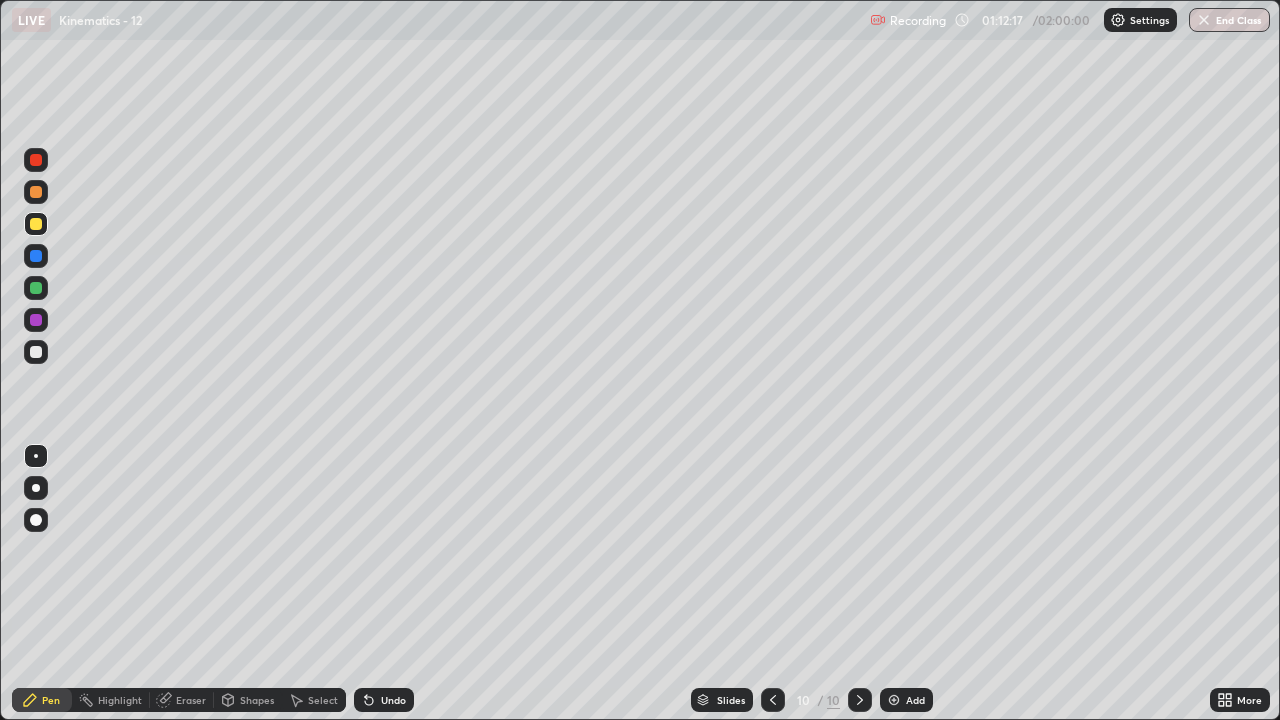 click on "Undo" at bounding box center (393, 700) 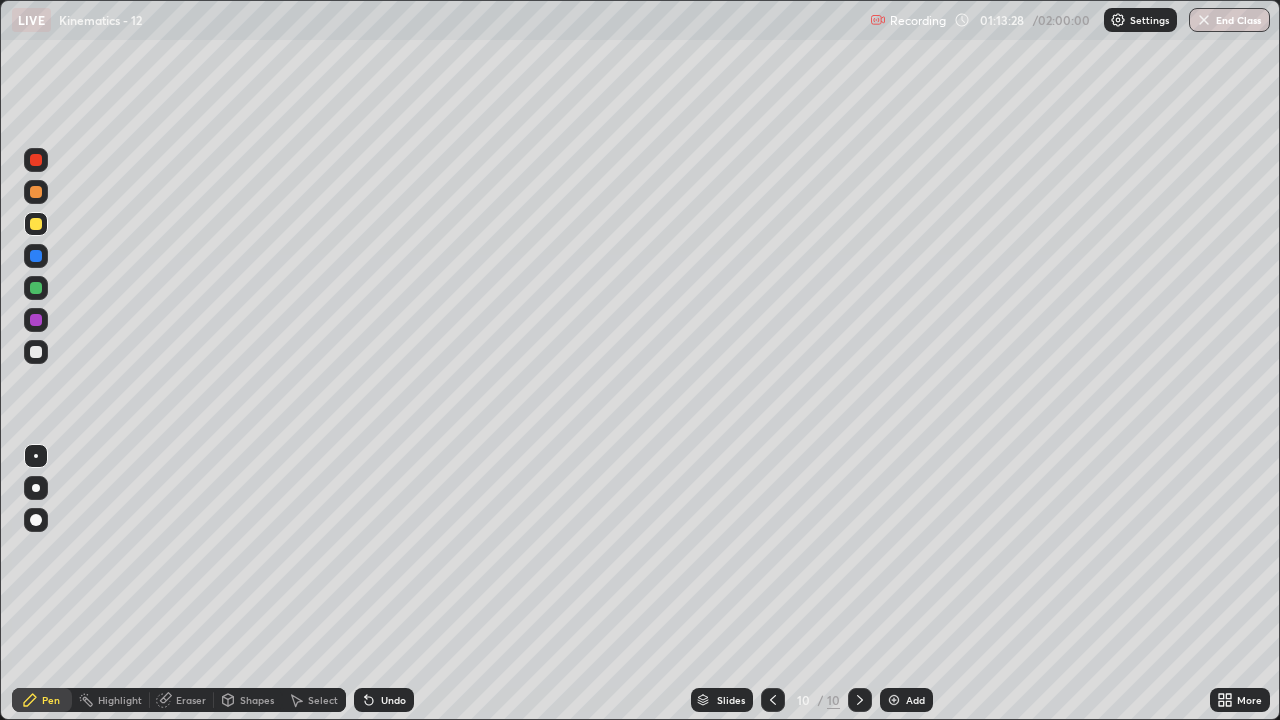click on "Undo" at bounding box center [393, 700] 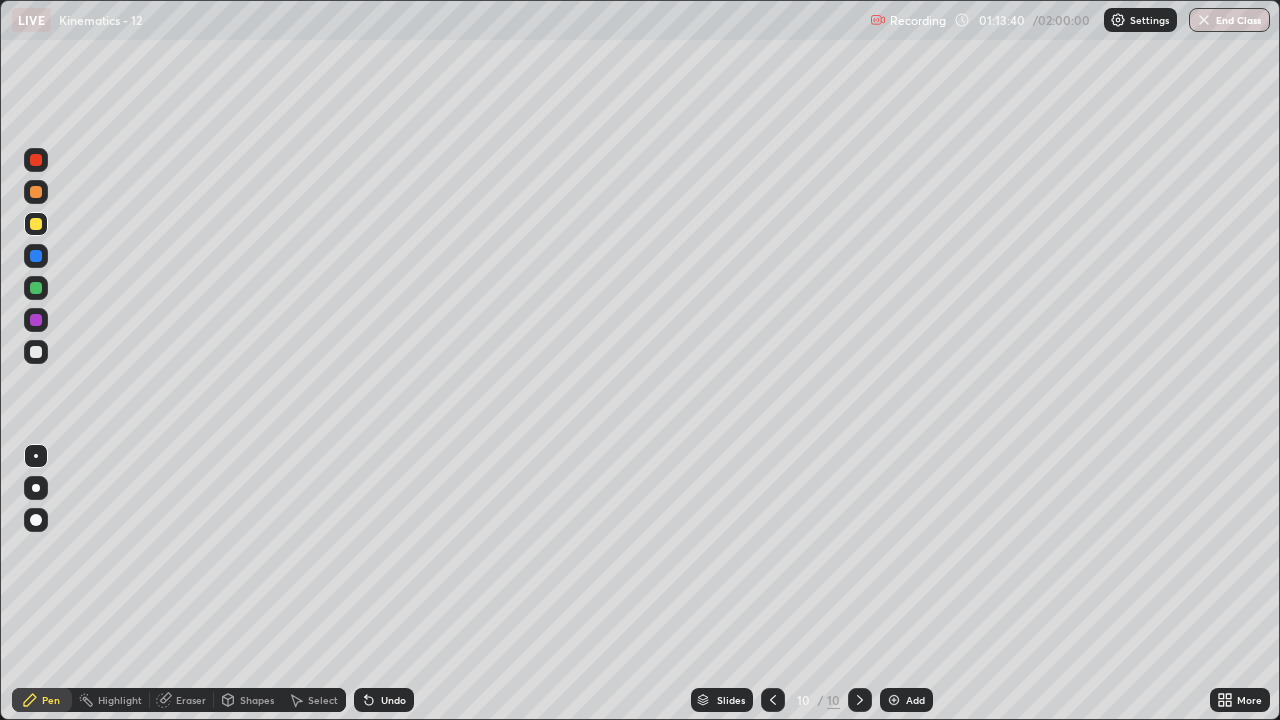click at bounding box center (36, 352) 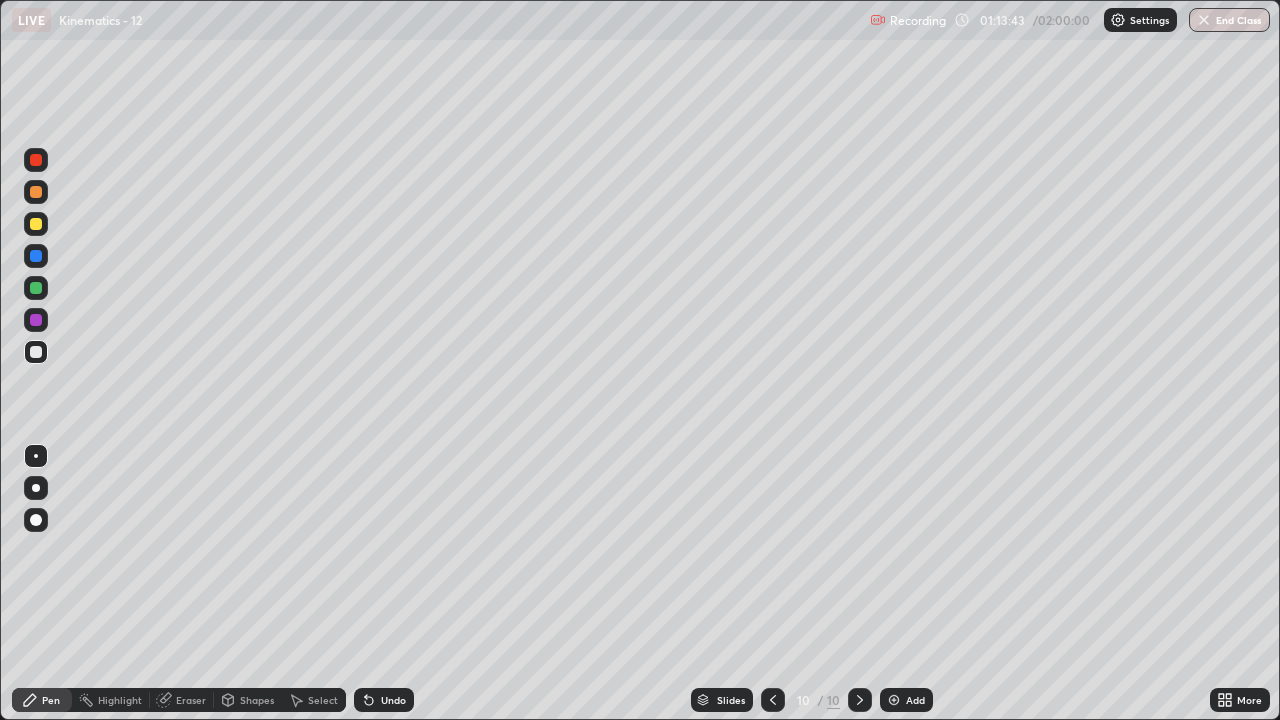 click on "Undo" at bounding box center [393, 700] 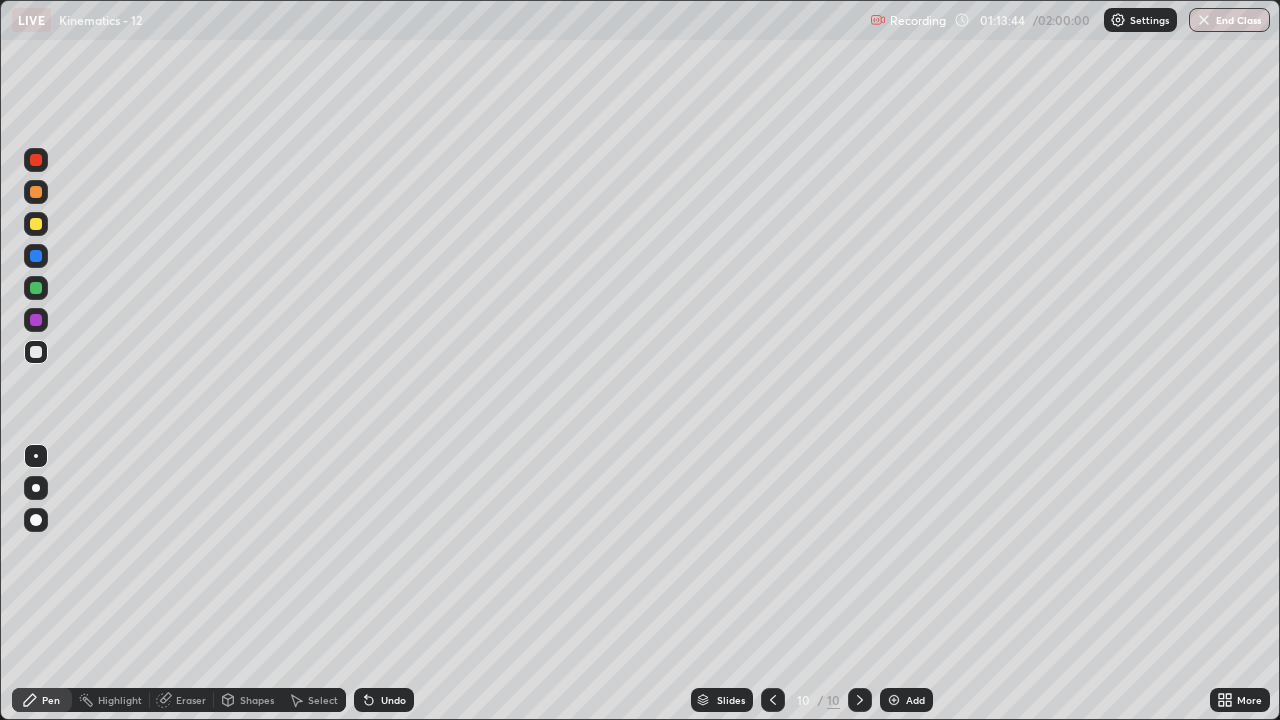 click on "Undo" at bounding box center [393, 700] 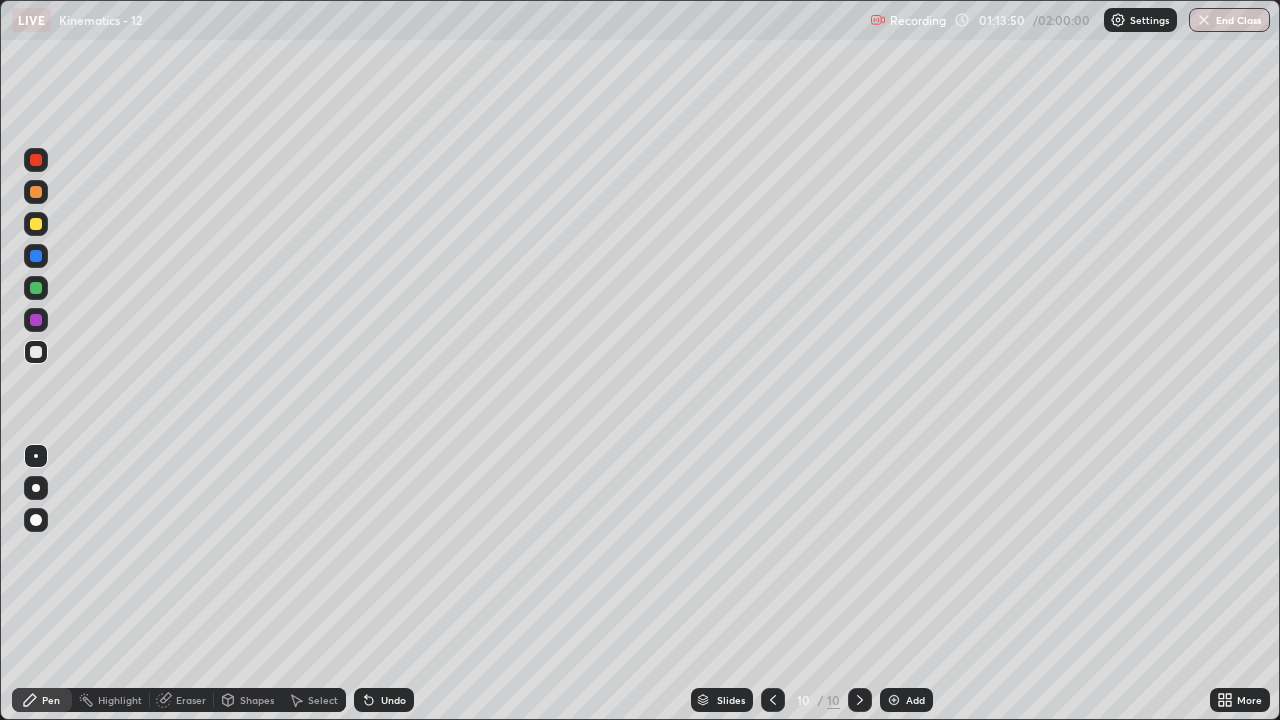 click at bounding box center (36, 352) 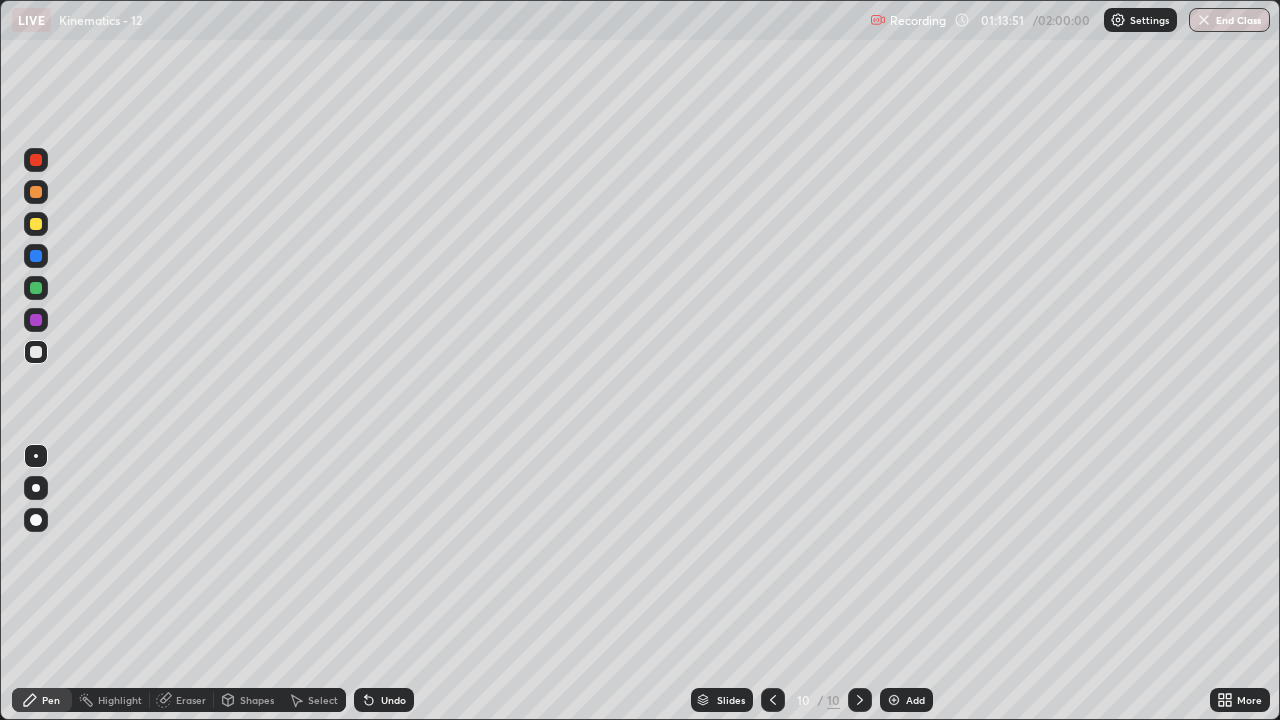 click at bounding box center (36, 288) 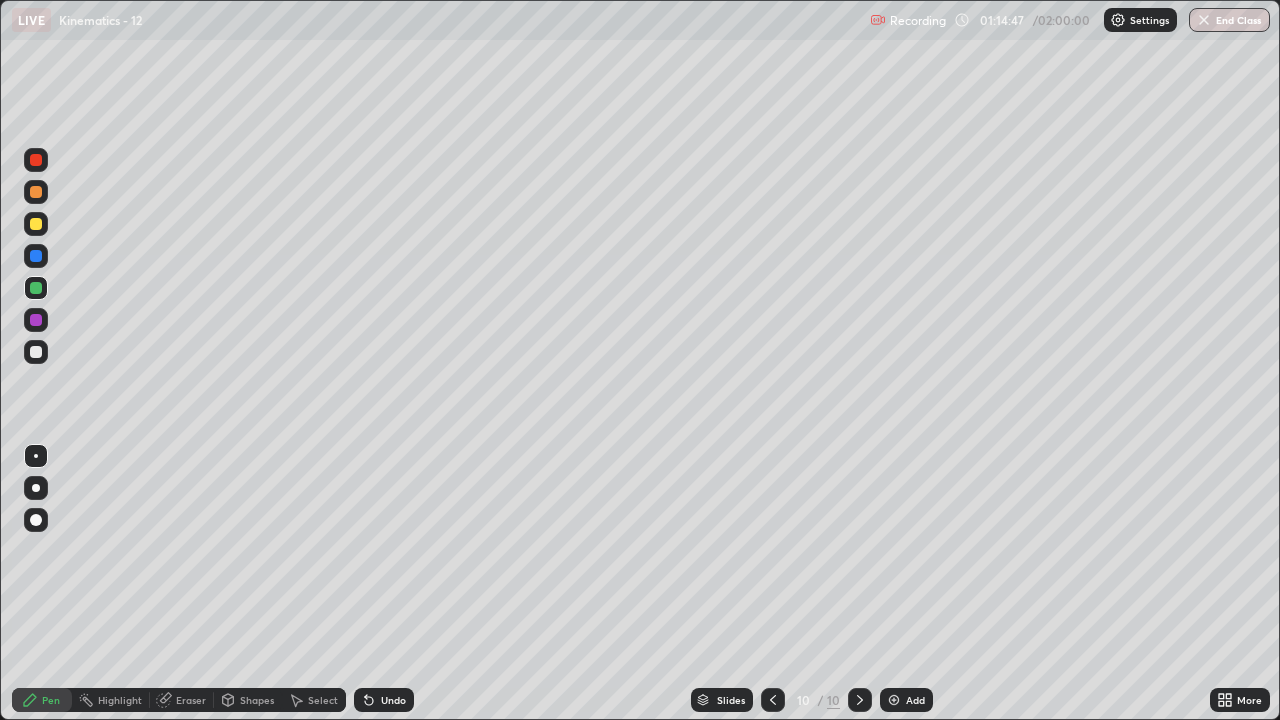 click at bounding box center (36, 352) 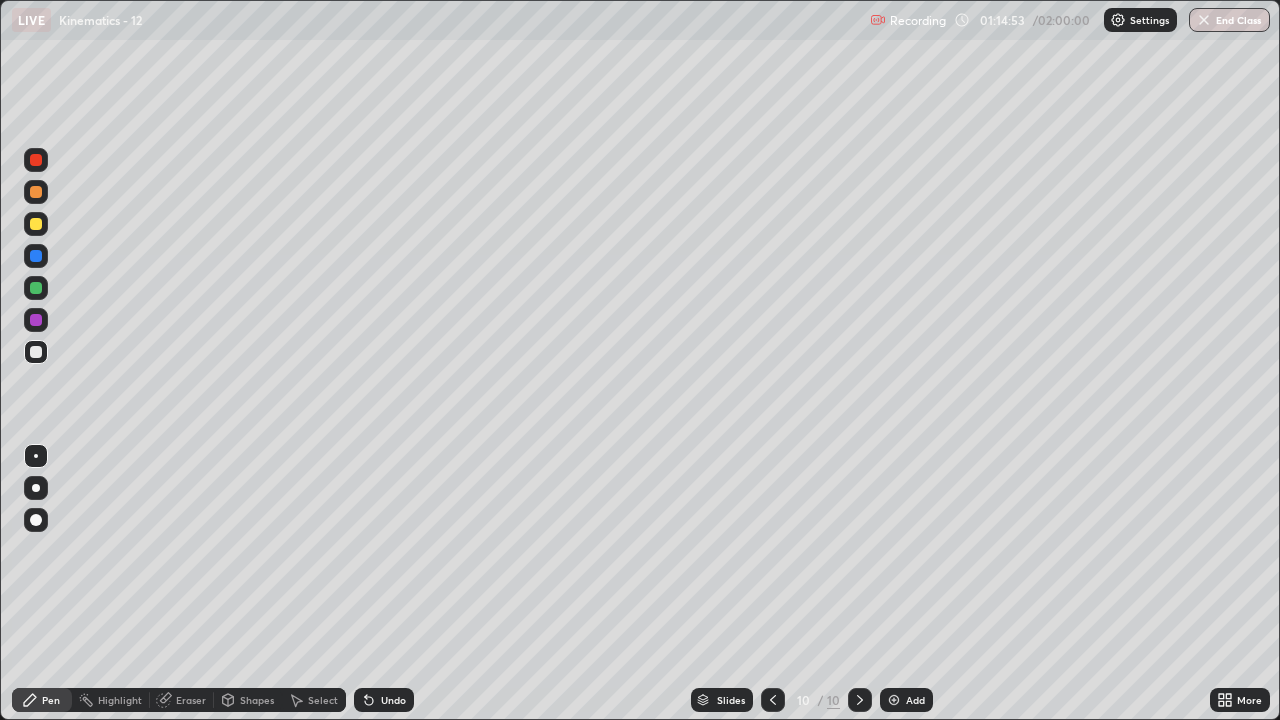 click at bounding box center [36, 224] 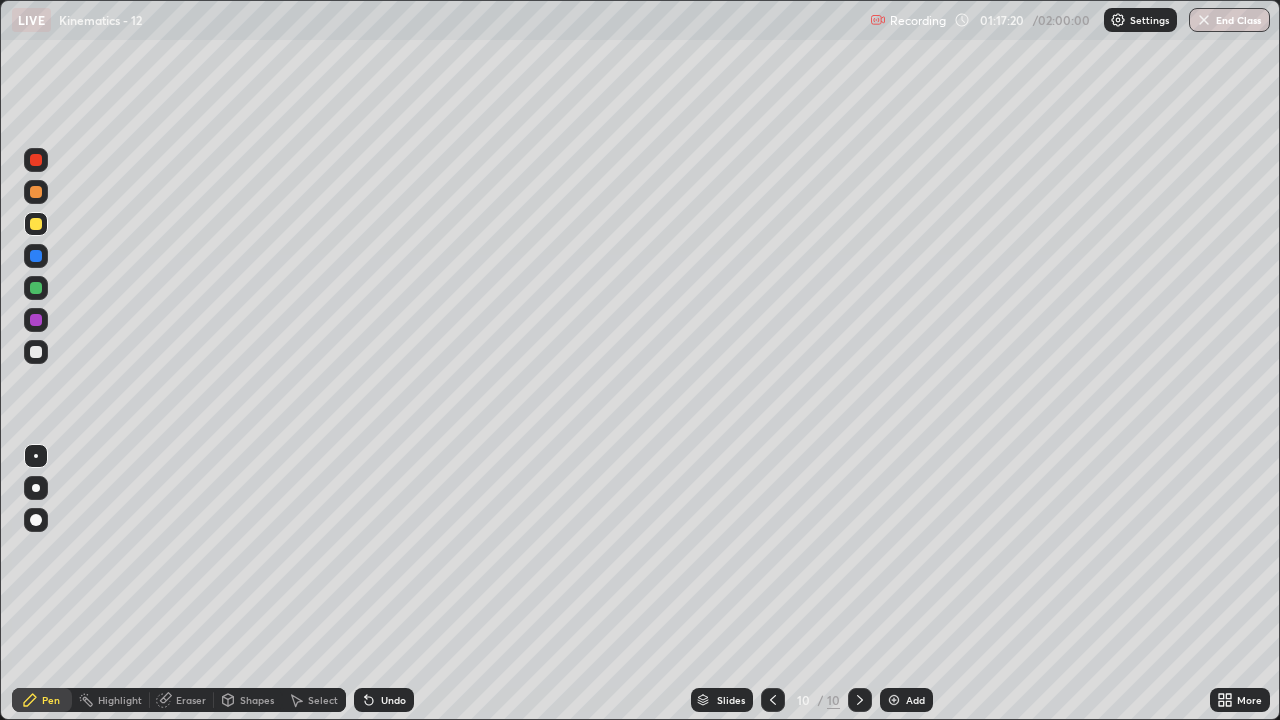 click 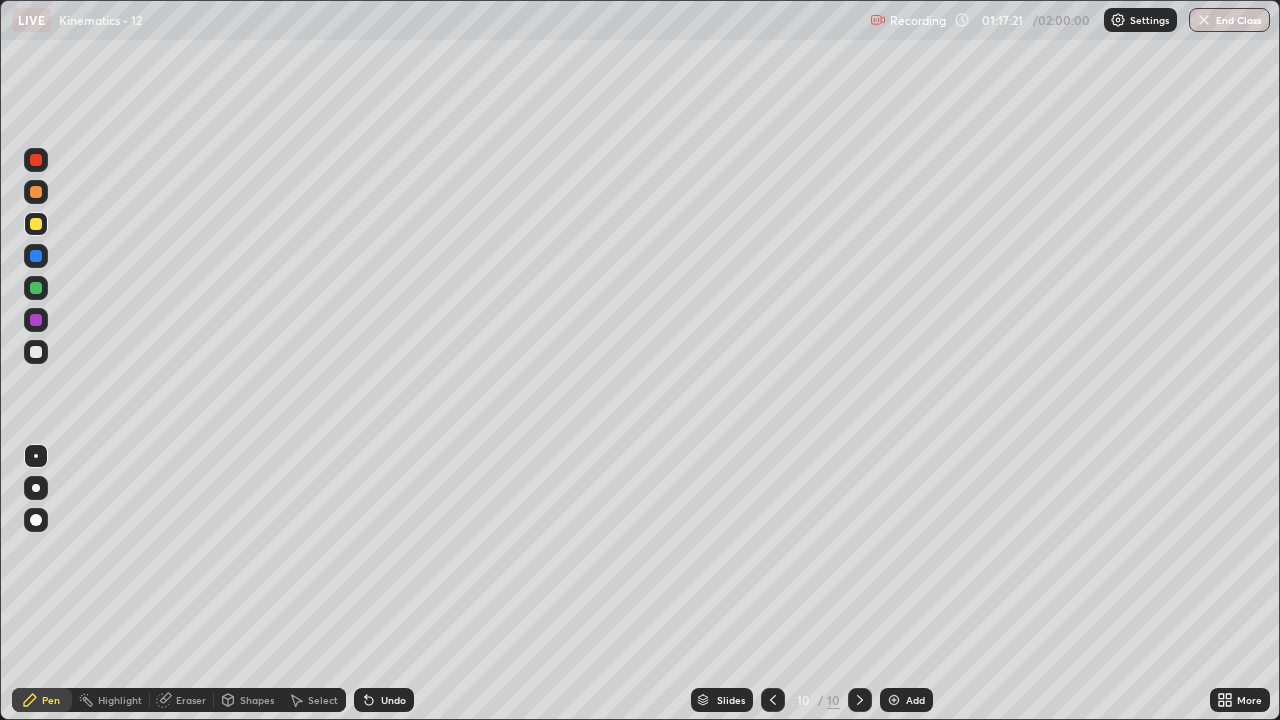 click on "Undo" at bounding box center [384, 700] 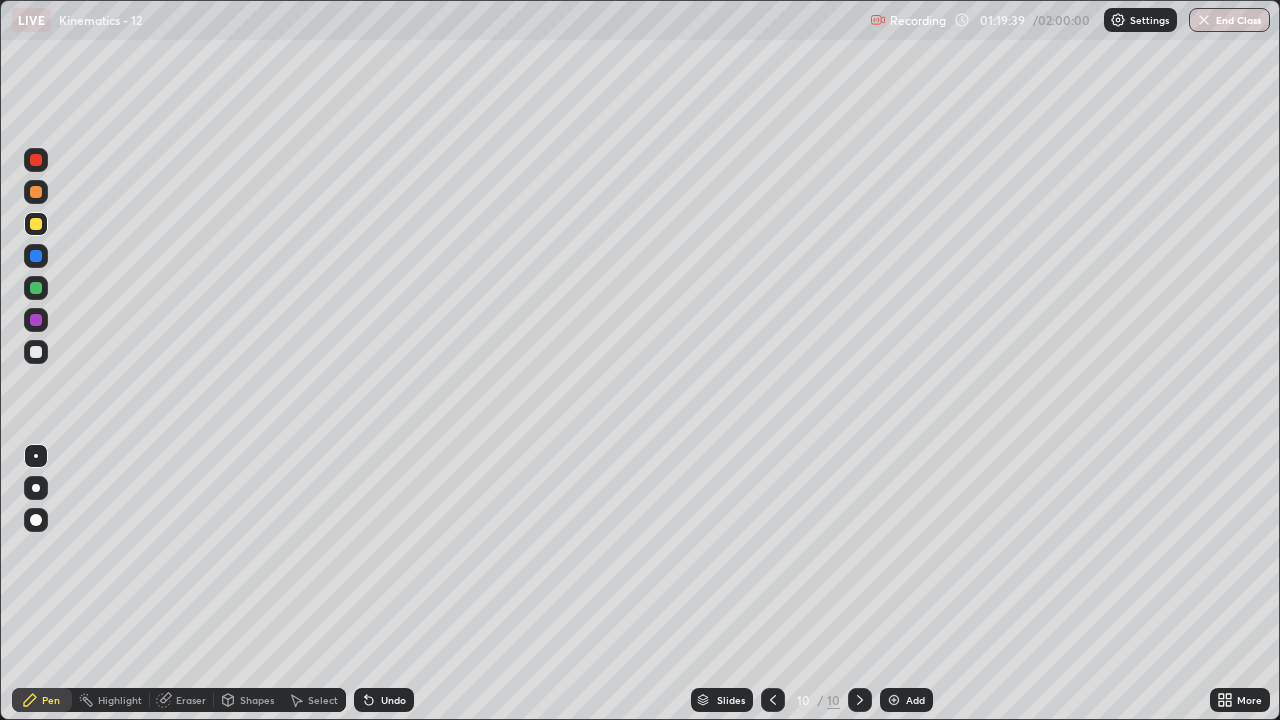 click on "Add" at bounding box center (915, 700) 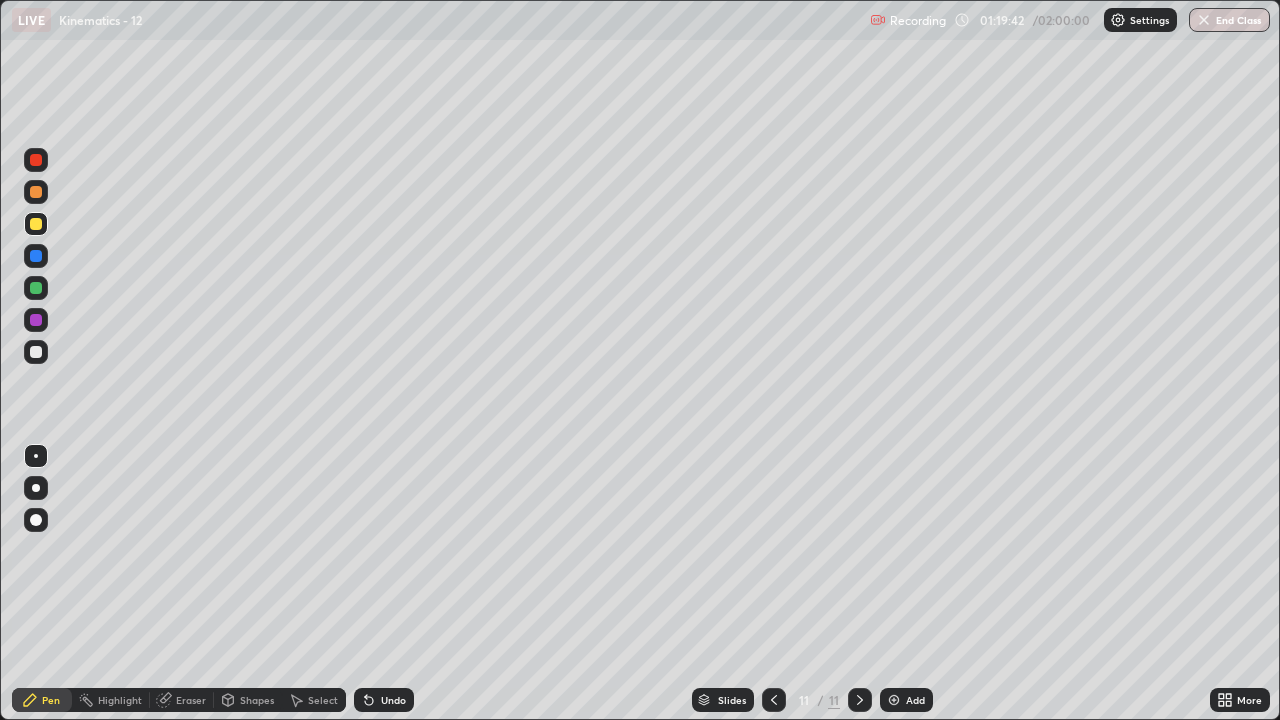 click at bounding box center (36, 352) 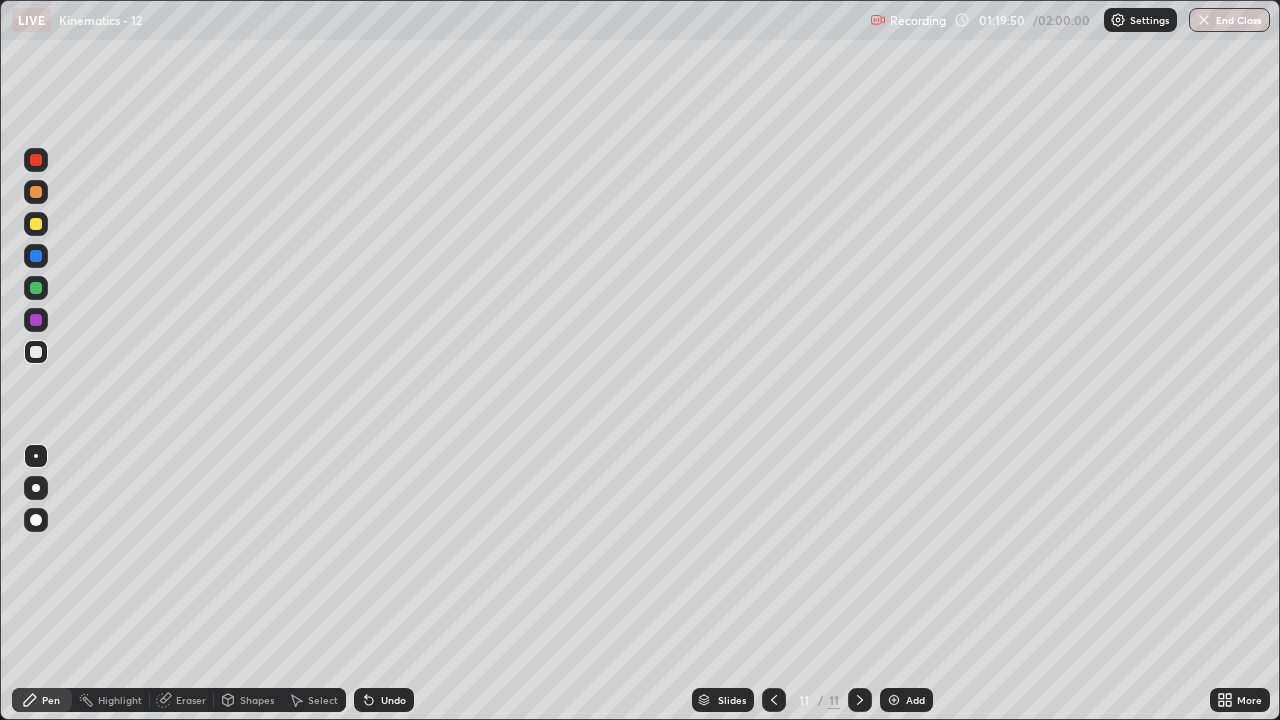 click on "Undo" at bounding box center [384, 700] 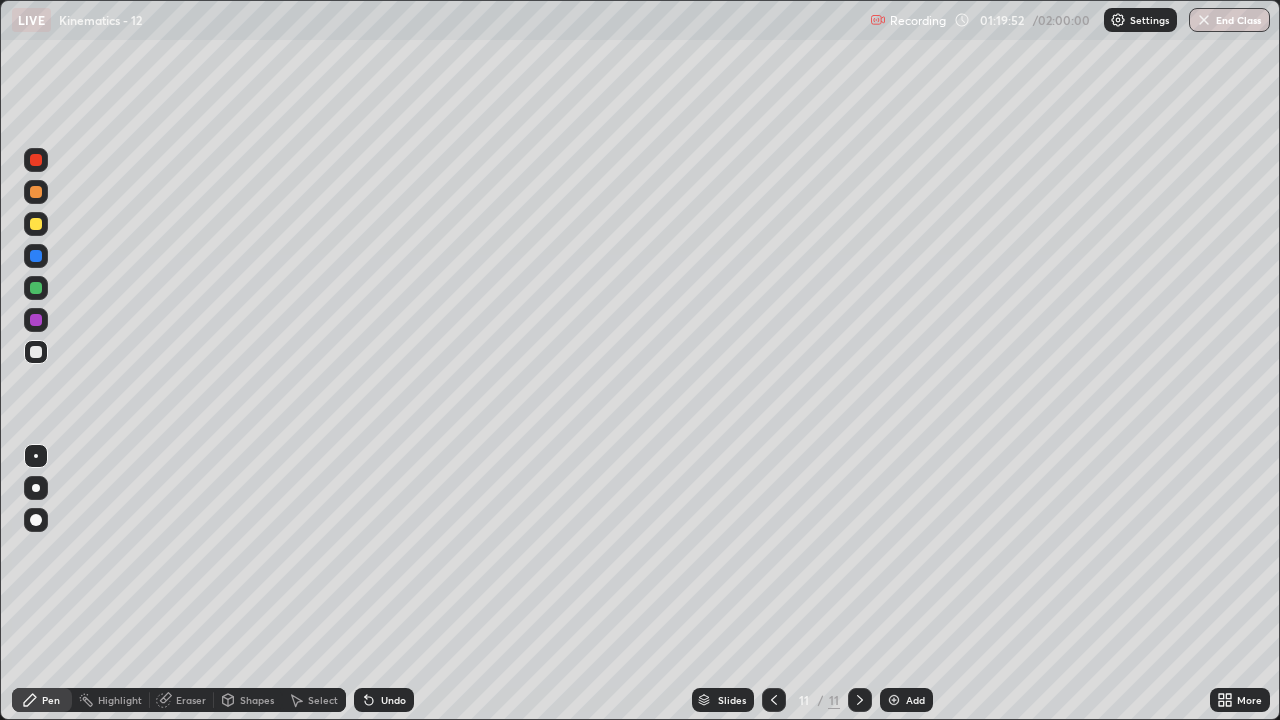 click on "Undo" at bounding box center (393, 700) 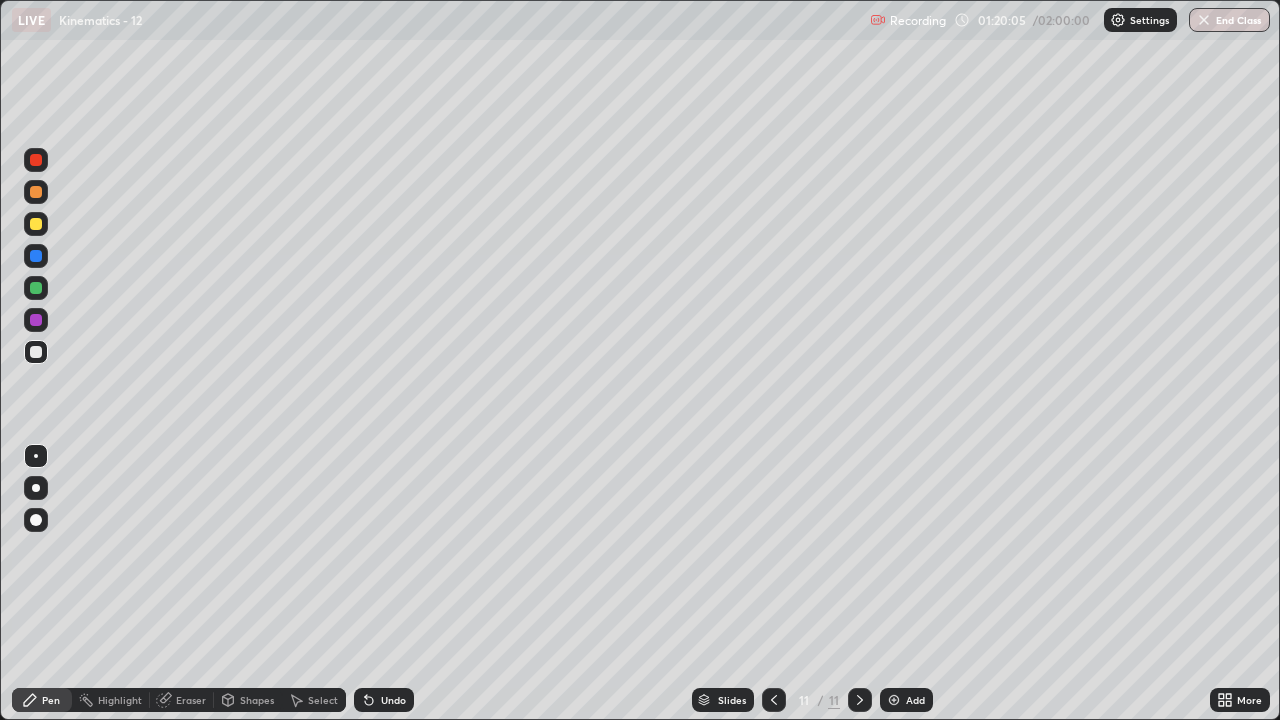 click at bounding box center (36, 288) 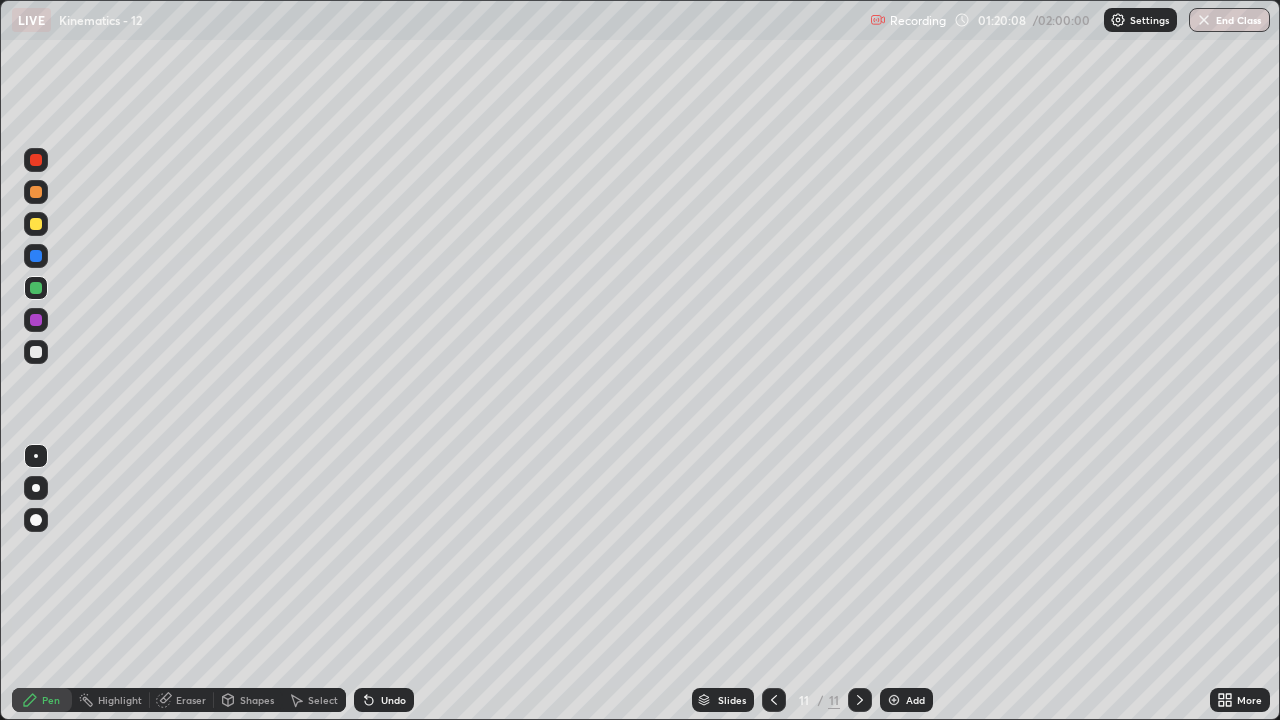 click on "Undo" at bounding box center (393, 700) 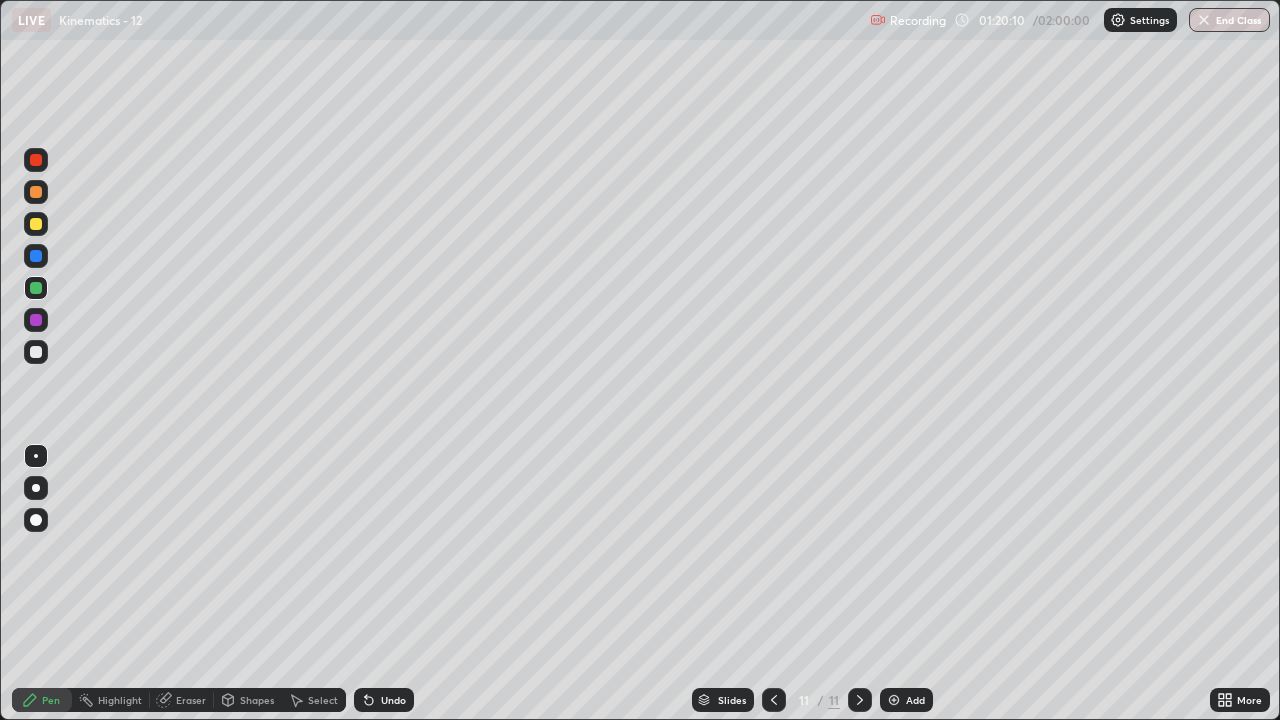 click on "Undo" at bounding box center (384, 700) 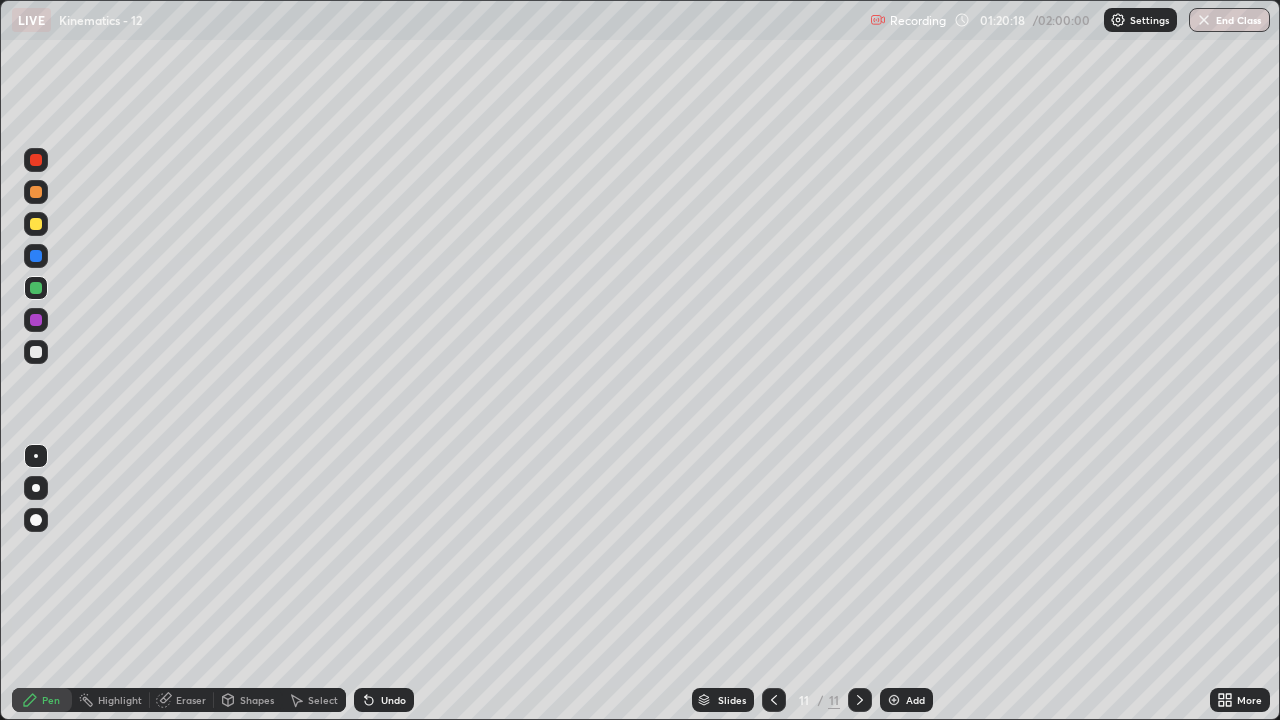 click at bounding box center (36, 224) 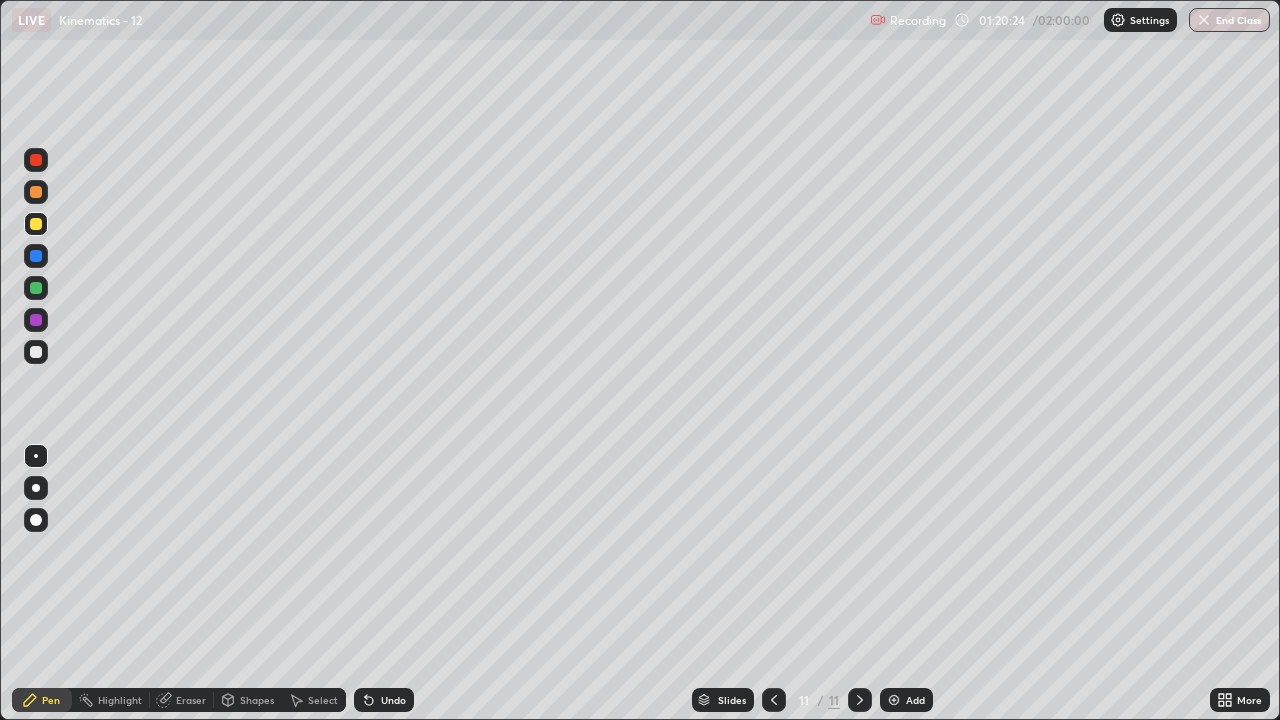 click at bounding box center (36, 352) 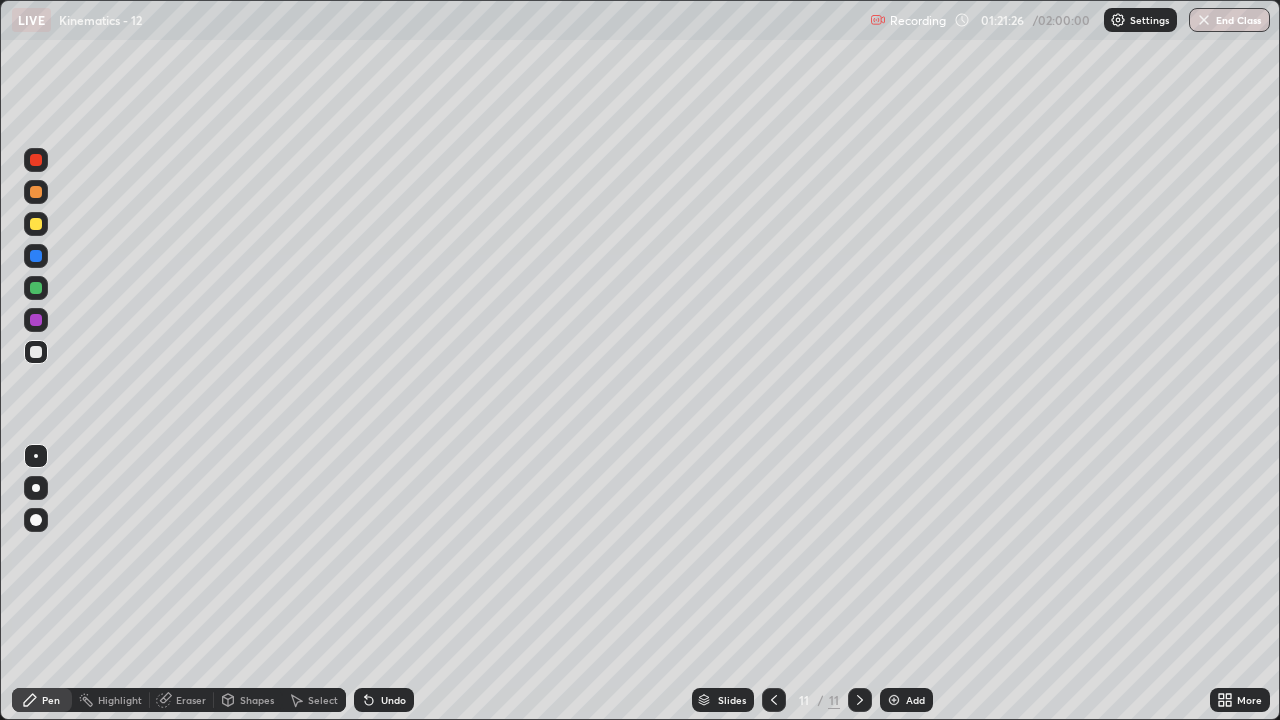 click at bounding box center (36, 288) 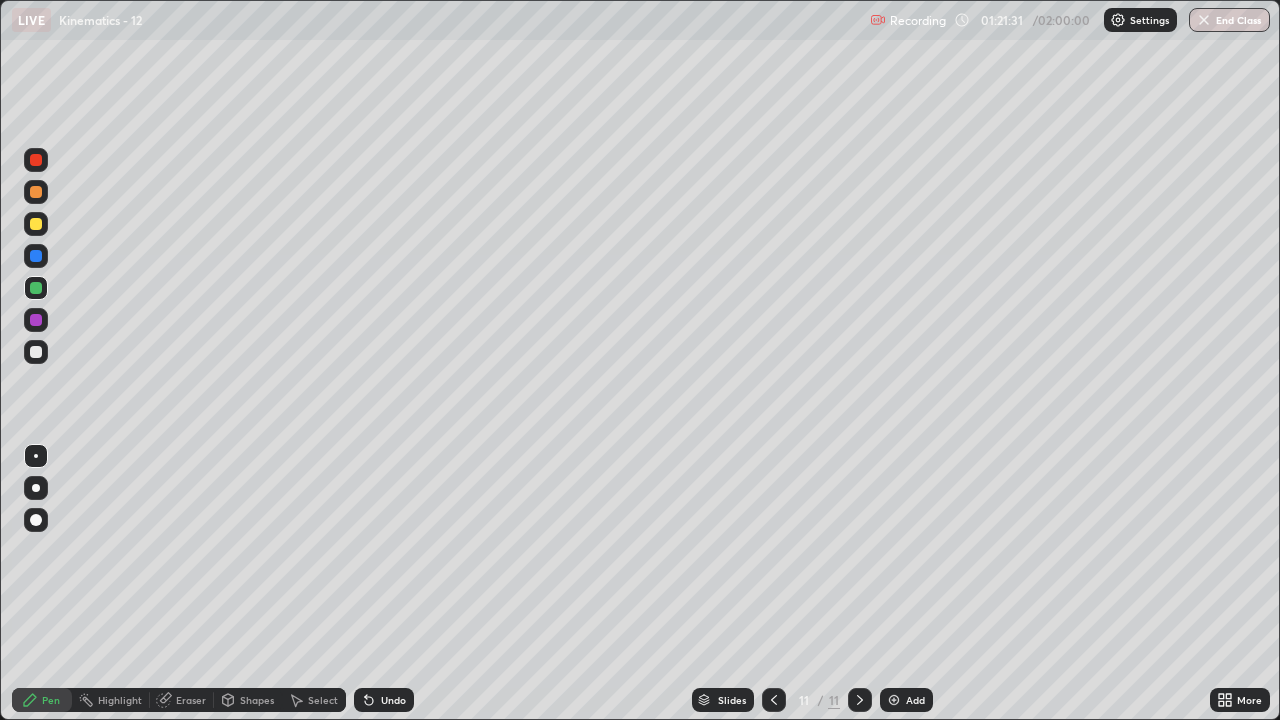 click at bounding box center [36, 352] 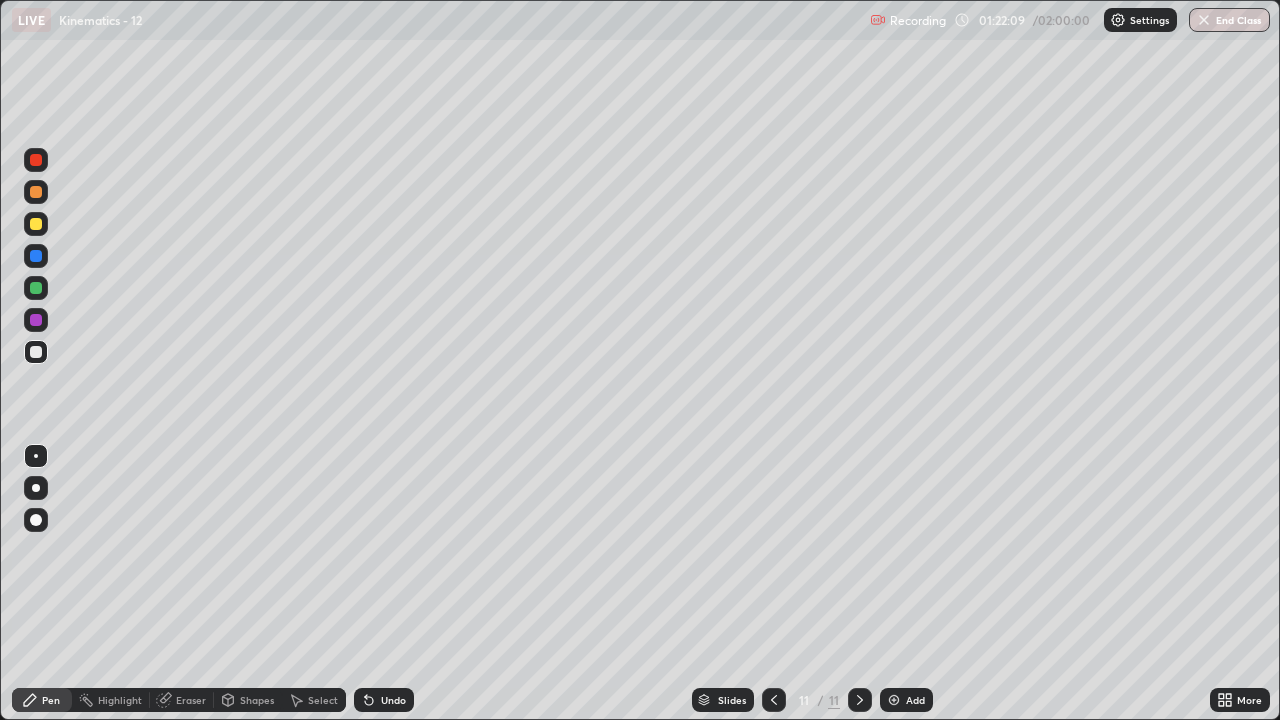 click at bounding box center (36, 288) 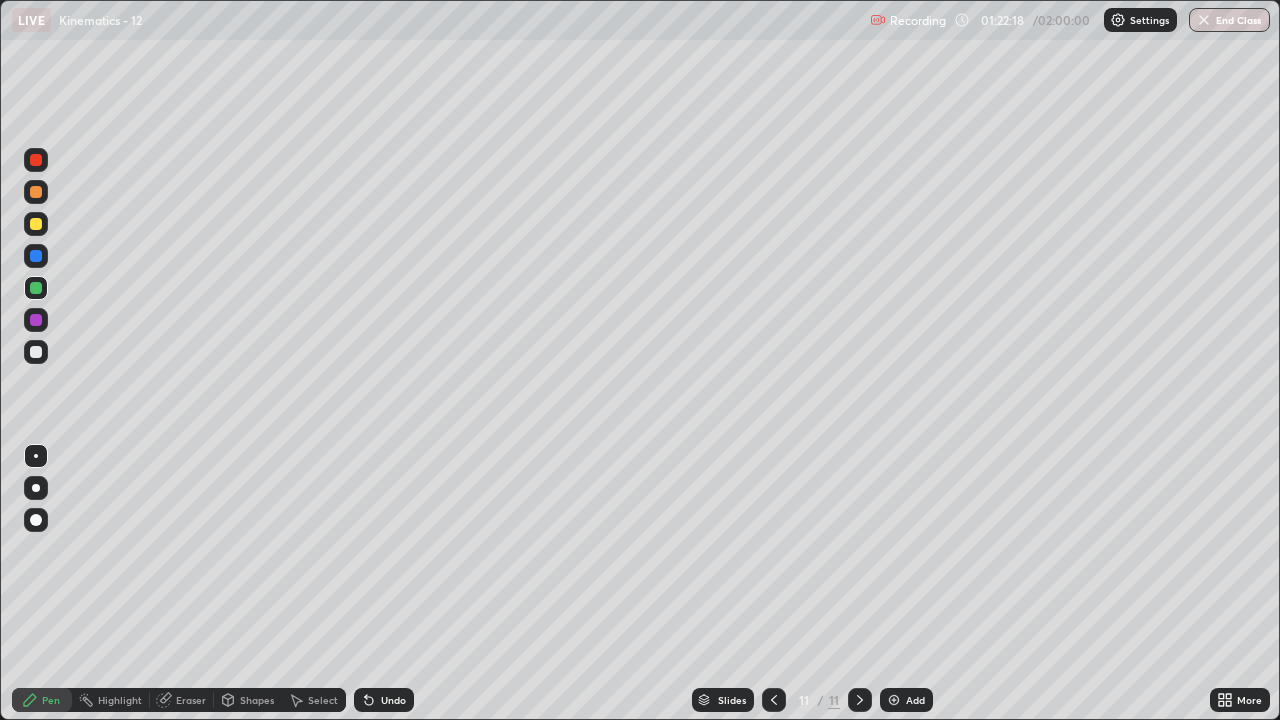 click at bounding box center (36, 352) 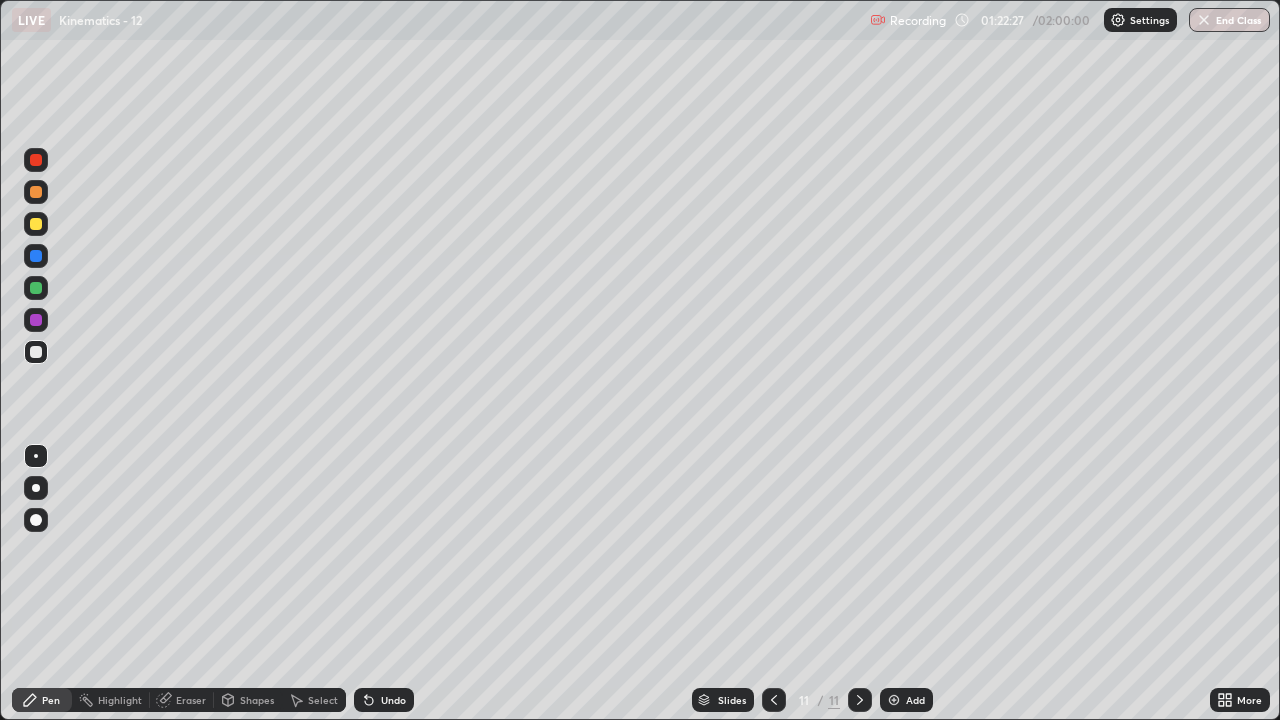 click at bounding box center [36, 288] 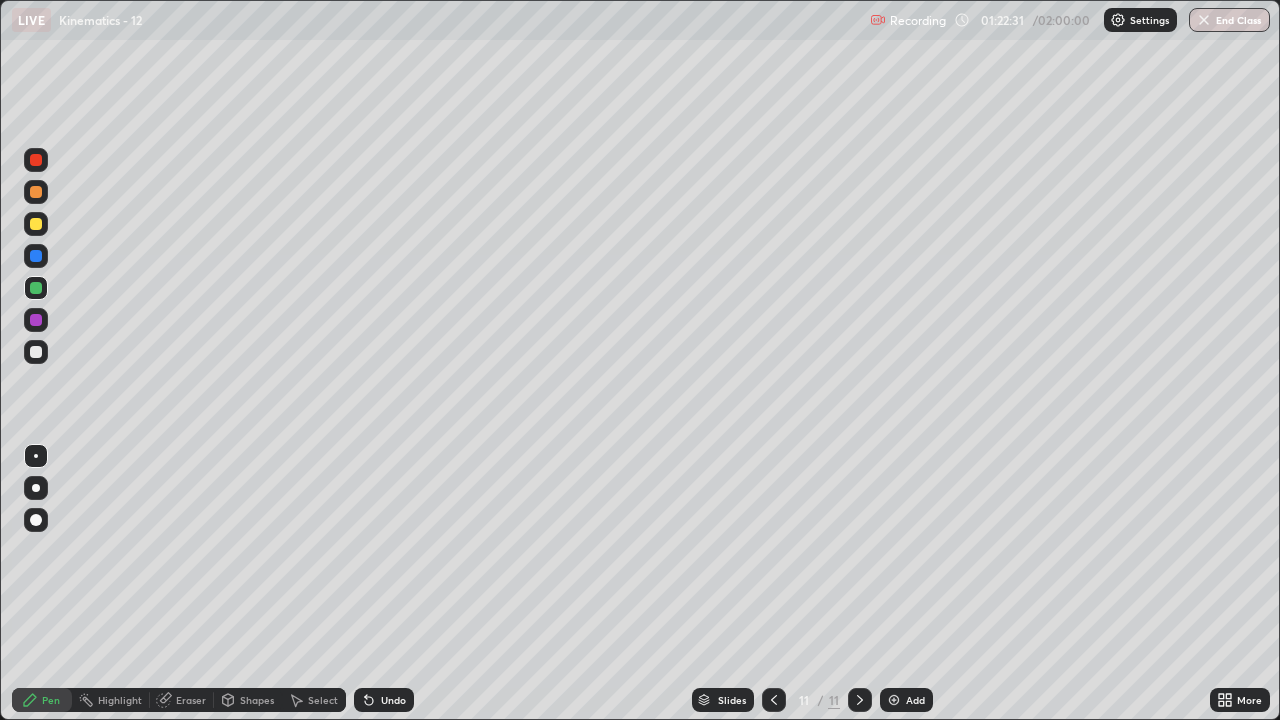 click at bounding box center (36, 352) 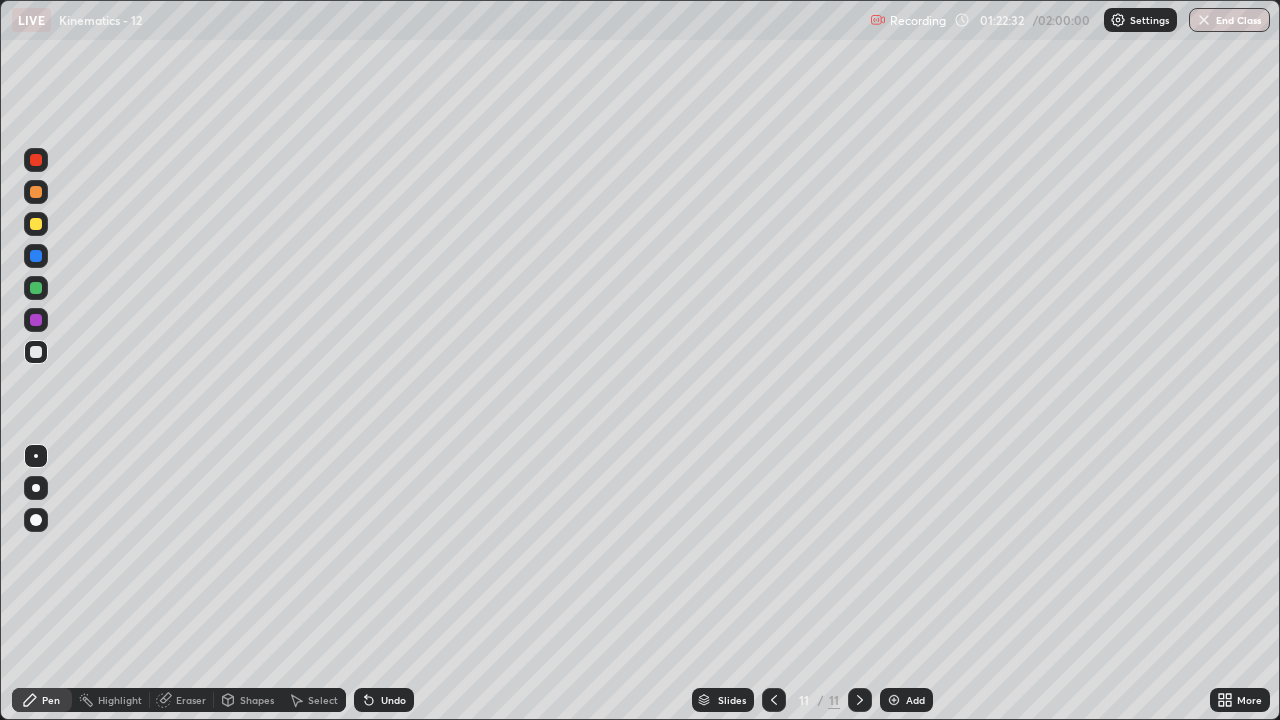 click at bounding box center (36, 224) 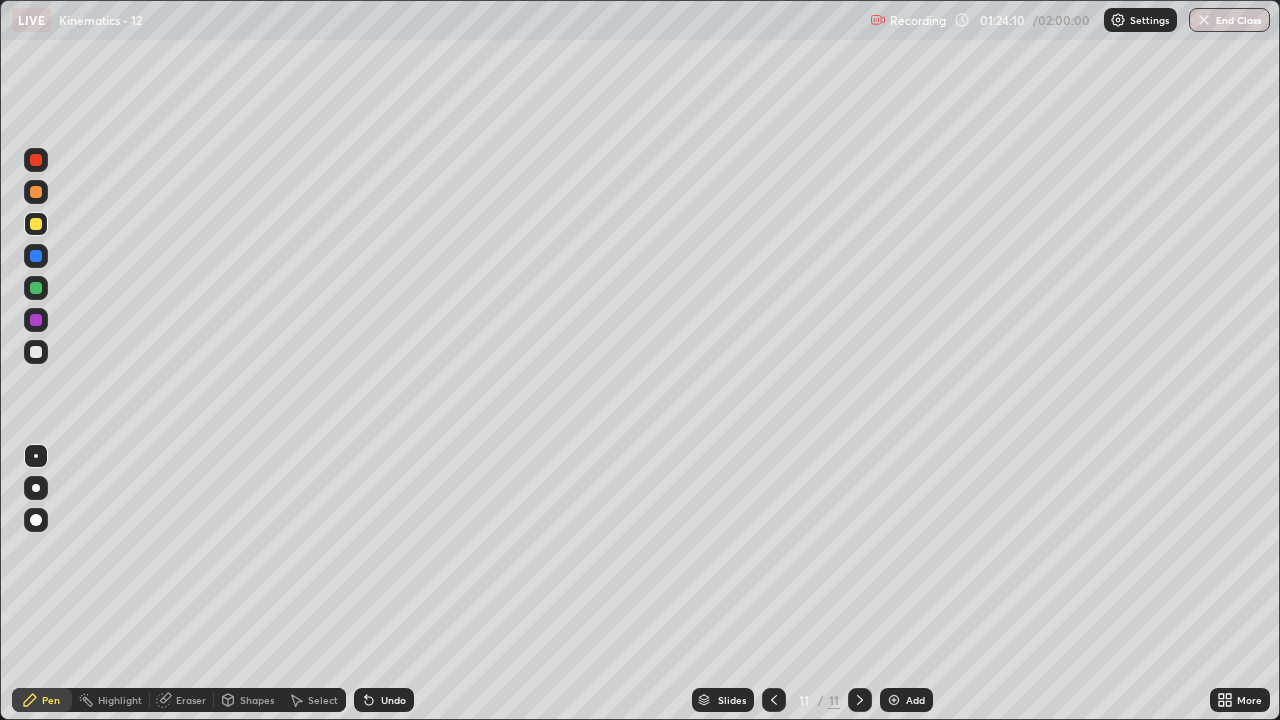click at bounding box center (36, 288) 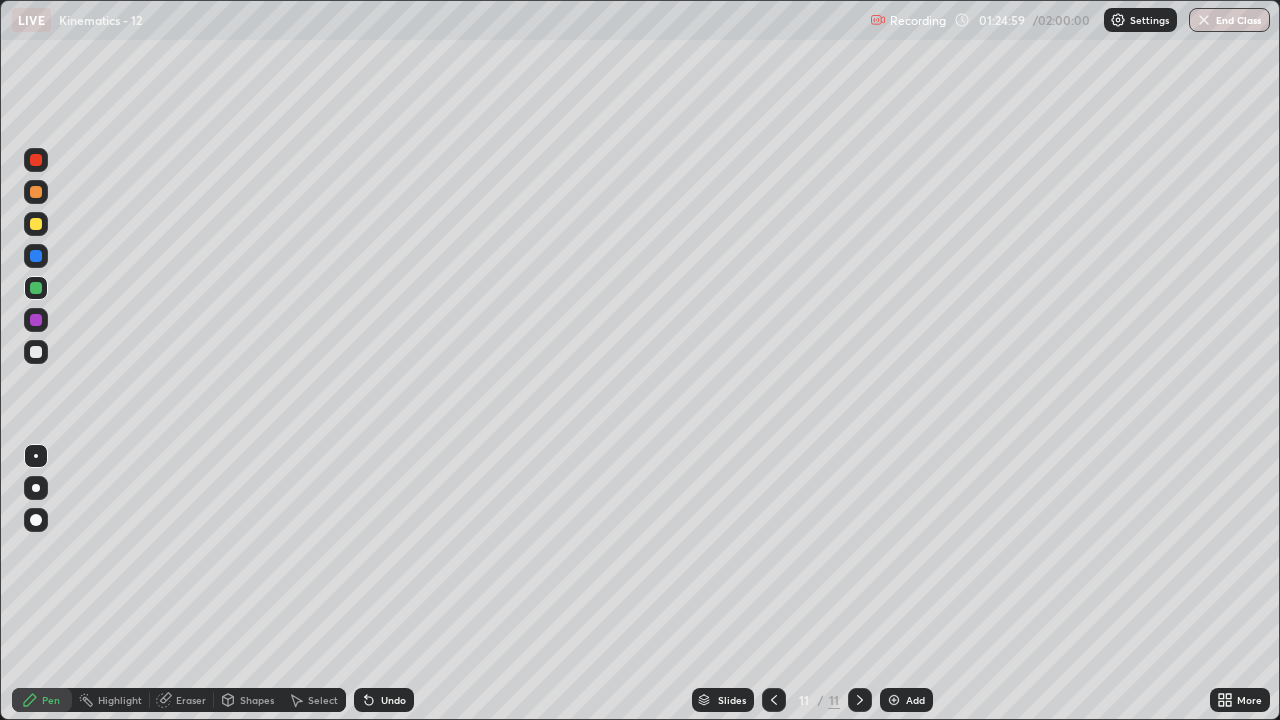 click at bounding box center [36, 352] 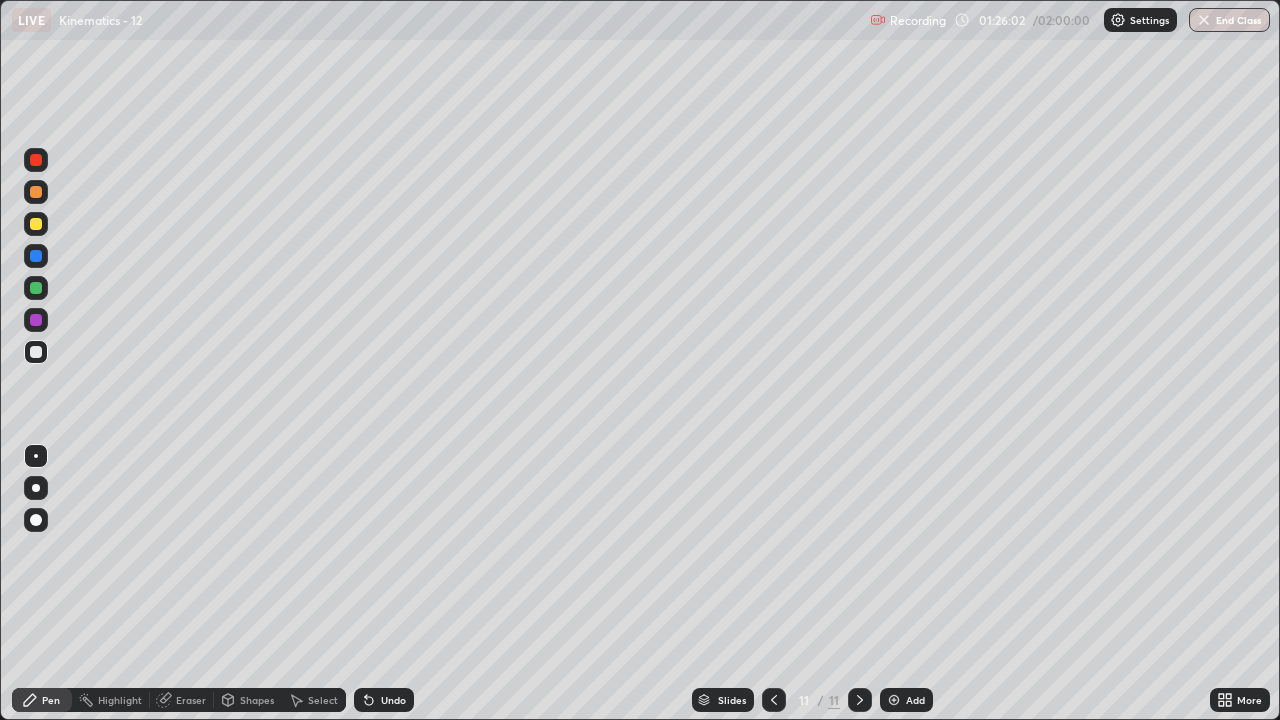 click at bounding box center [36, 224] 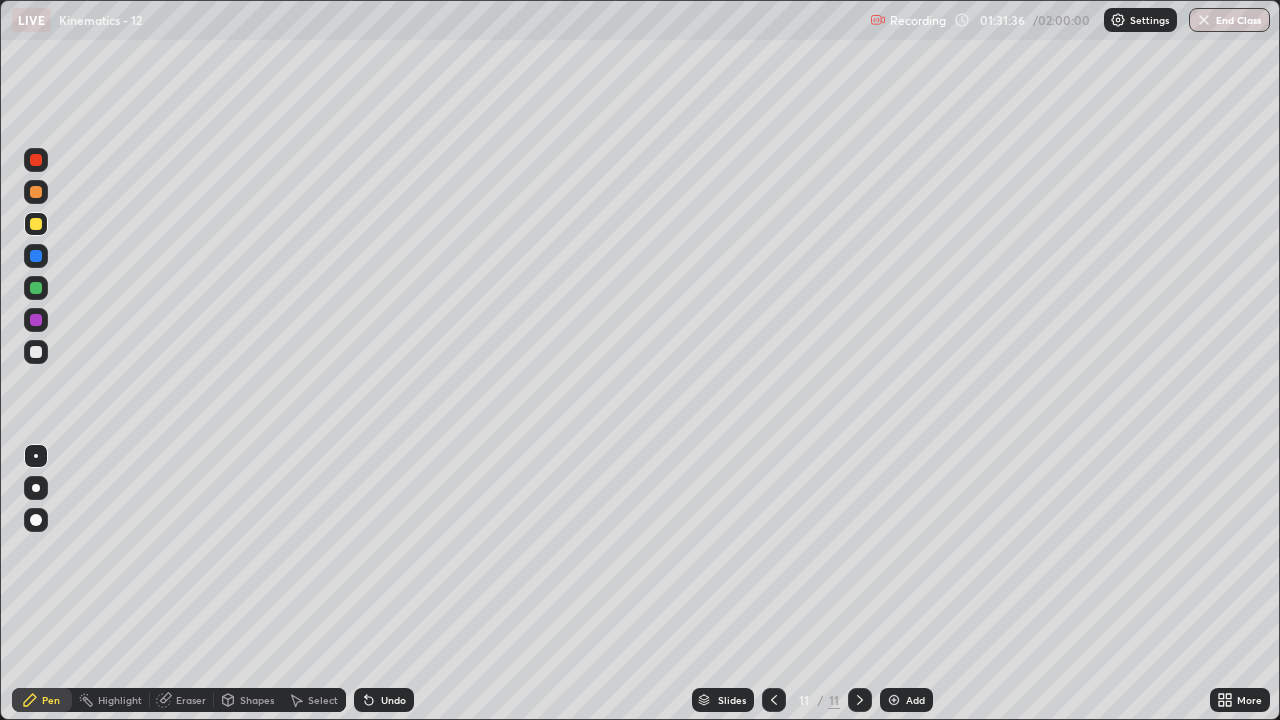 click on "Add" at bounding box center [906, 700] 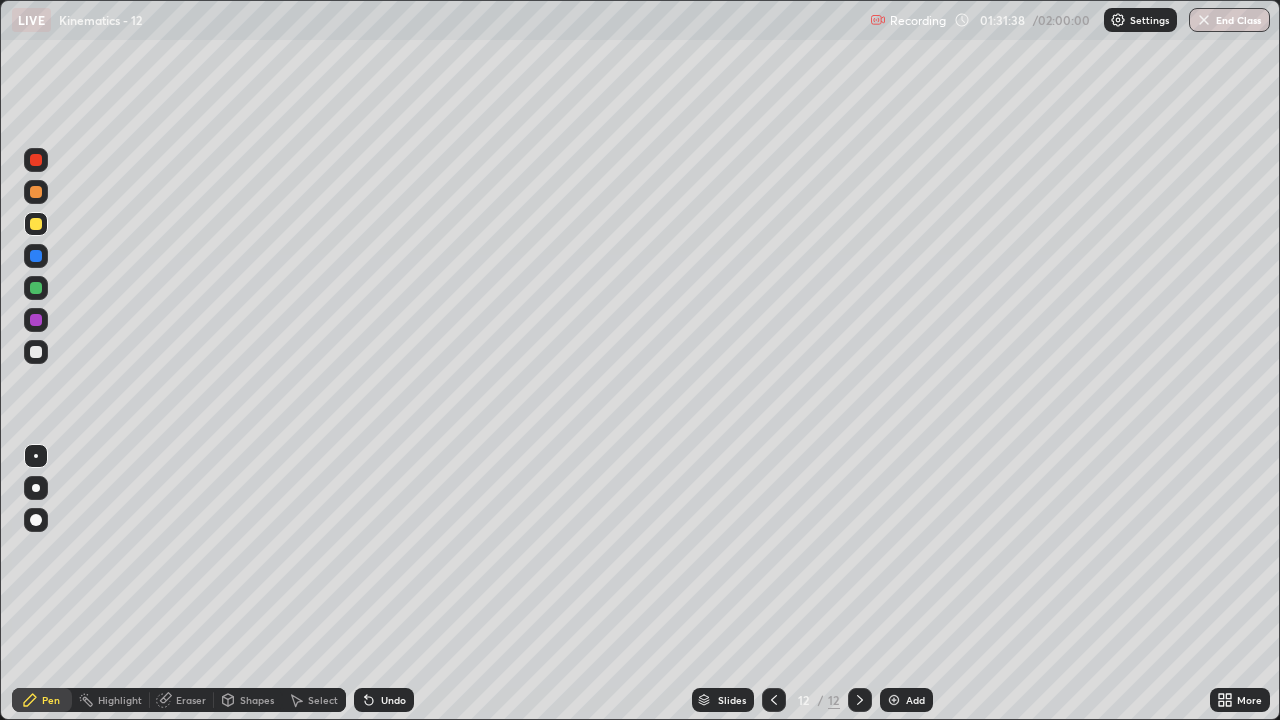click at bounding box center (36, 352) 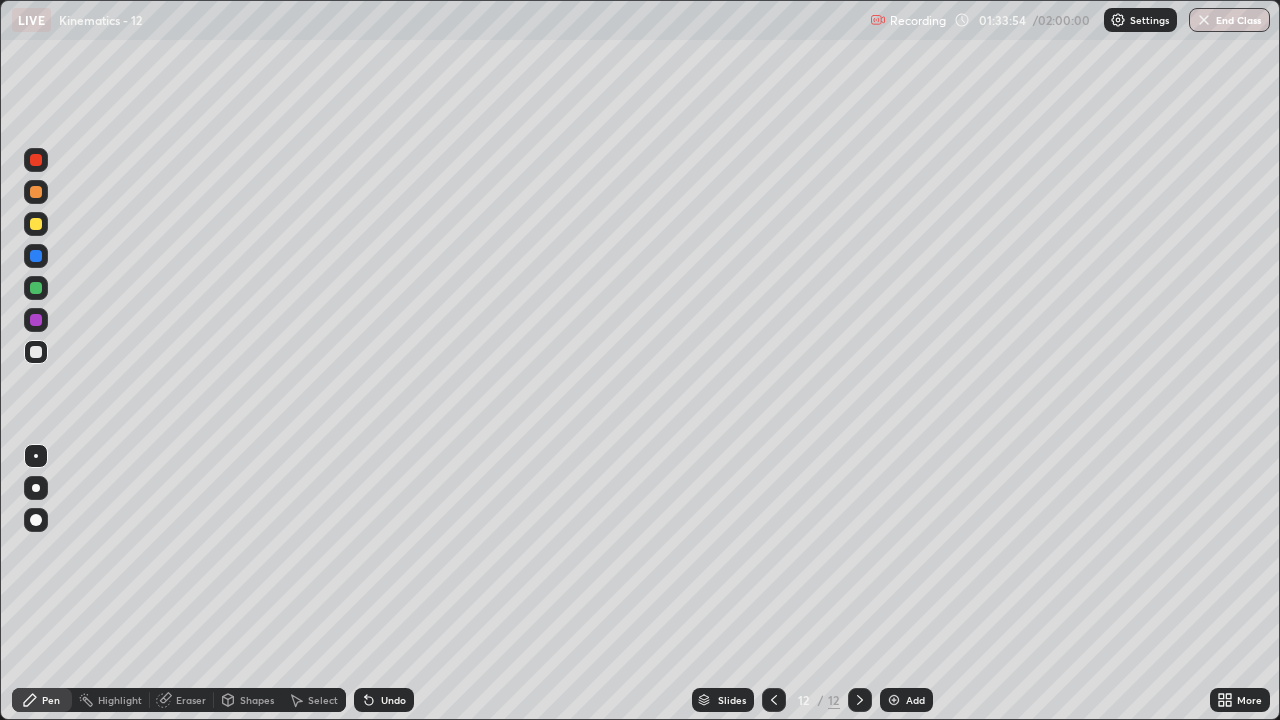 click on "Undo" at bounding box center [393, 700] 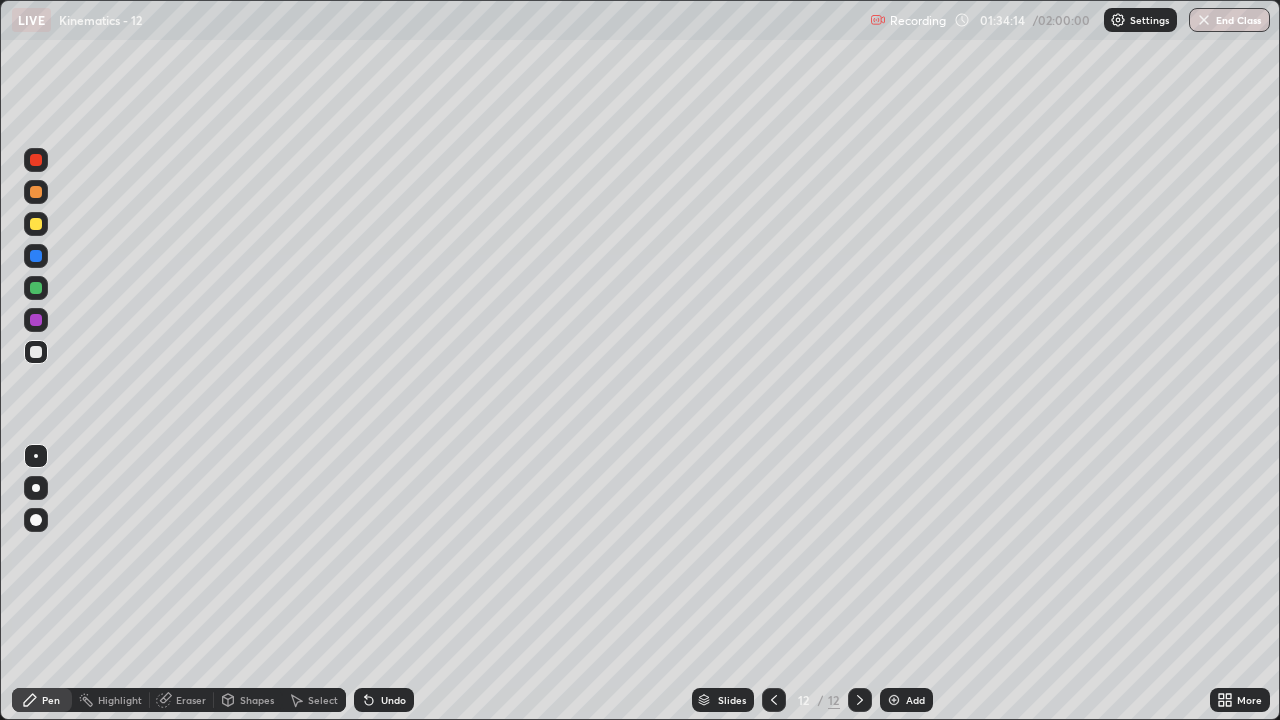 click at bounding box center [36, 352] 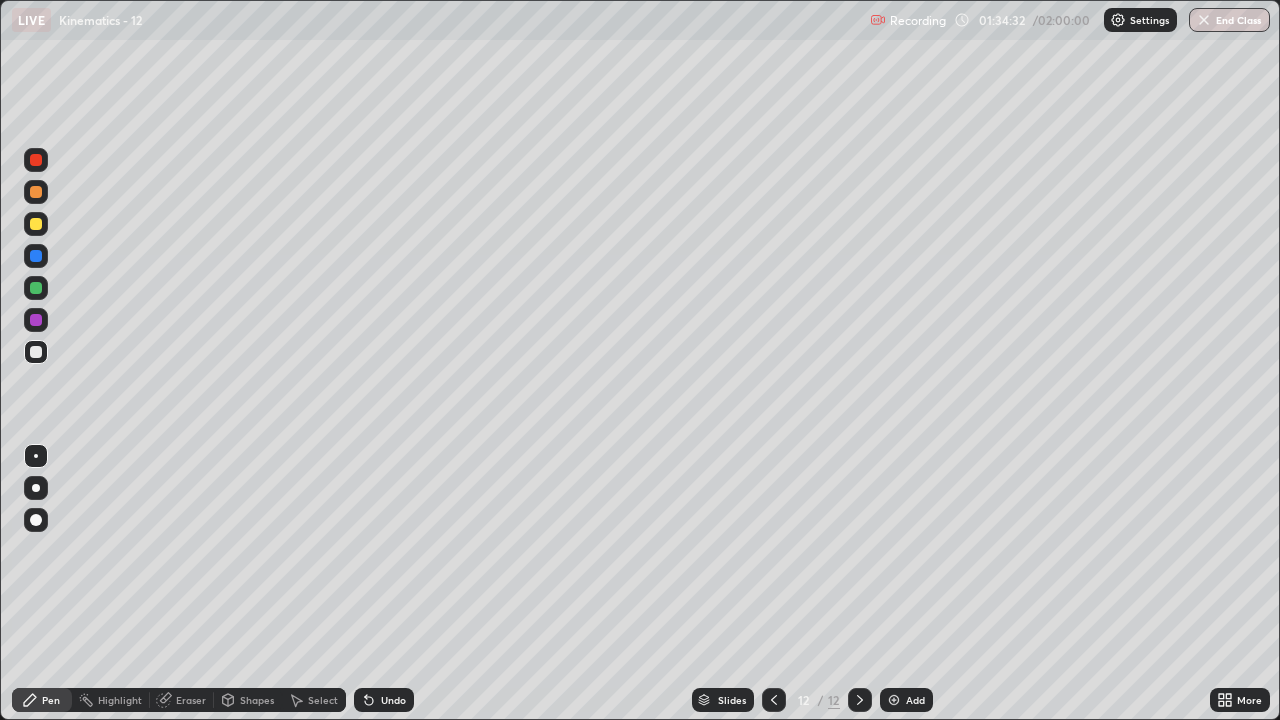 click 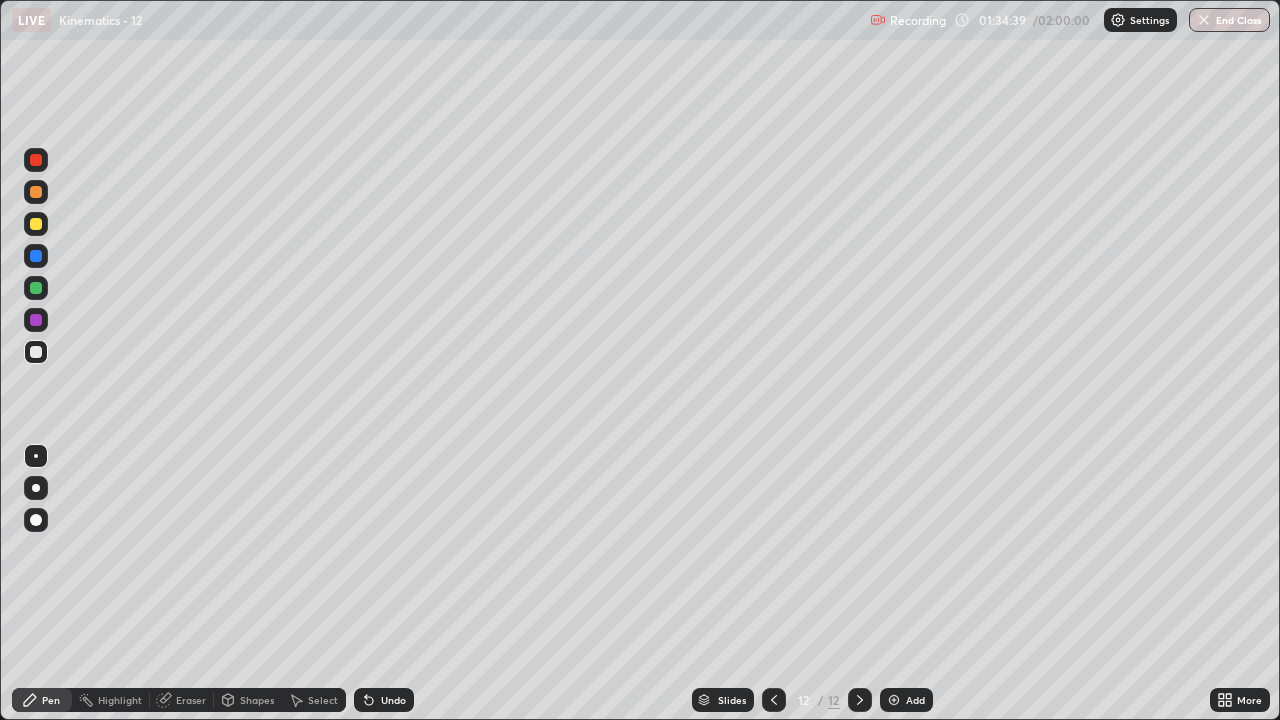 click at bounding box center (36, 224) 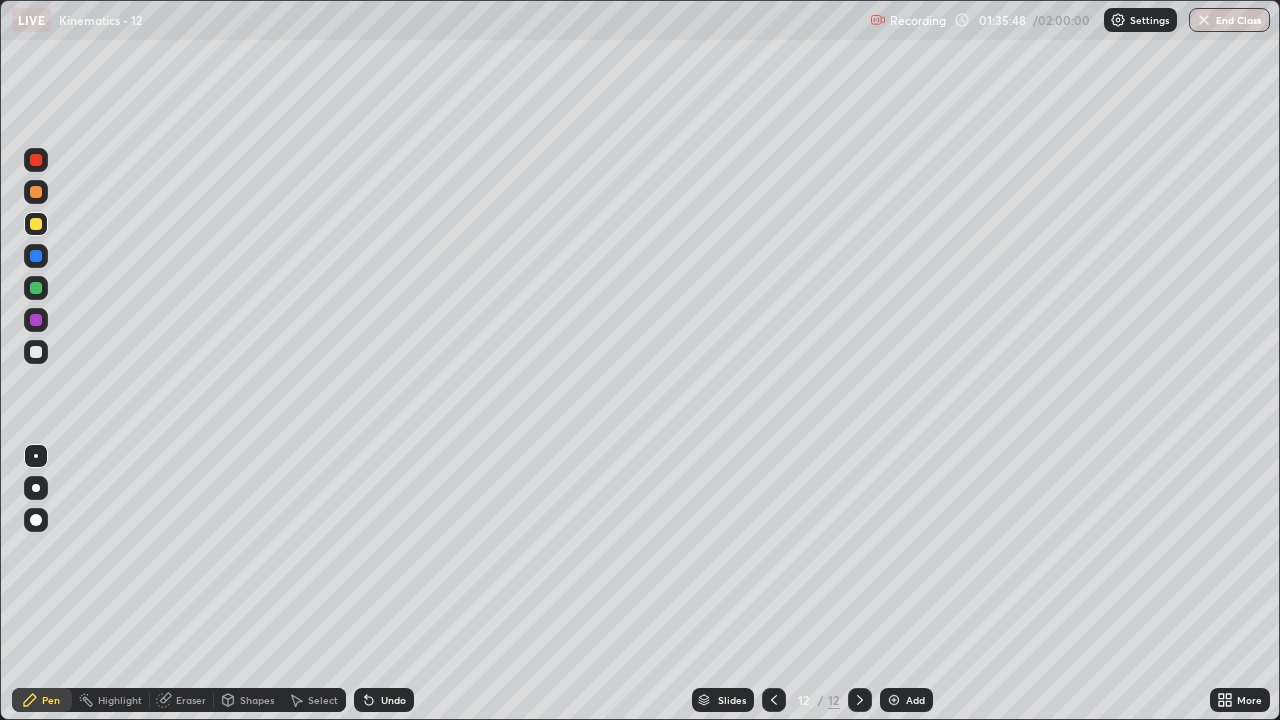 click at bounding box center (36, 288) 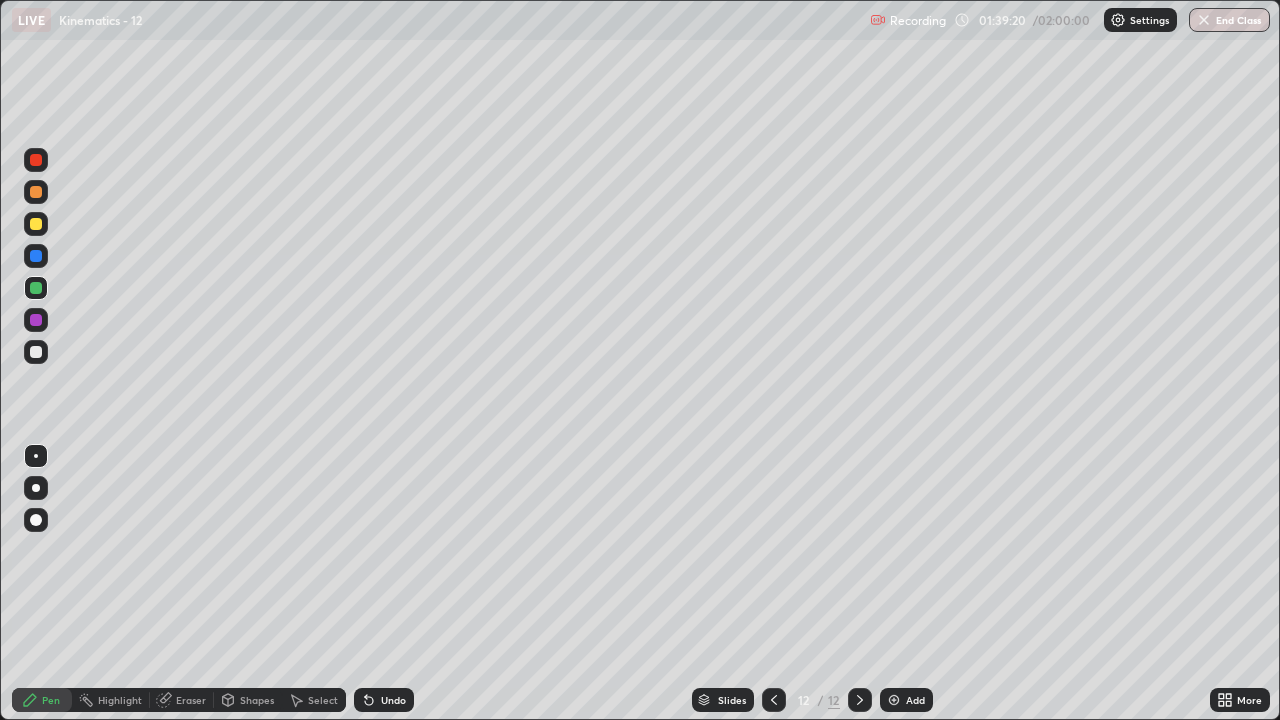click on "Add" at bounding box center (915, 700) 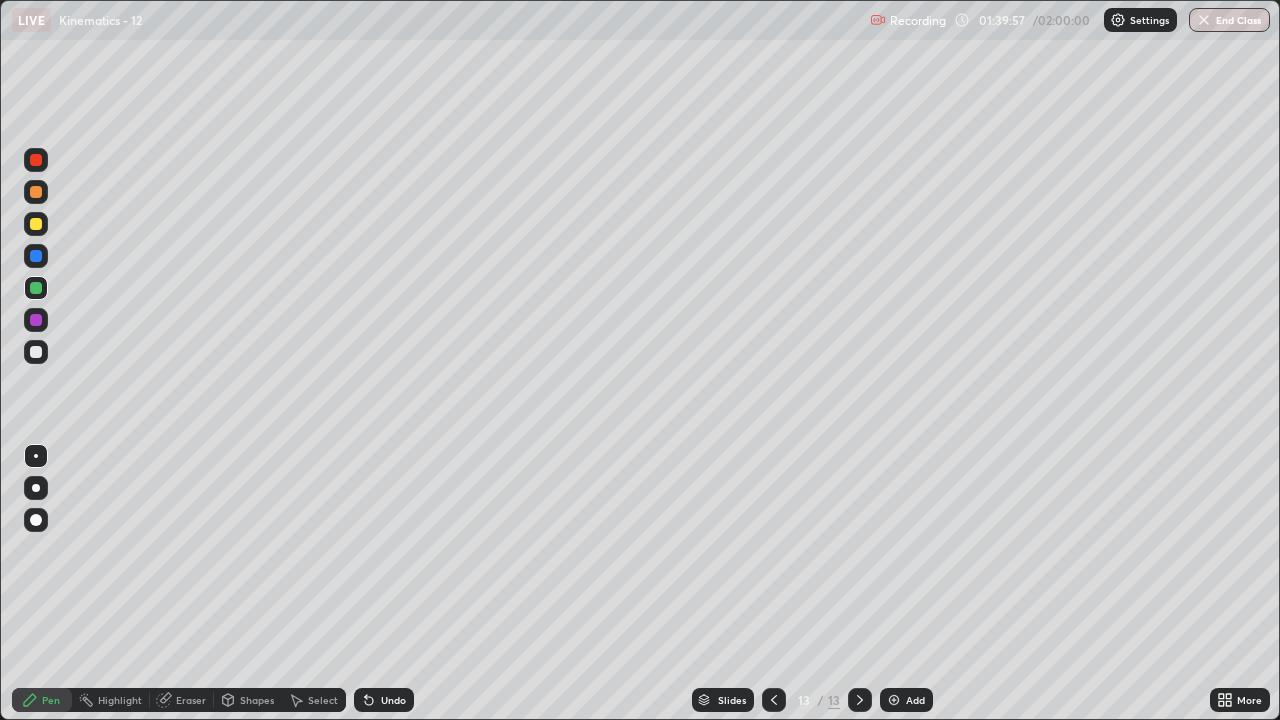 click at bounding box center [1204, 20] 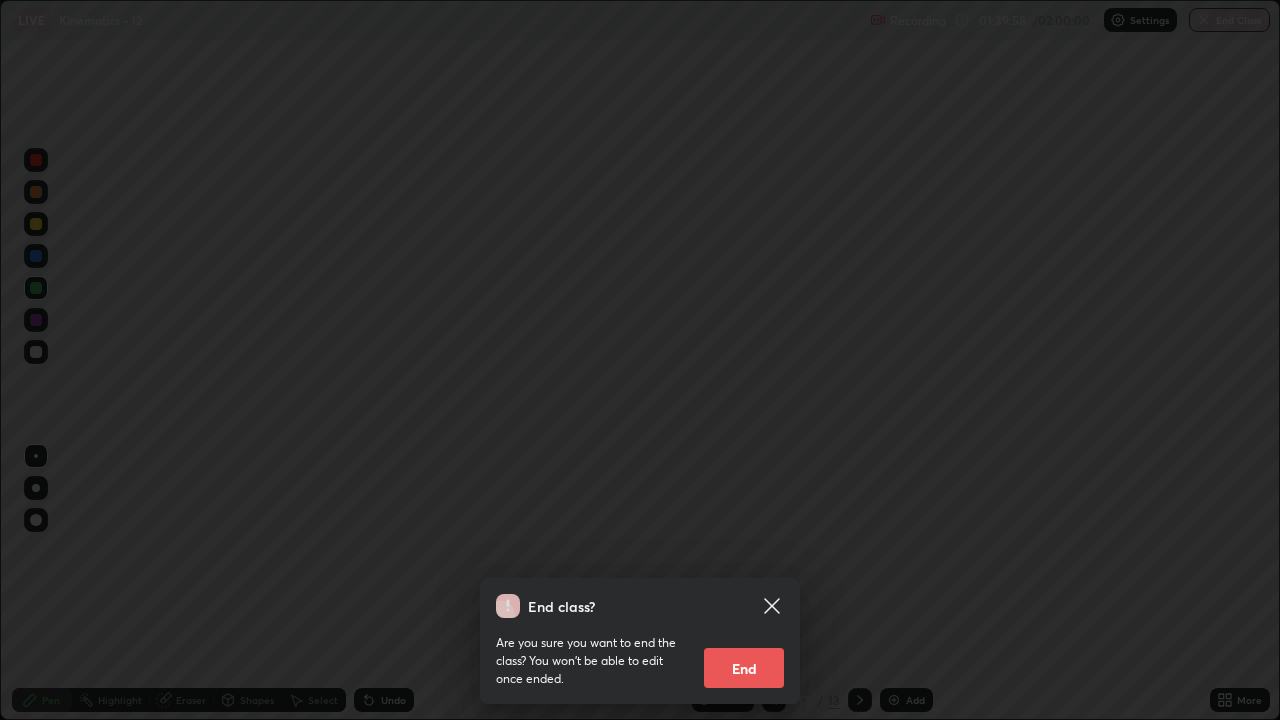 click on "End" at bounding box center [744, 668] 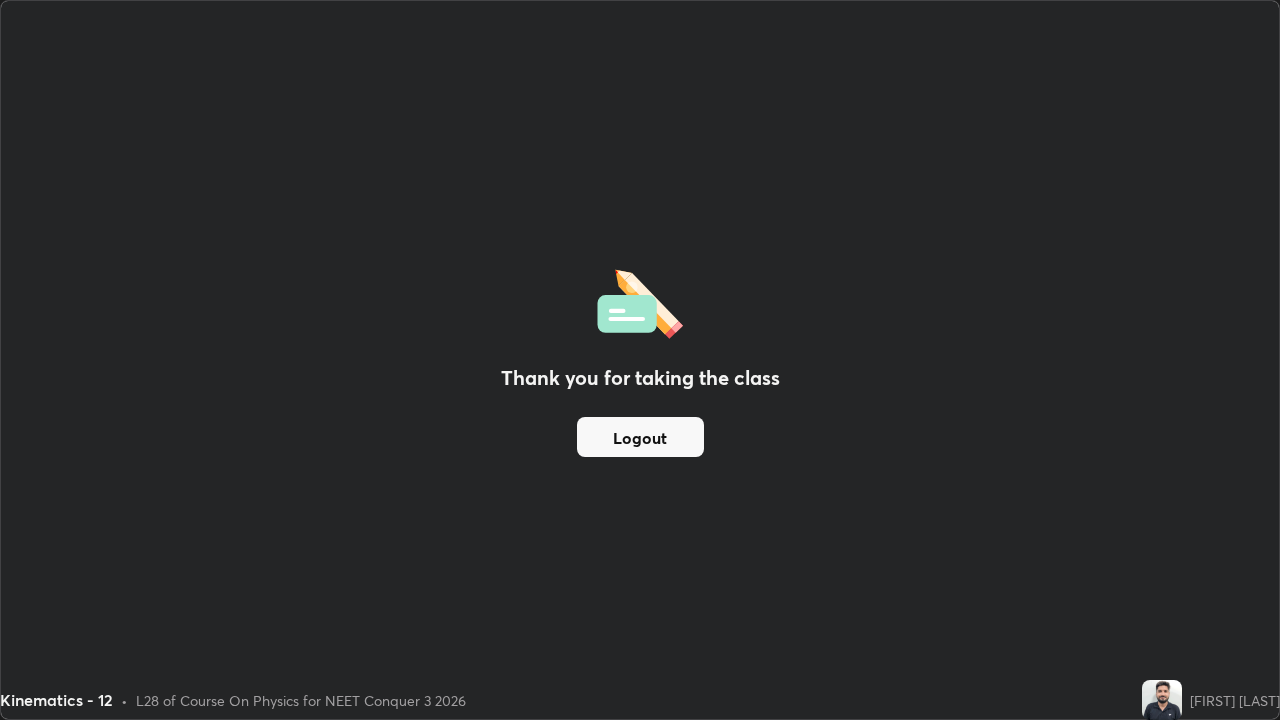 click on "Logout" at bounding box center (640, 437) 